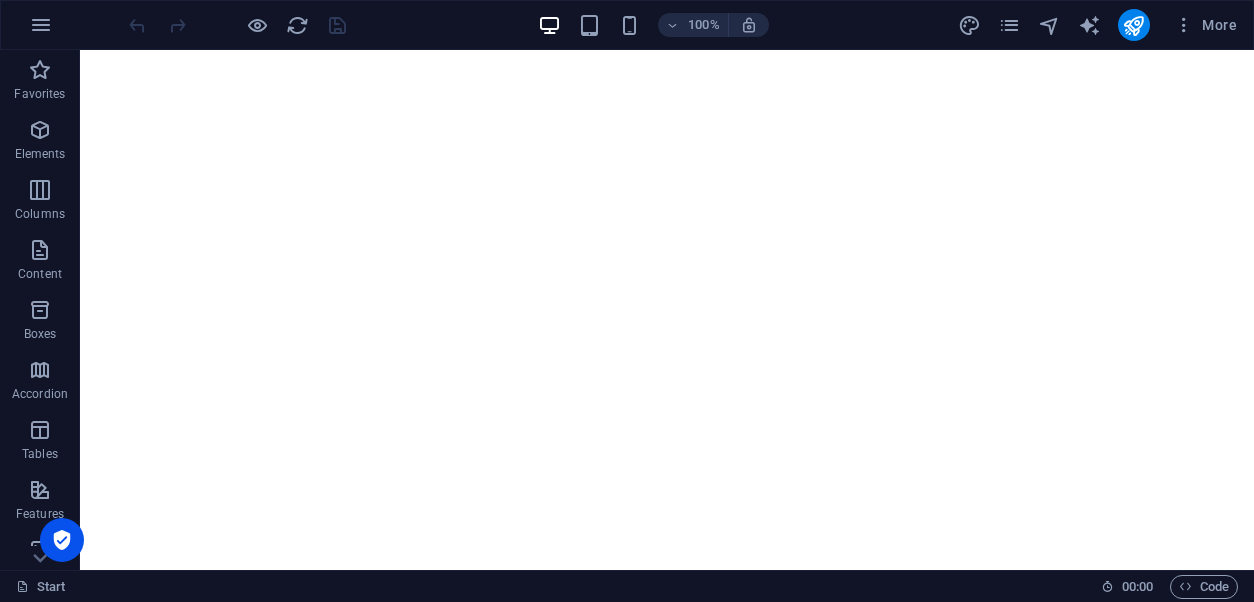 scroll, scrollTop: 0, scrollLeft: 0, axis: both 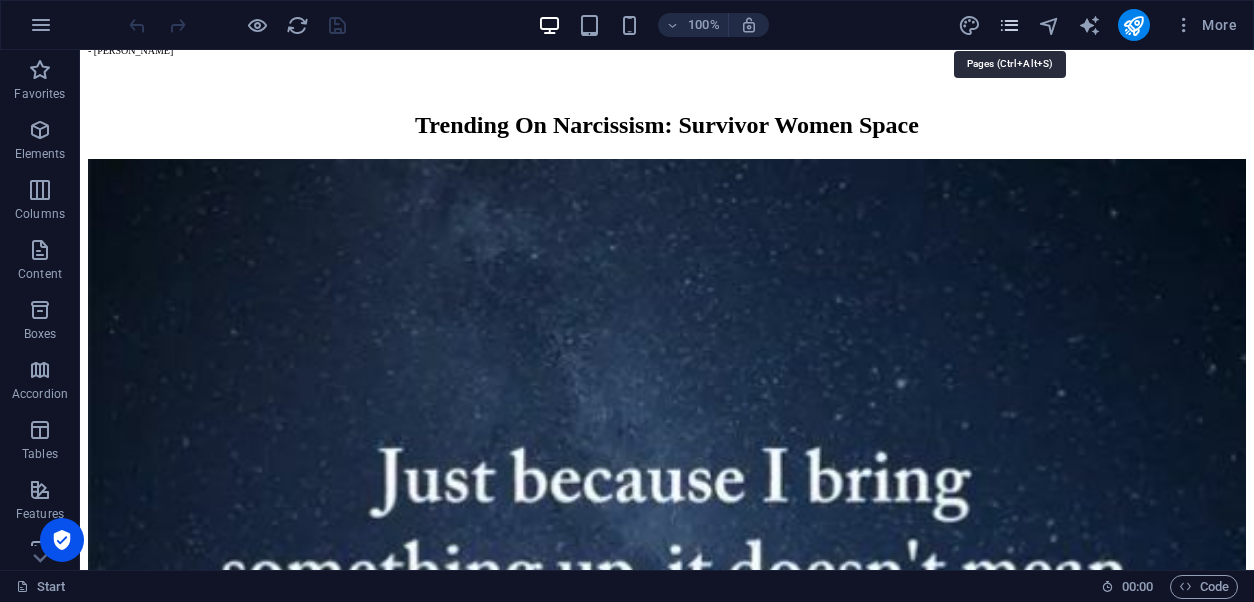 click at bounding box center [1009, 25] 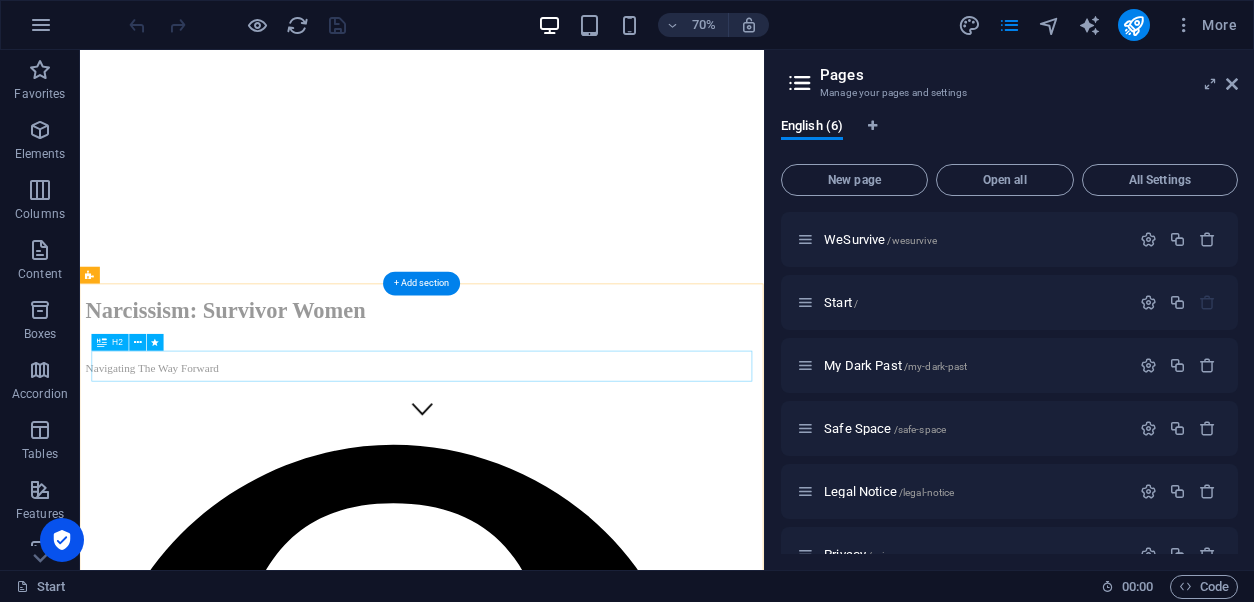 scroll, scrollTop: 0, scrollLeft: 0, axis: both 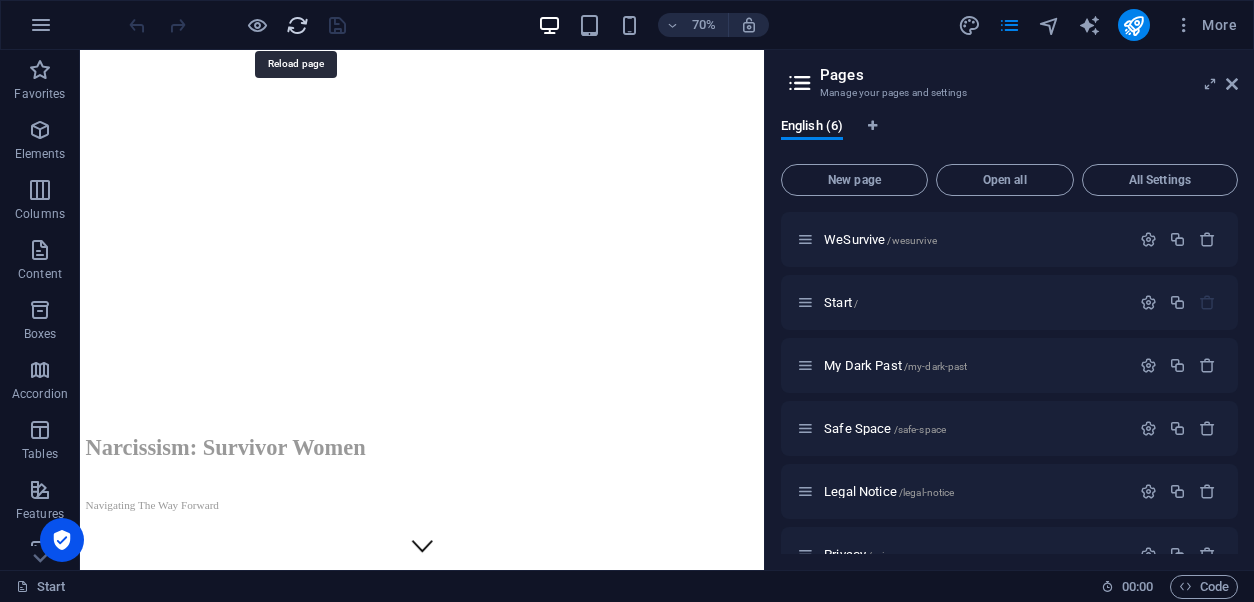 click at bounding box center [297, 25] 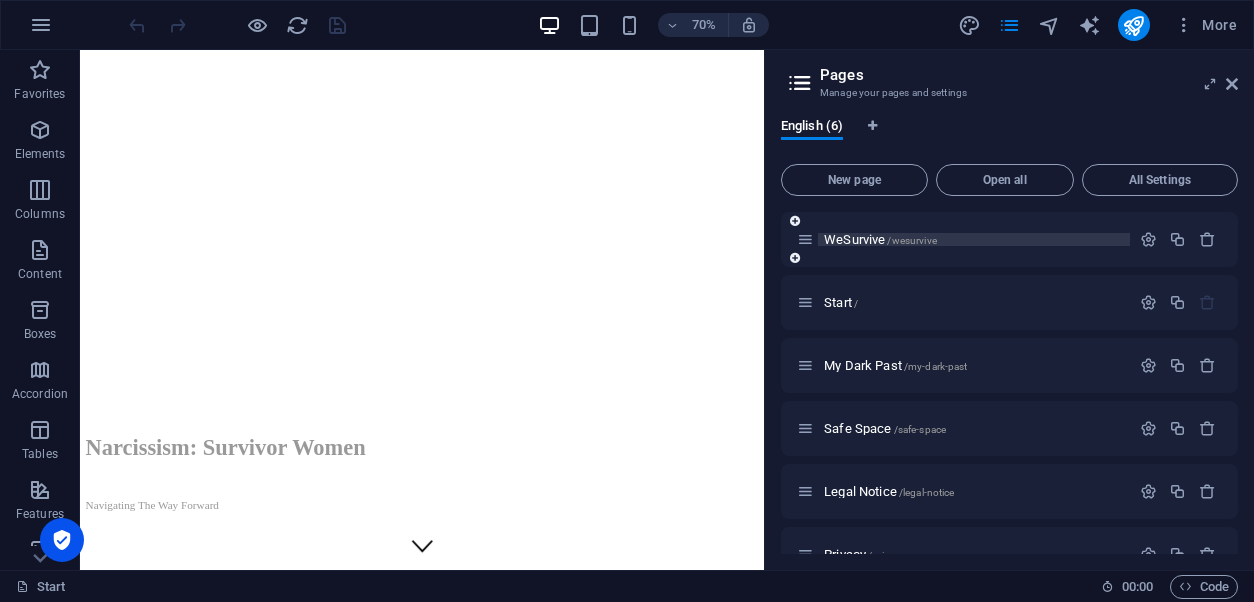 click on "WeSurvive /wesurvive" at bounding box center [880, 239] 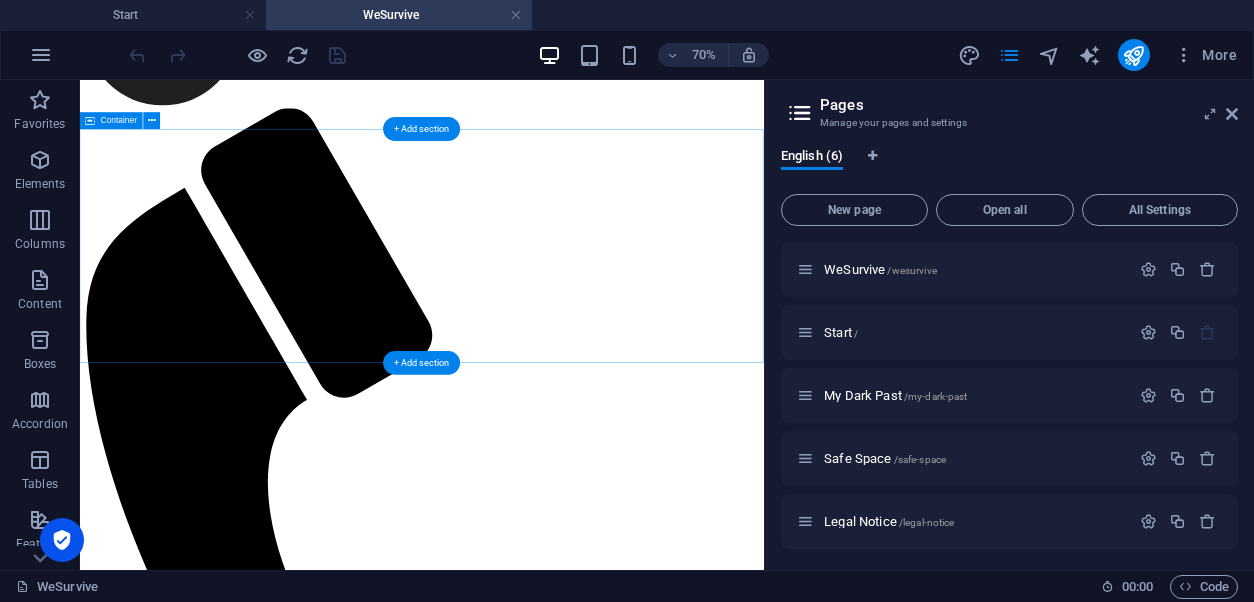 scroll, scrollTop: 209, scrollLeft: 0, axis: vertical 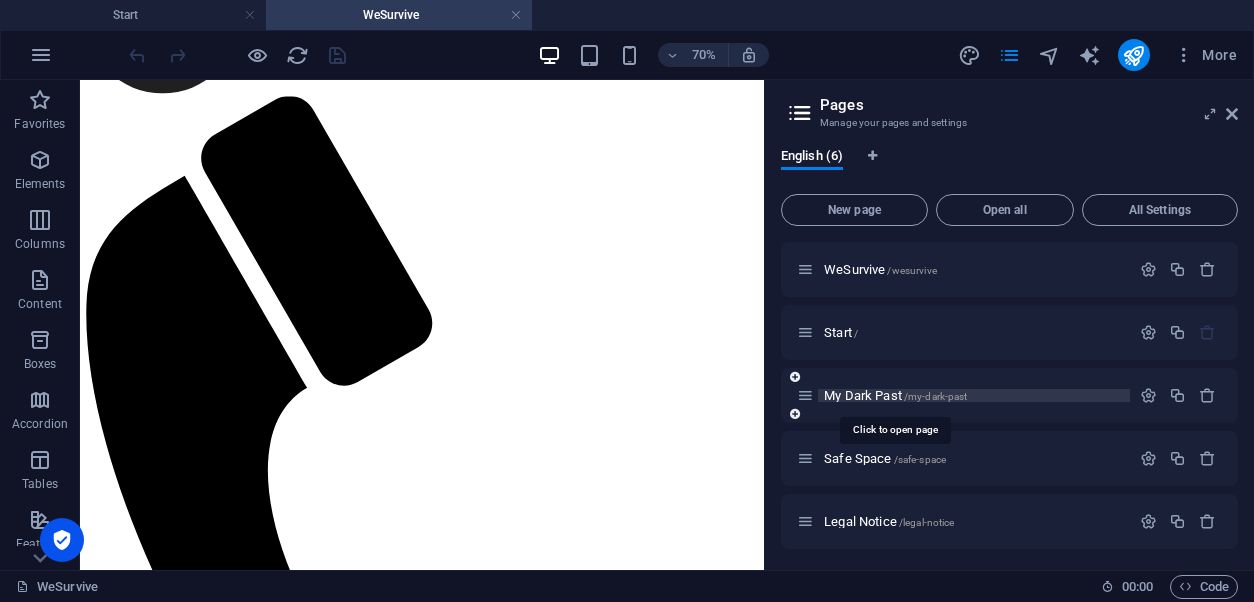 click on "My Dark Past /my-dark-past" at bounding box center [895, 395] 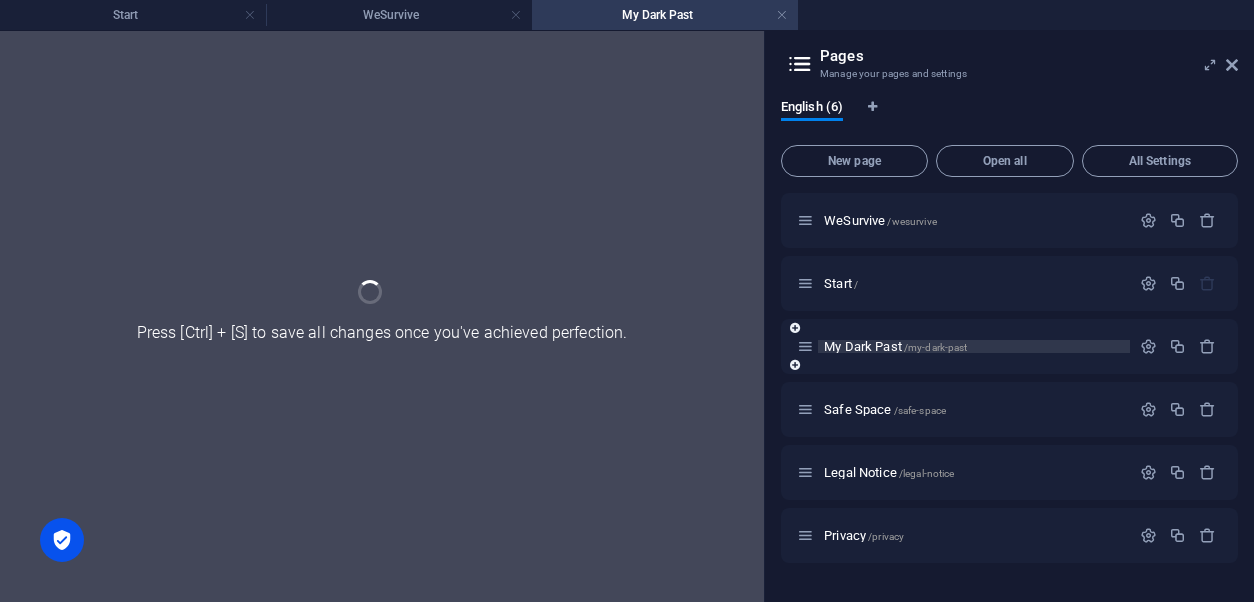 scroll, scrollTop: 0, scrollLeft: 0, axis: both 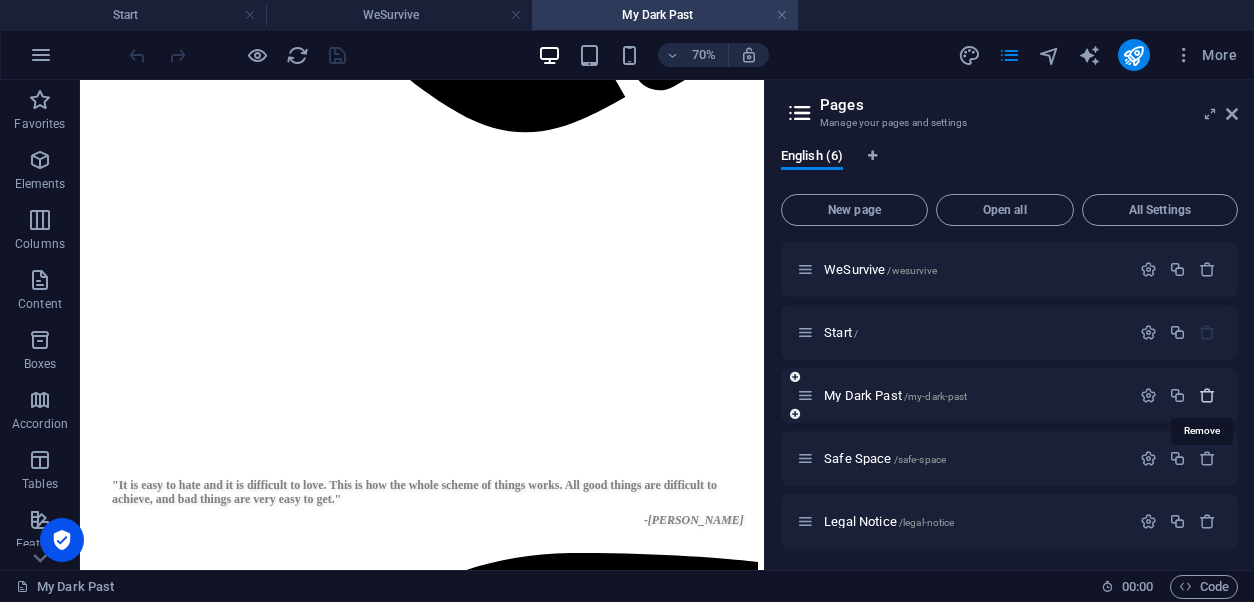 click at bounding box center [1207, 395] 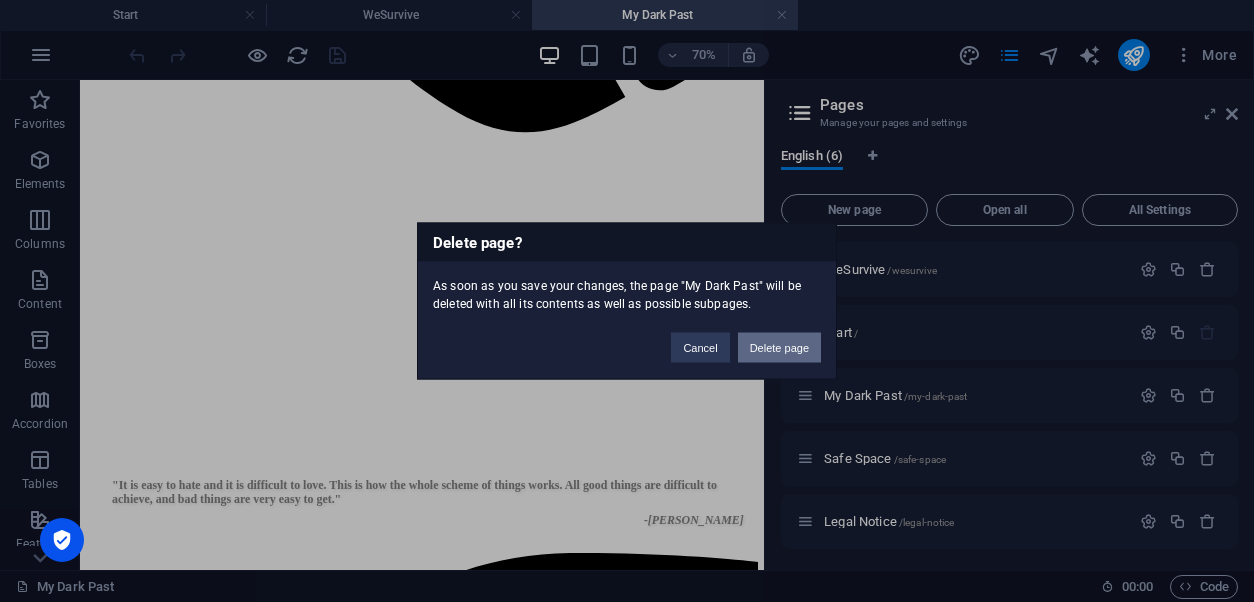 click on "Delete page" at bounding box center [779, 348] 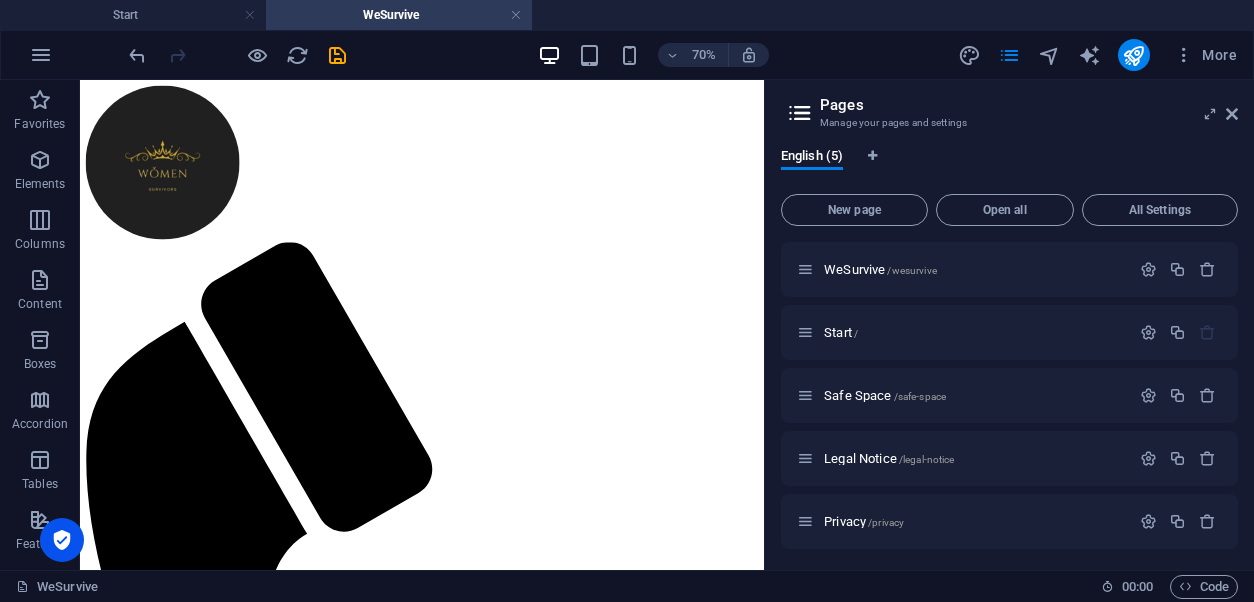scroll, scrollTop: 209, scrollLeft: 0, axis: vertical 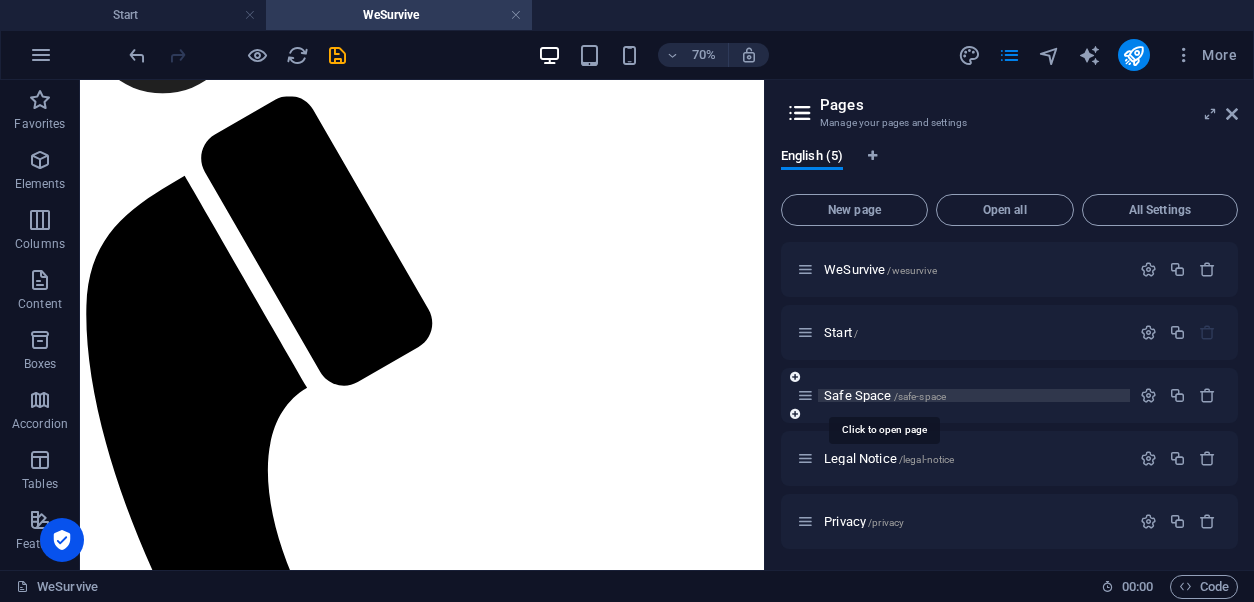click on "Safe Space /safe-space" at bounding box center [885, 395] 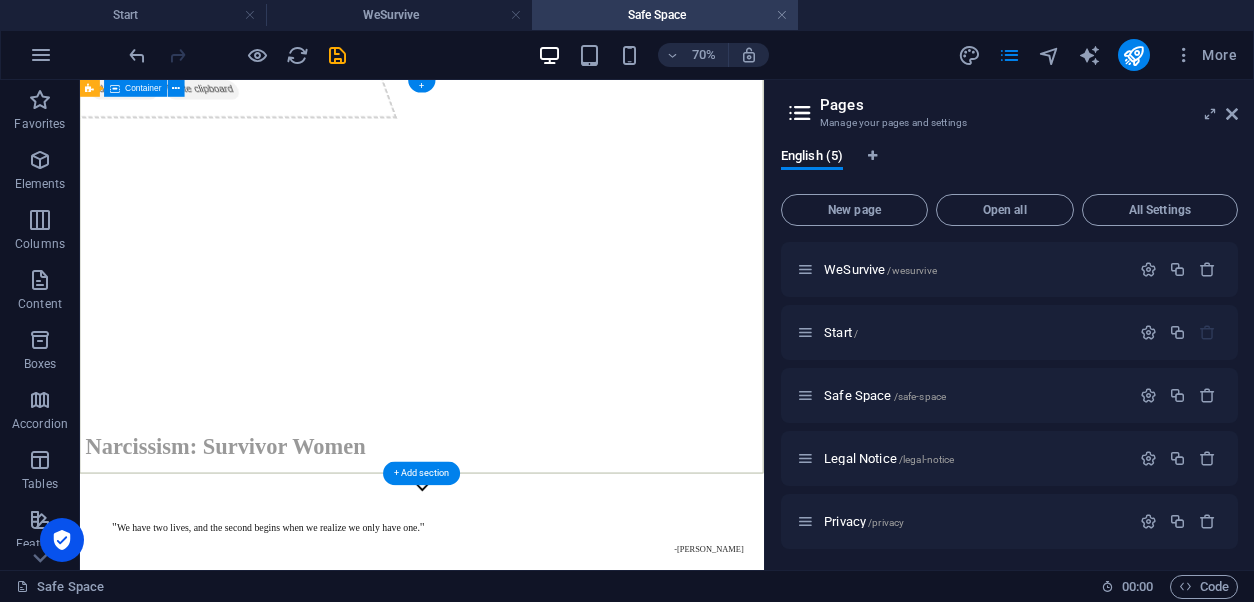 scroll, scrollTop: 0, scrollLeft: 0, axis: both 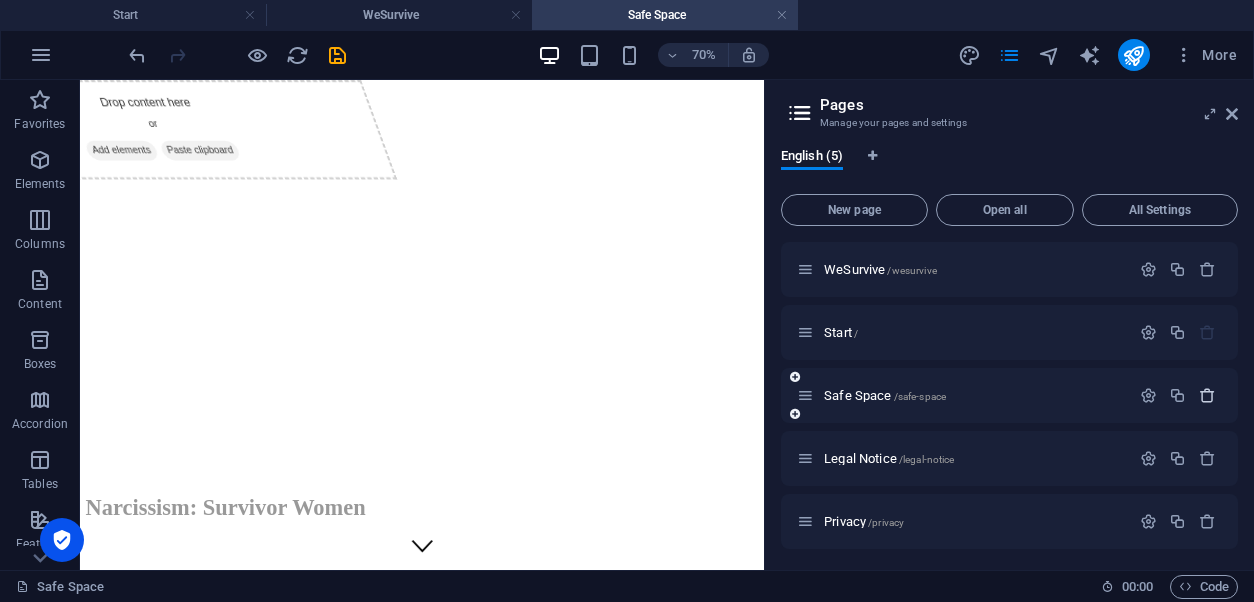 click at bounding box center [1207, 395] 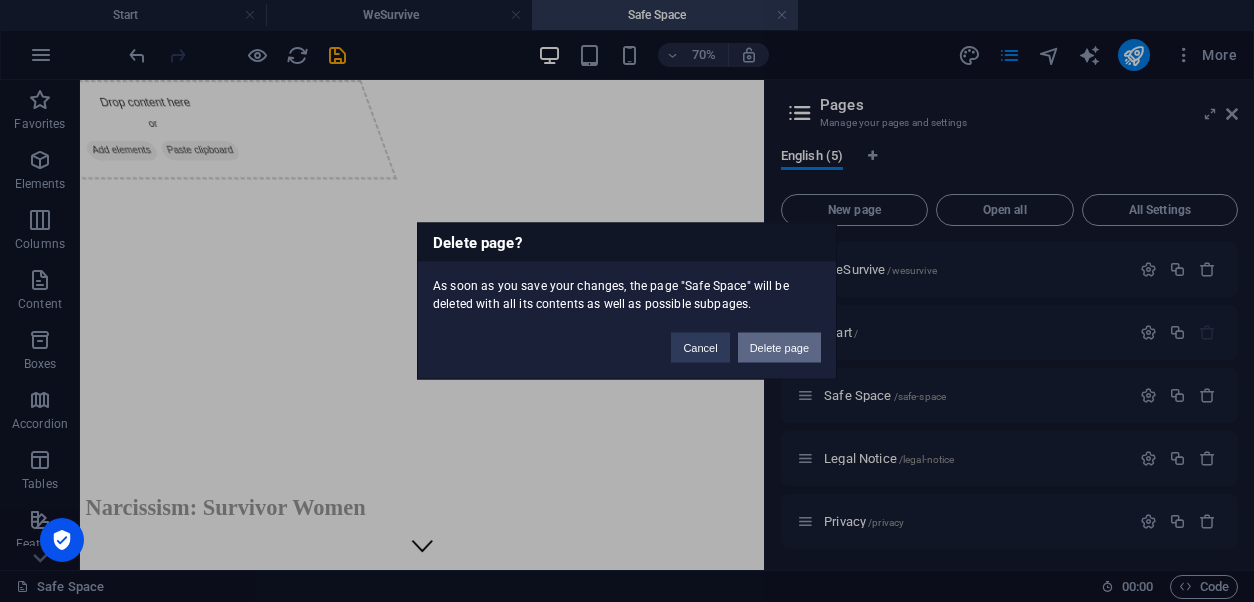 click on "Delete page" at bounding box center [779, 348] 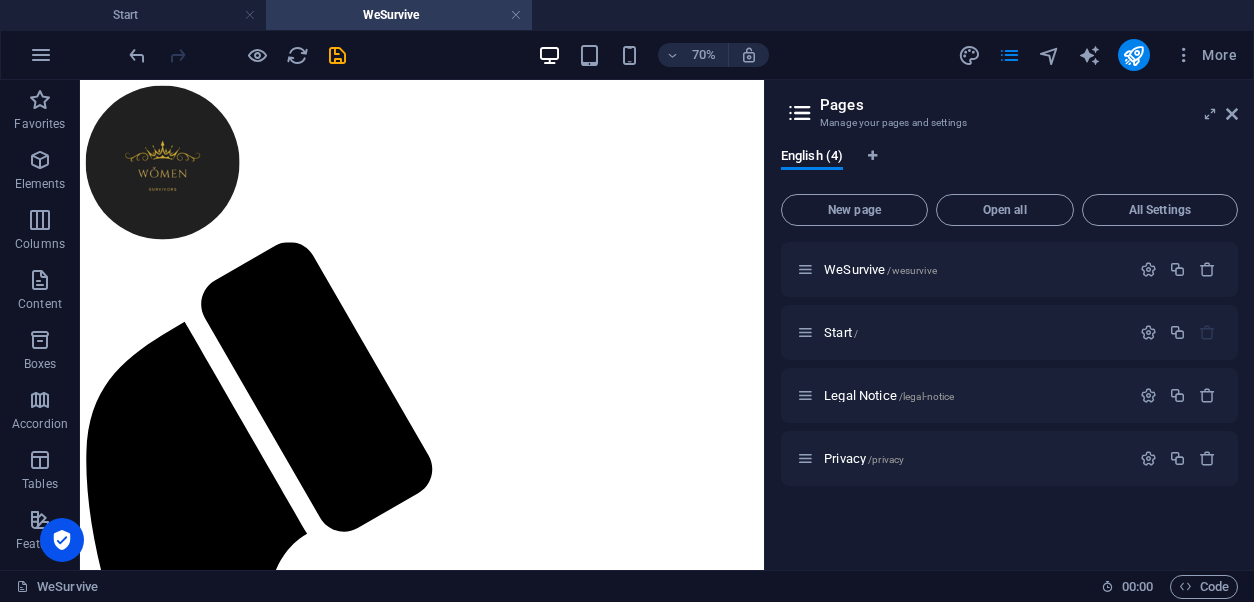 scroll, scrollTop: 209, scrollLeft: 0, axis: vertical 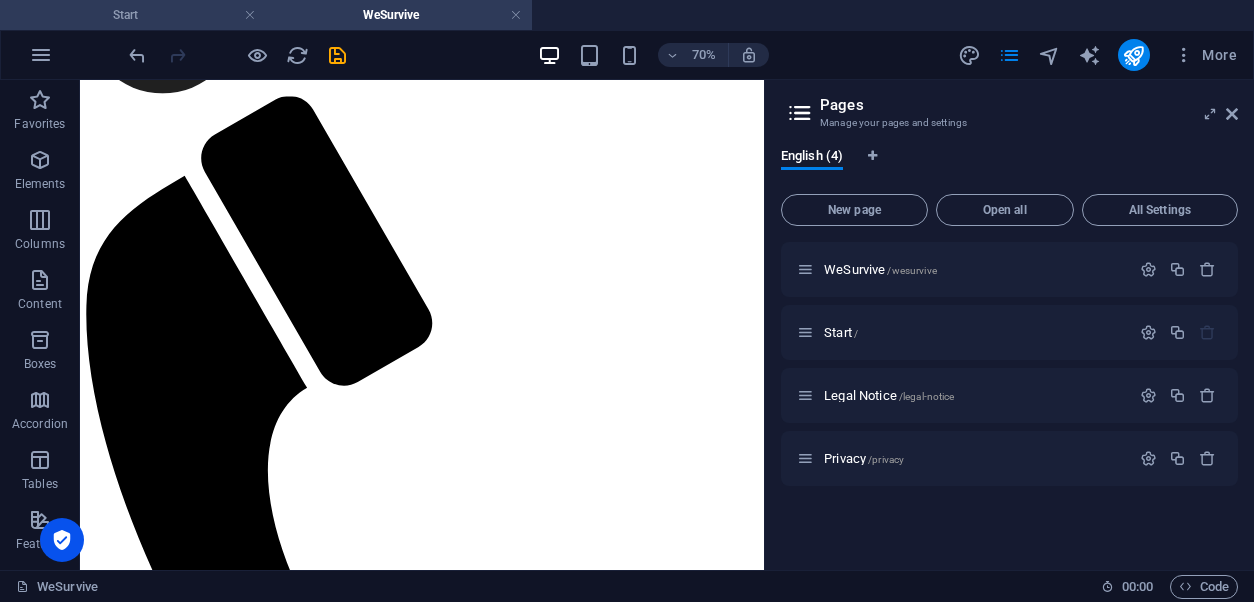 click on "Start" at bounding box center (133, 15) 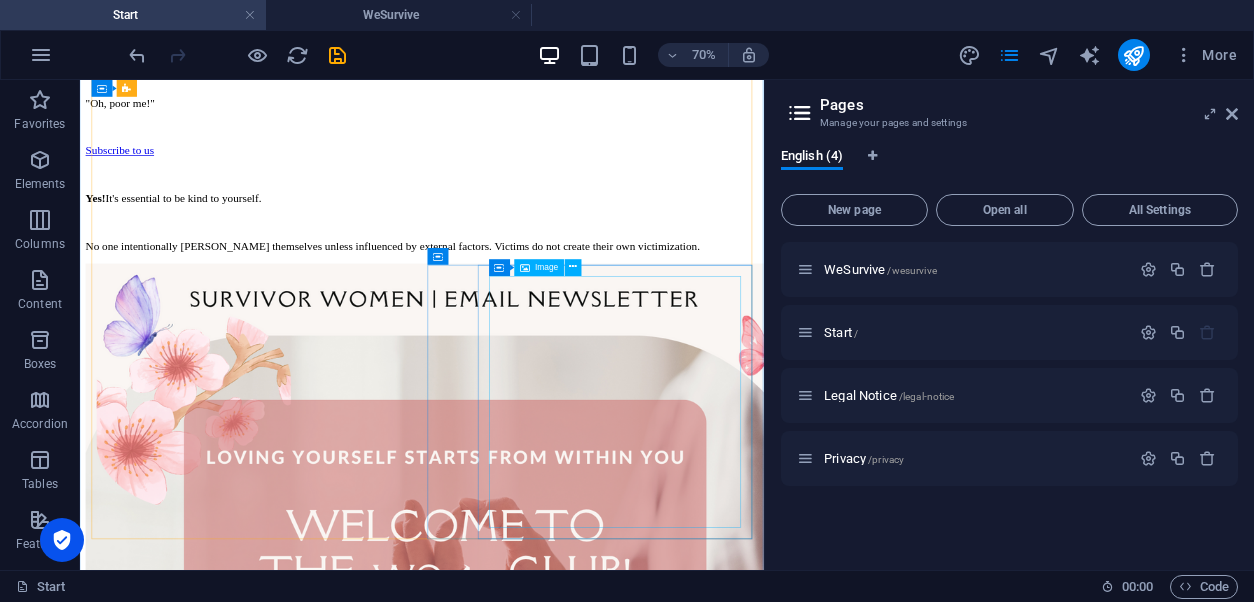 scroll, scrollTop: 4953, scrollLeft: 0, axis: vertical 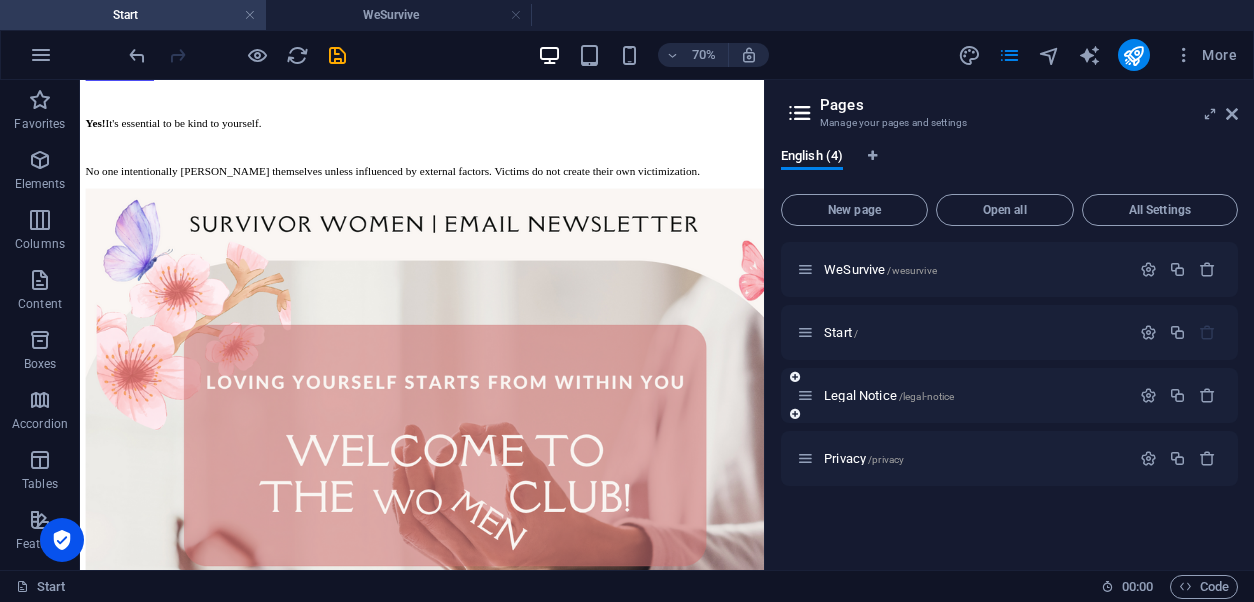 click on "Legal Notice /legal-notice" at bounding box center [963, 395] 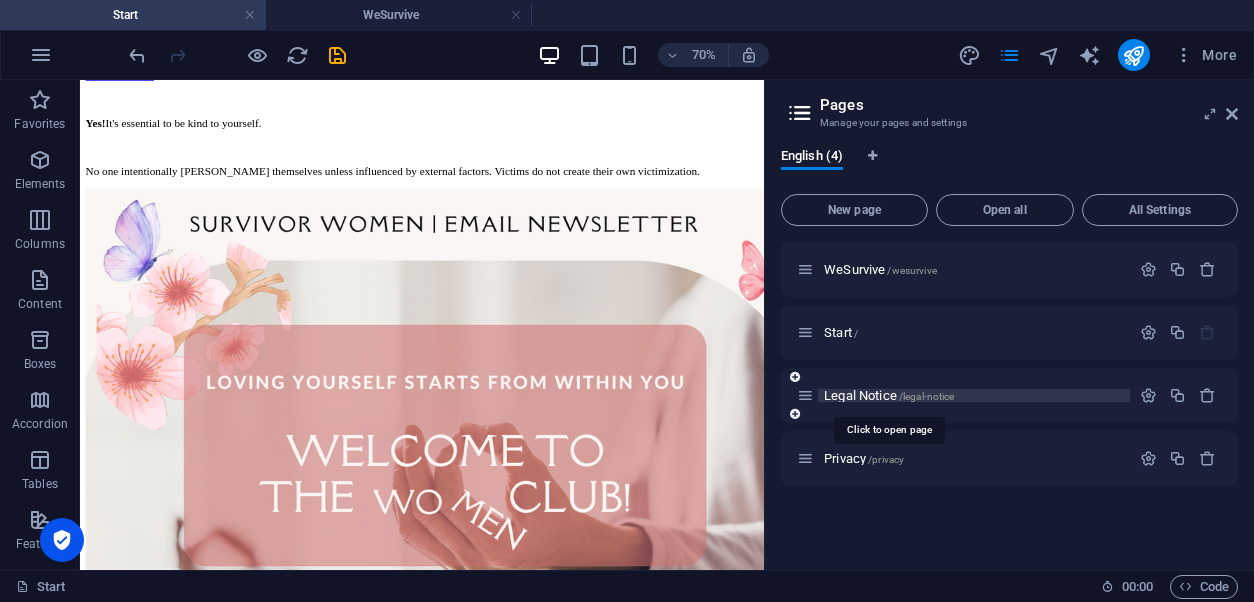 click on "Legal Notice /legal-notice" at bounding box center (889, 395) 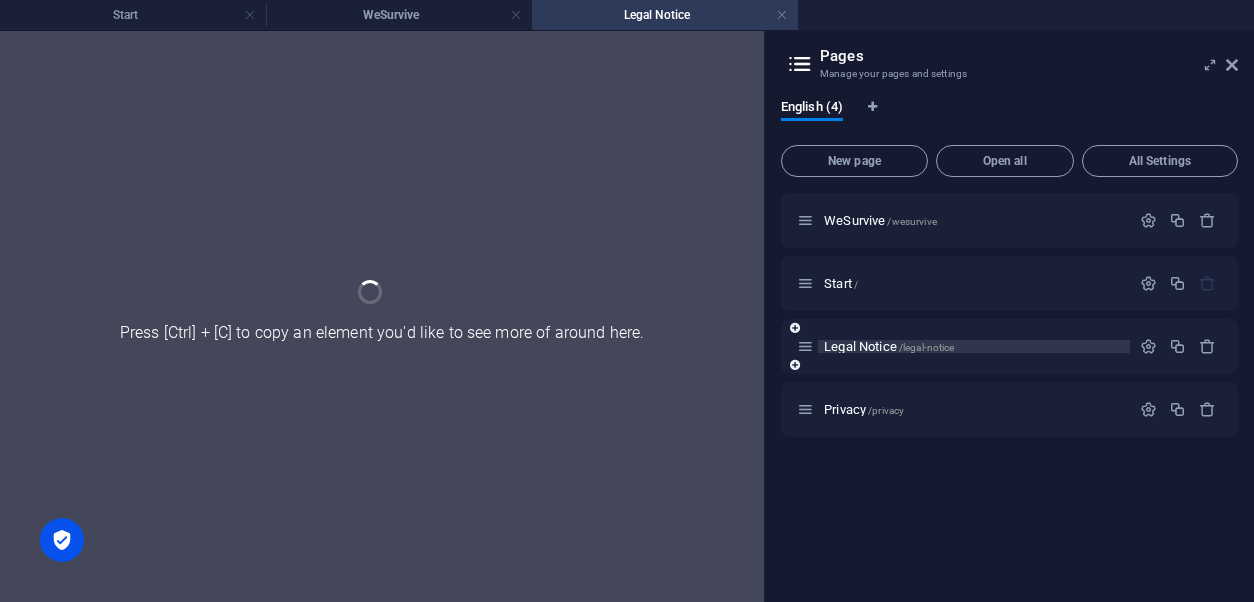 scroll, scrollTop: 0, scrollLeft: 0, axis: both 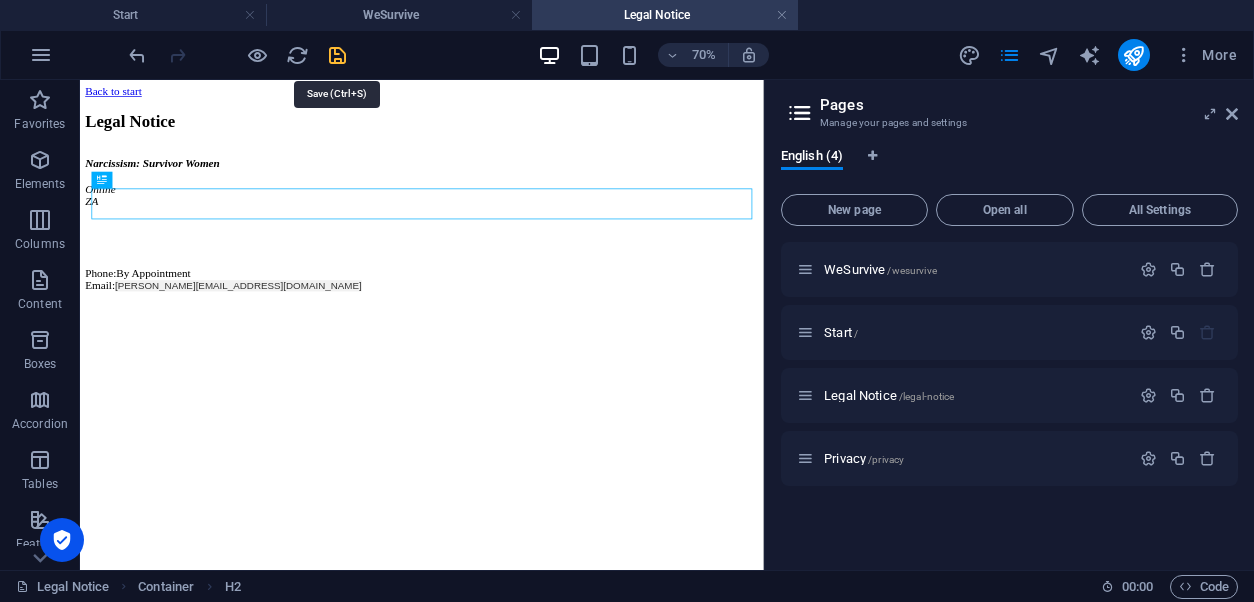 click at bounding box center [337, 55] 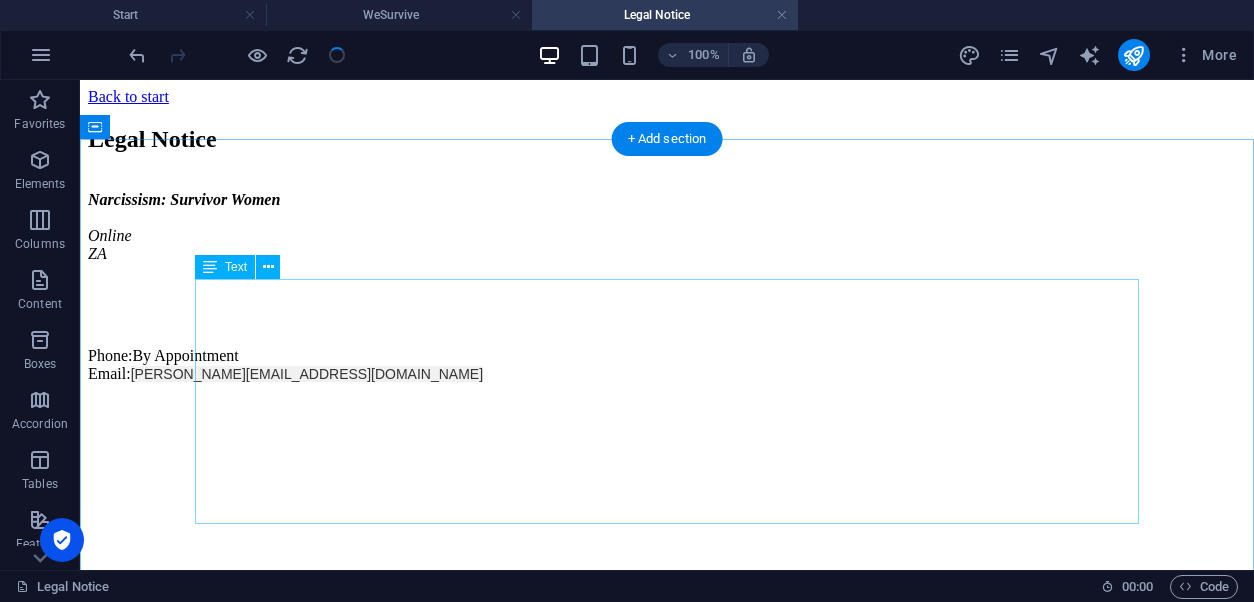 scroll, scrollTop: 50, scrollLeft: 0, axis: vertical 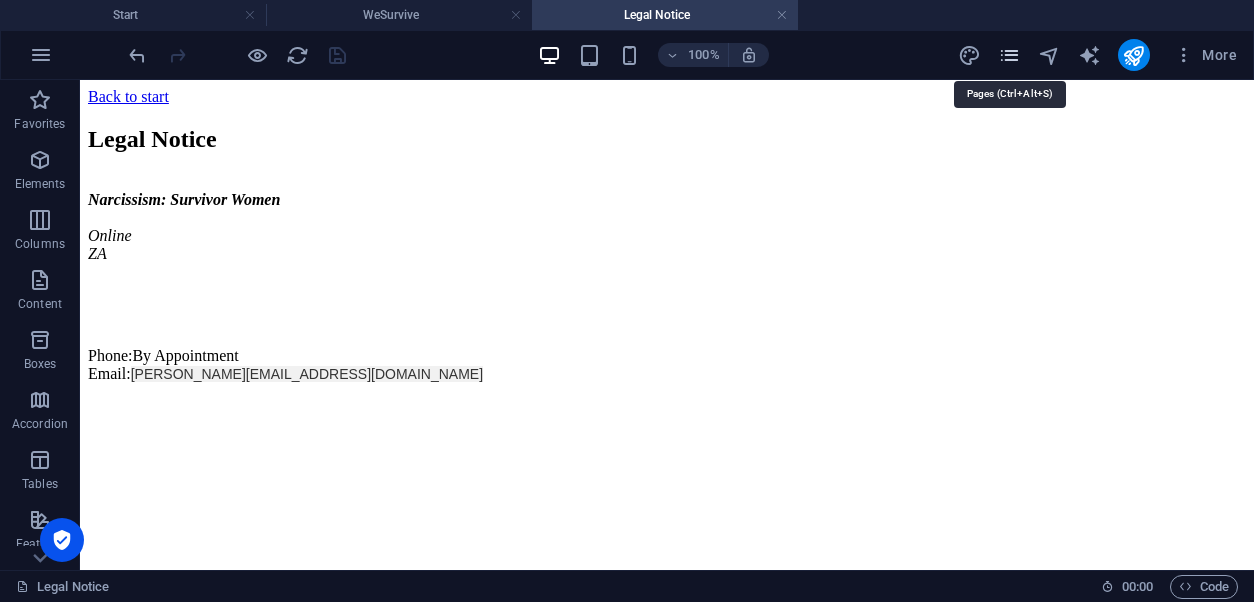 click at bounding box center [1009, 55] 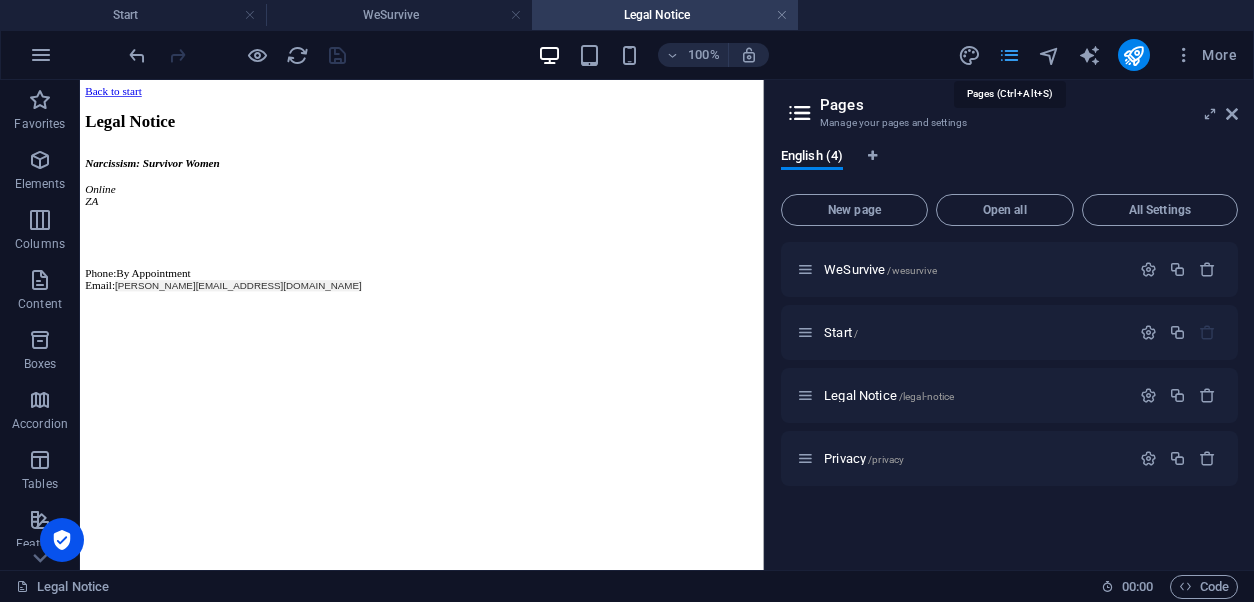scroll, scrollTop: 0, scrollLeft: 0, axis: both 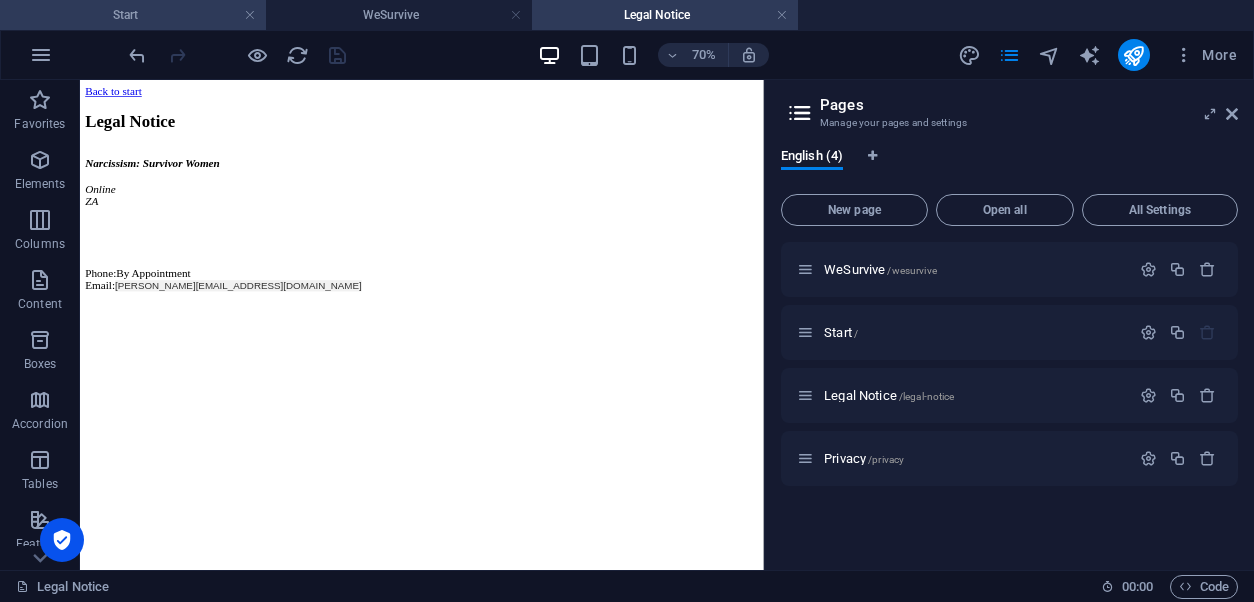 click on "Start" at bounding box center [133, 15] 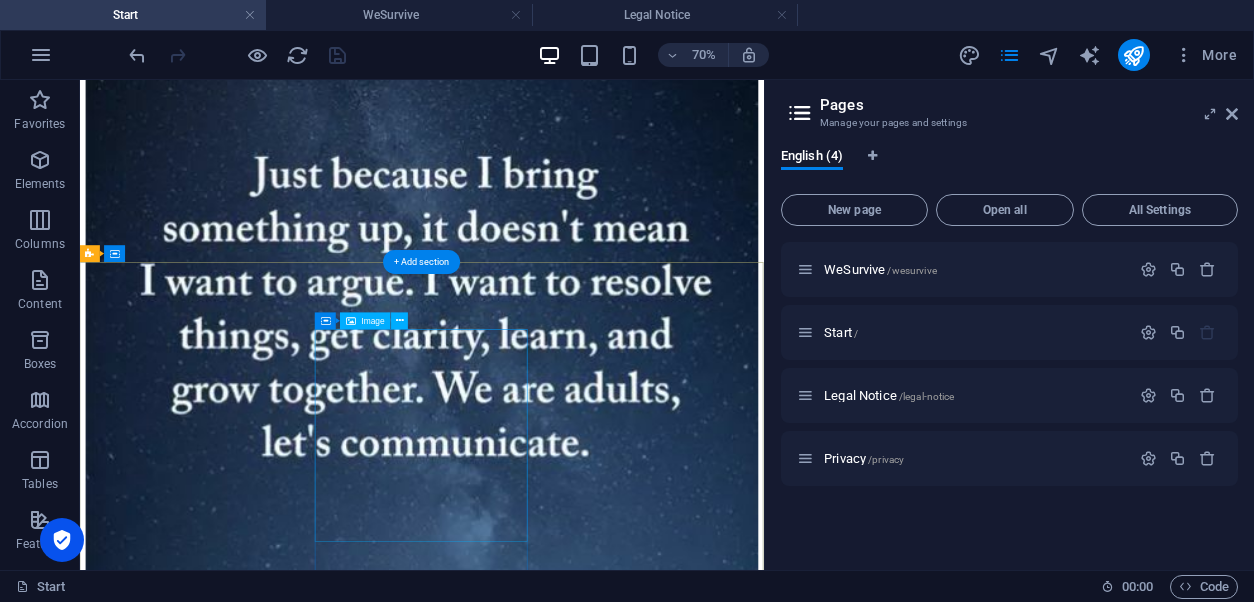 scroll, scrollTop: 7563, scrollLeft: 0, axis: vertical 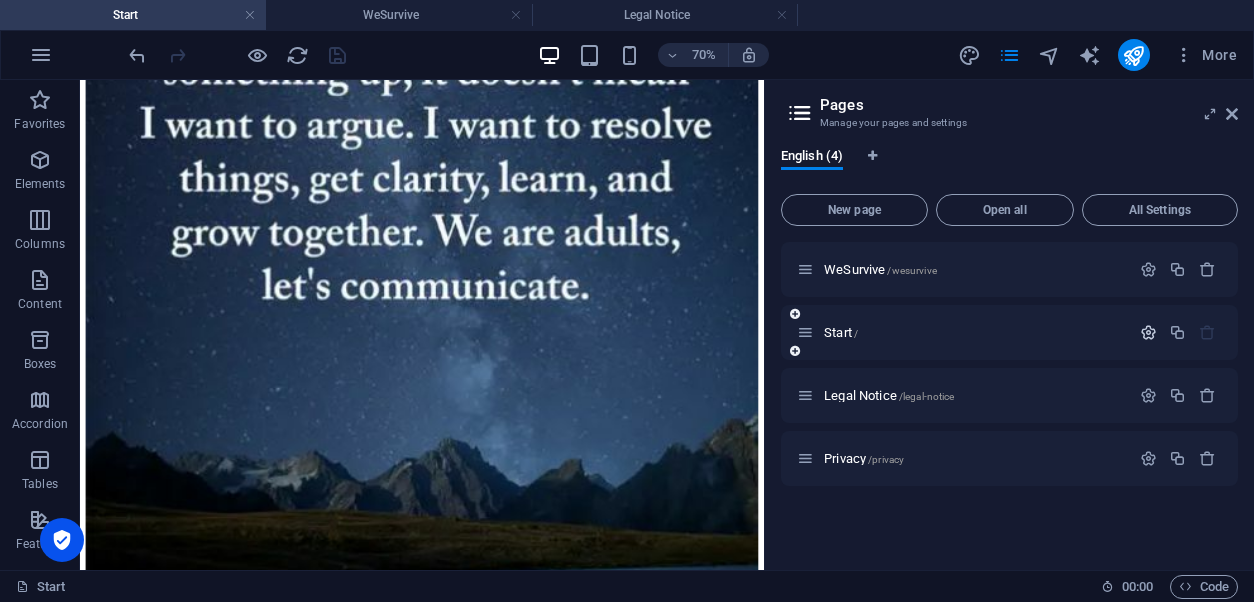 click at bounding box center [1148, 332] 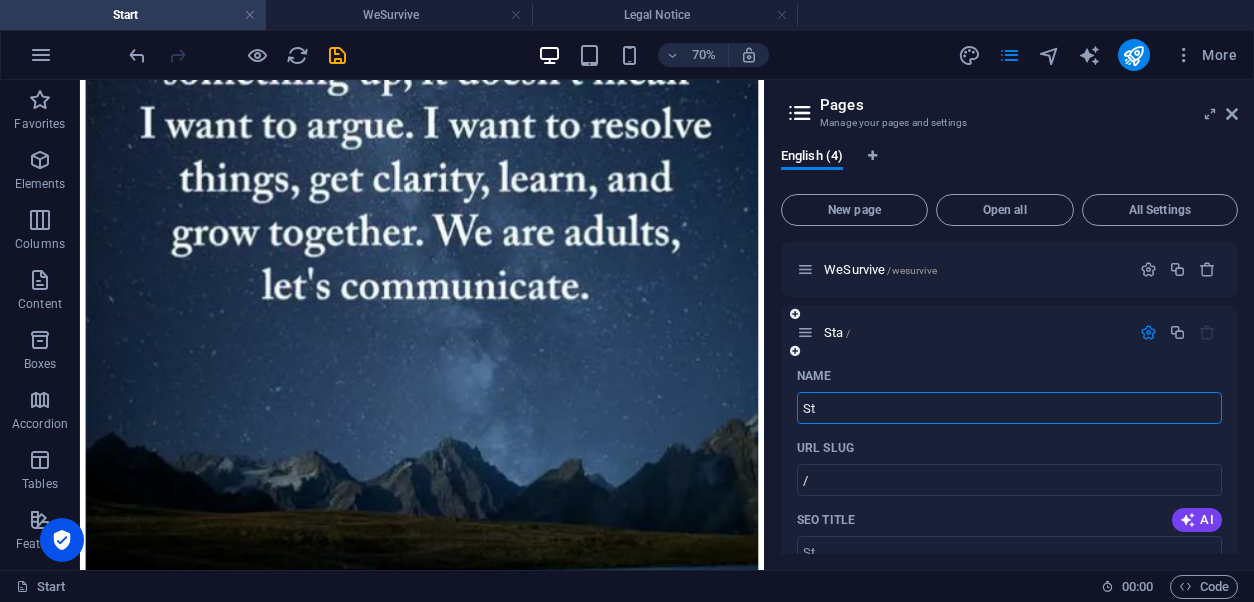 type on "S" 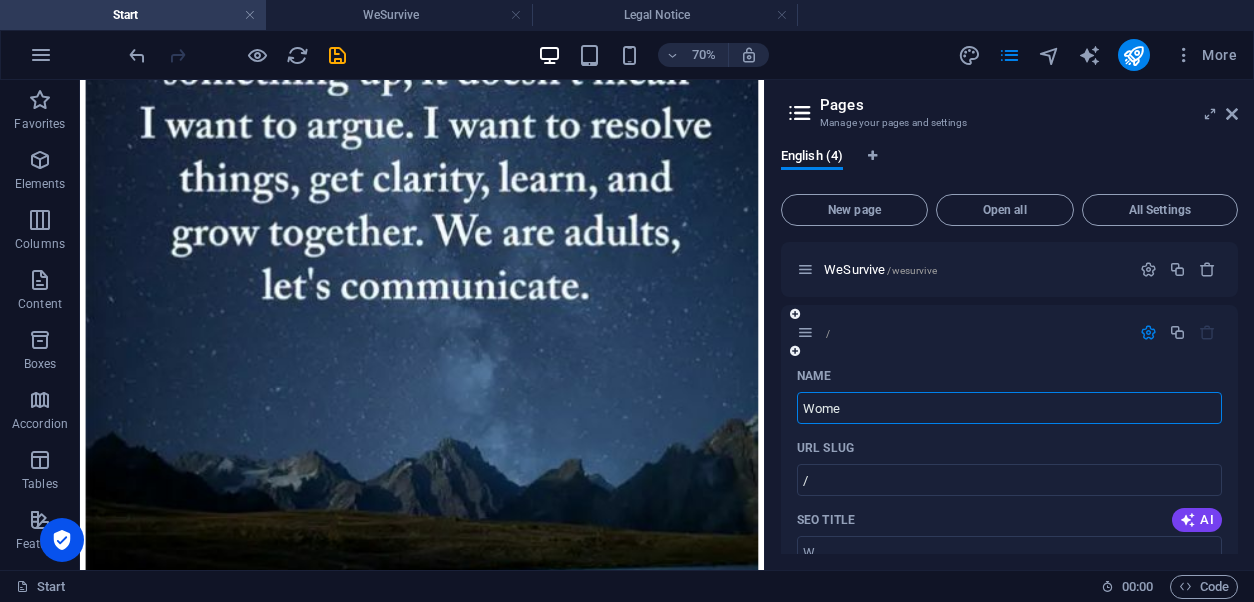 type on "Women" 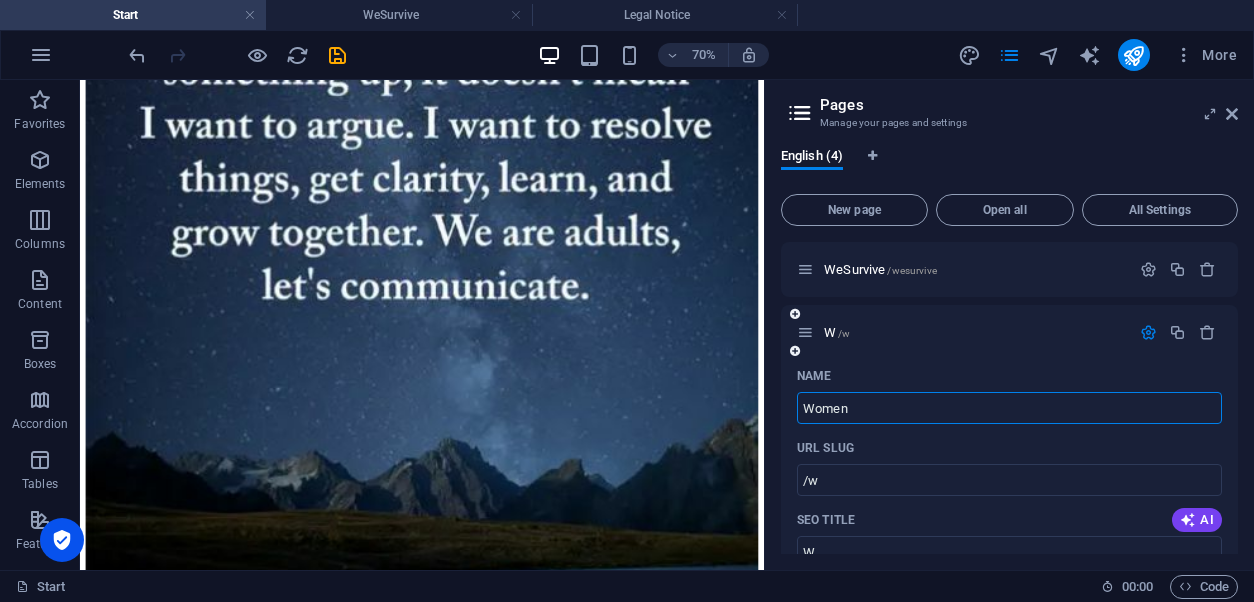 type on "/w" 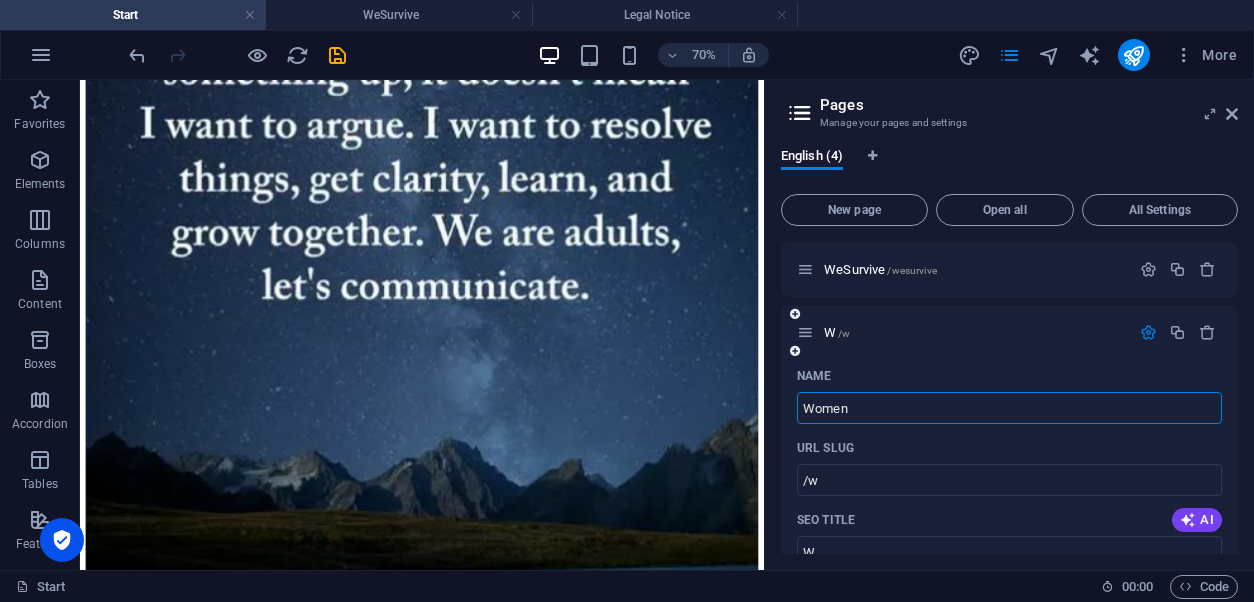 type on "Women" 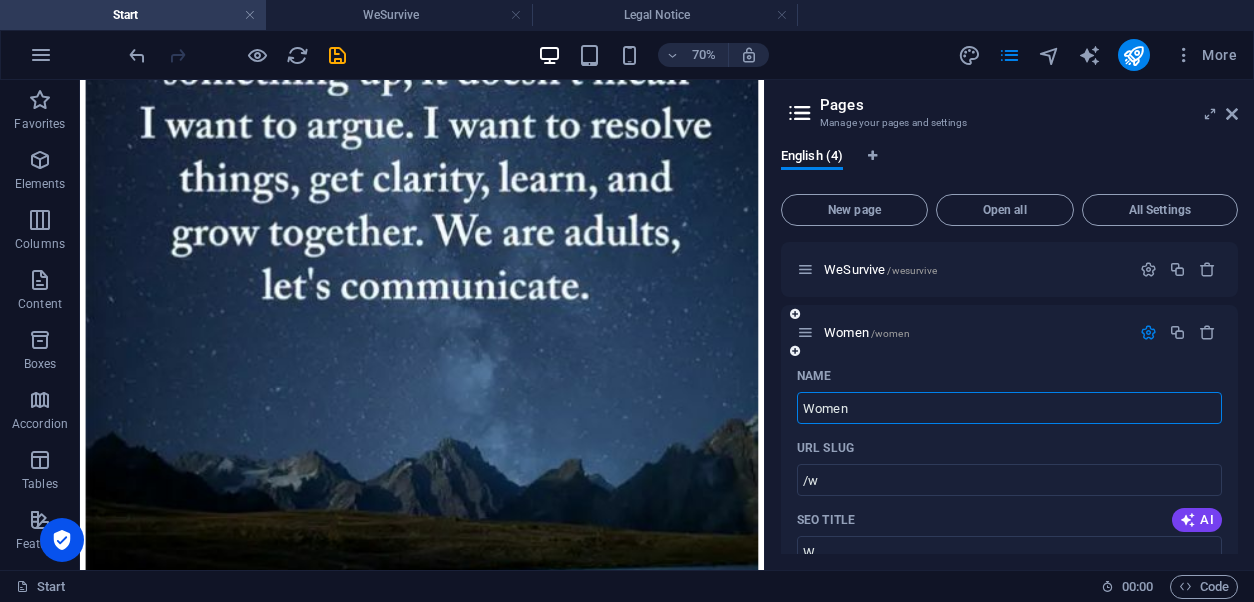 type on "/women" 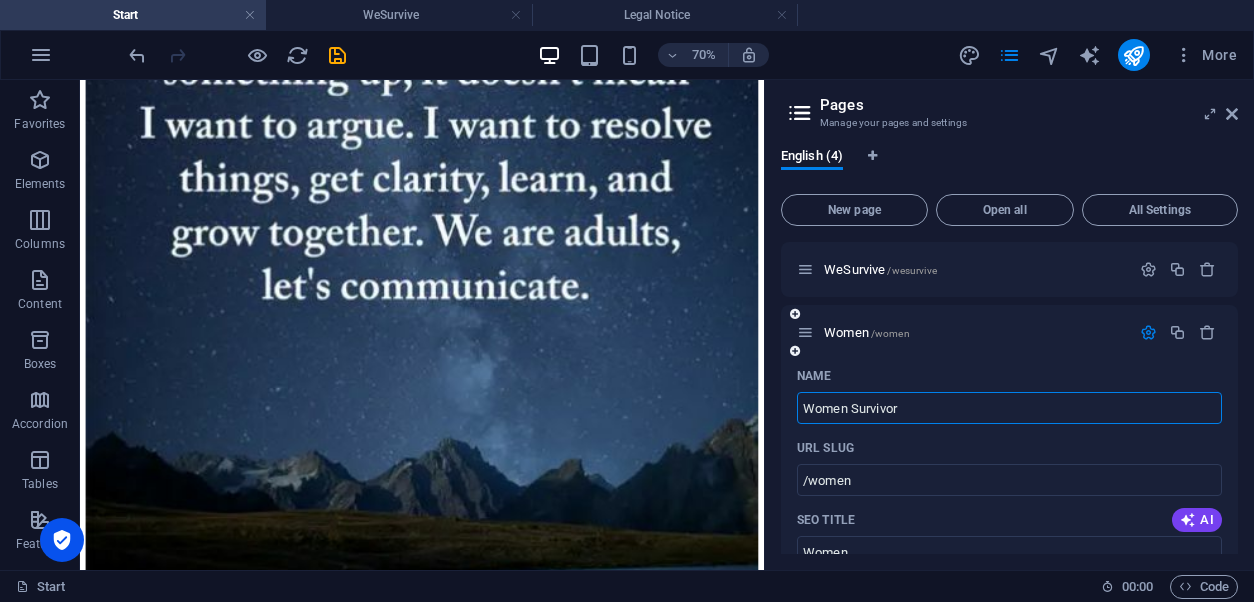 type on "Women Survivors" 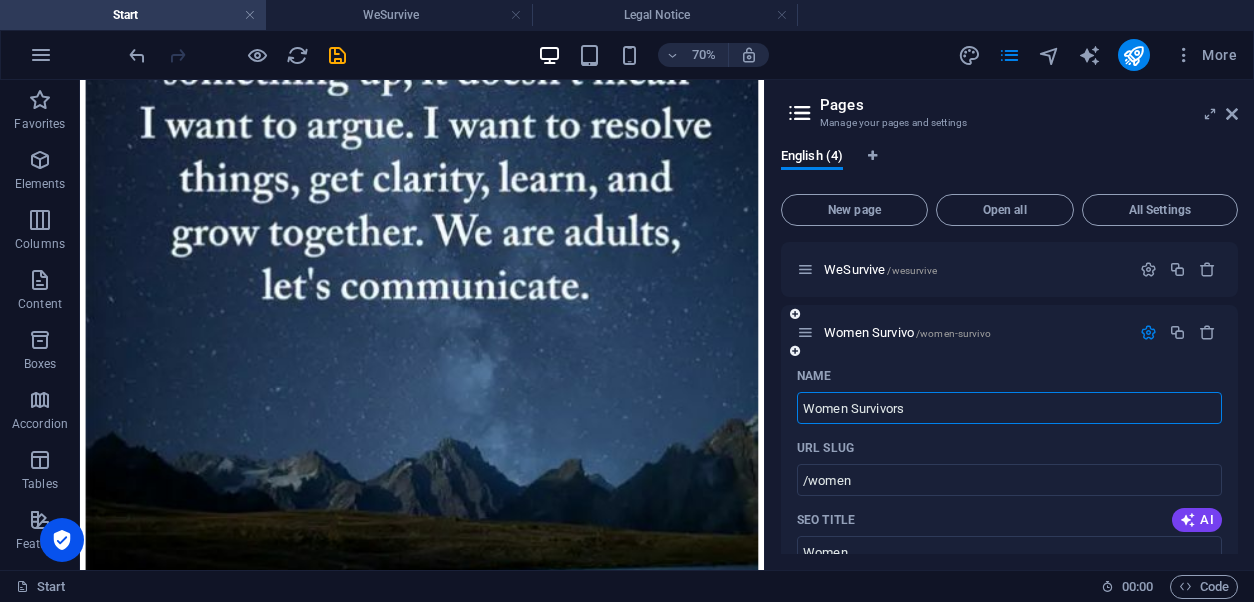 type on "/women-survivo" 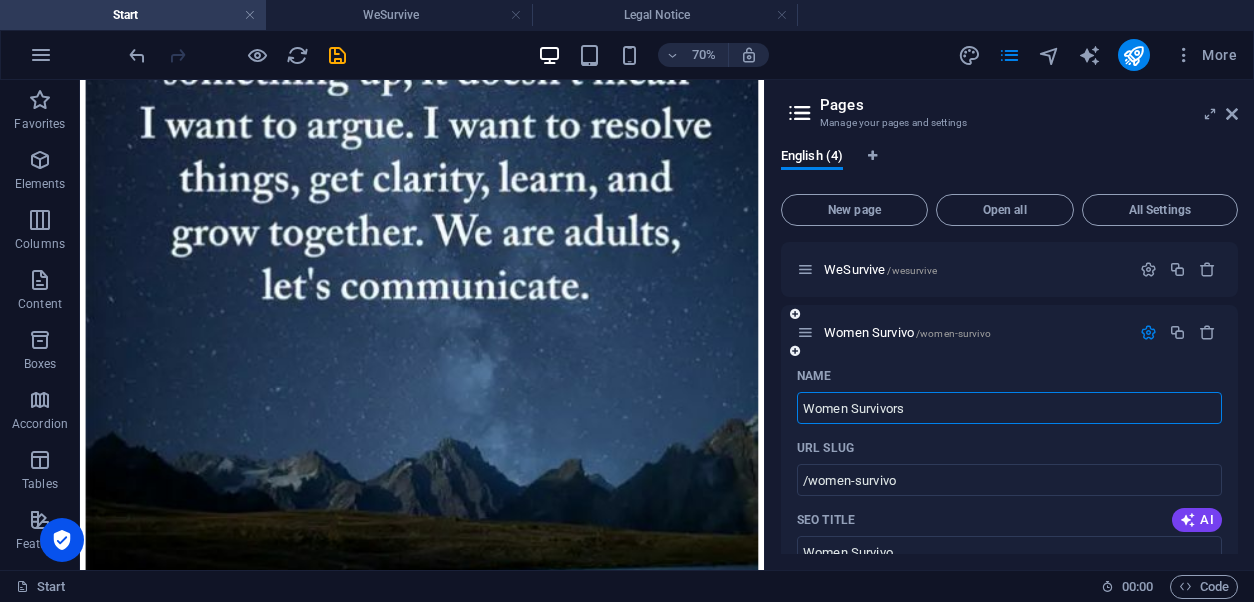 type on "Women Survivors" 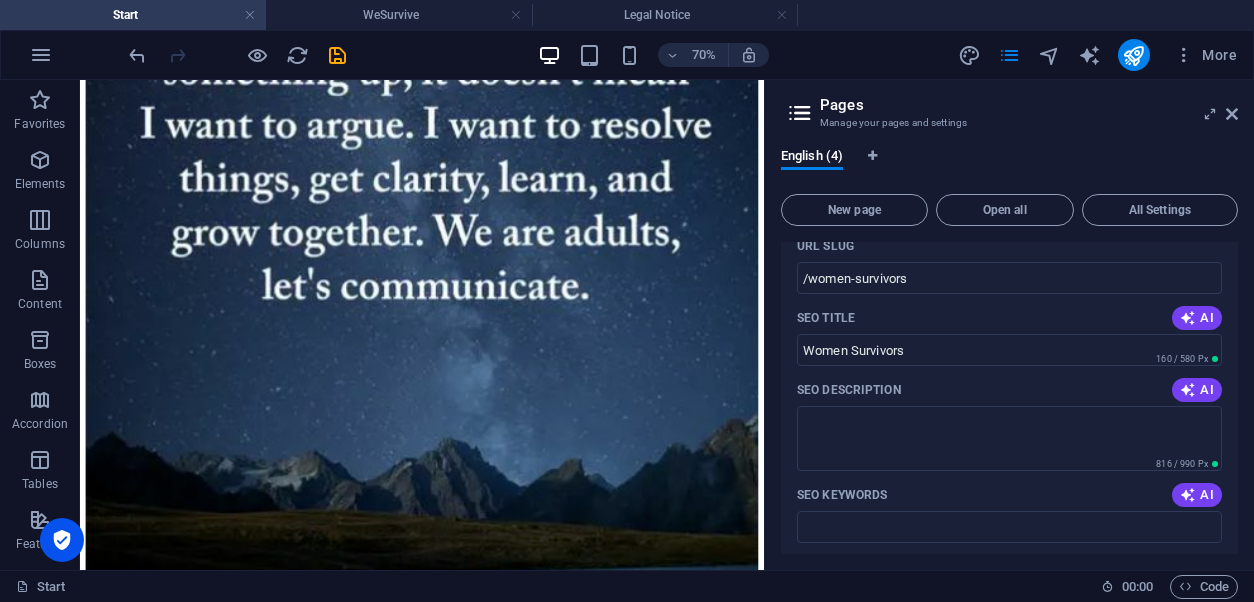 scroll, scrollTop: 203, scrollLeft: 0, axis: vertical 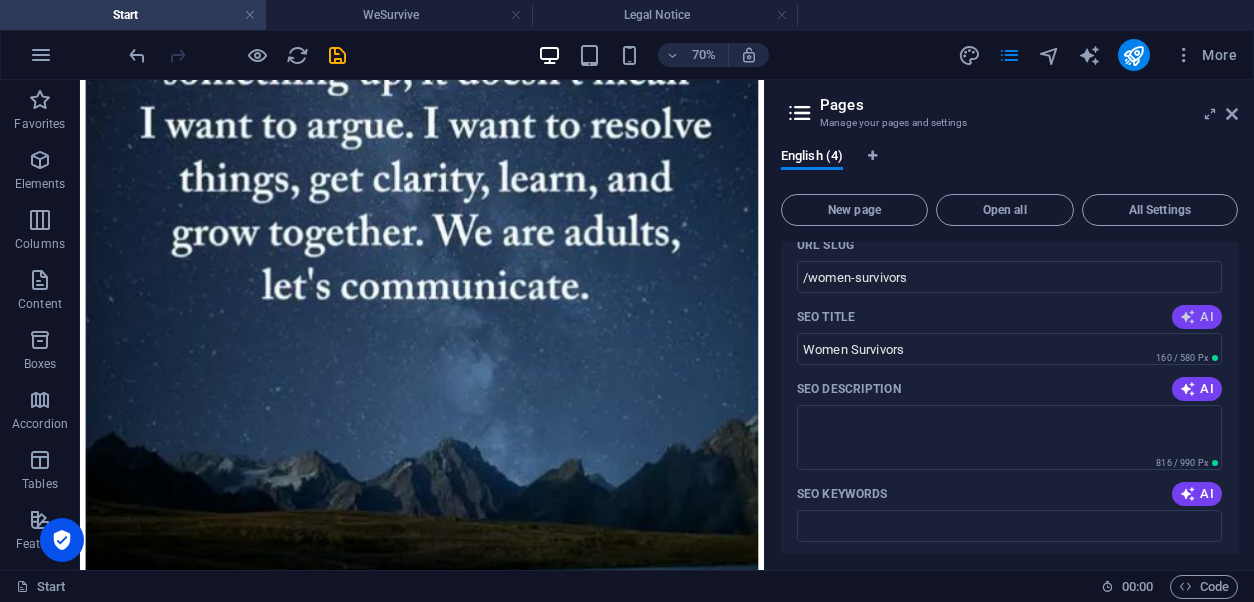 type on "Women Survivors" 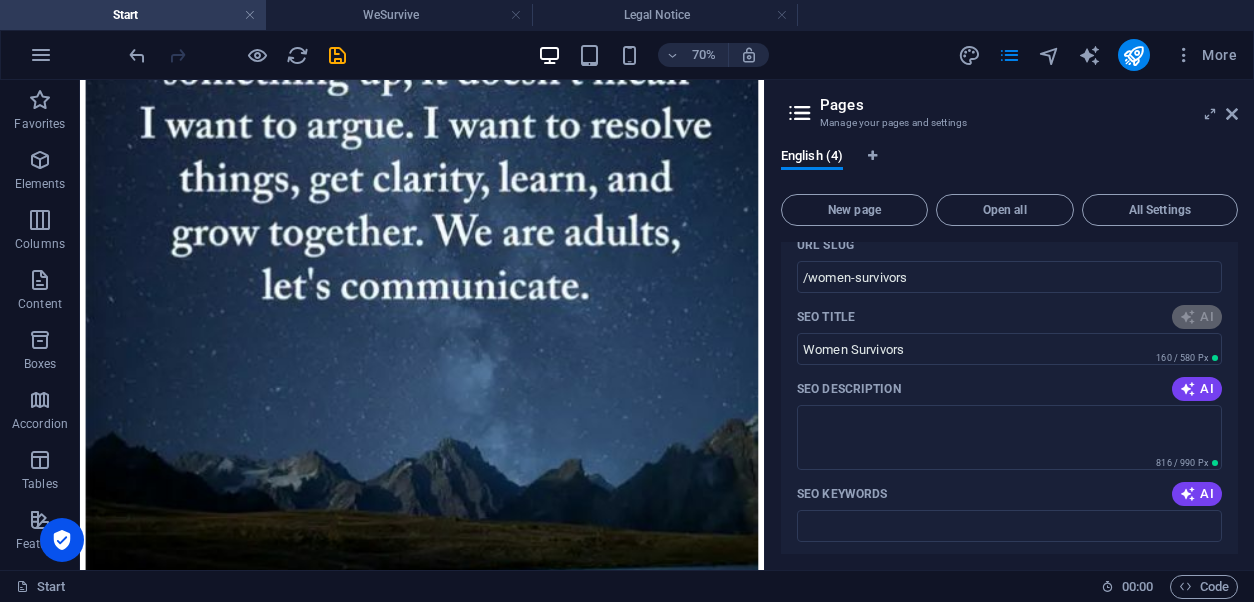 type on "Empowerment for Survivor Women" 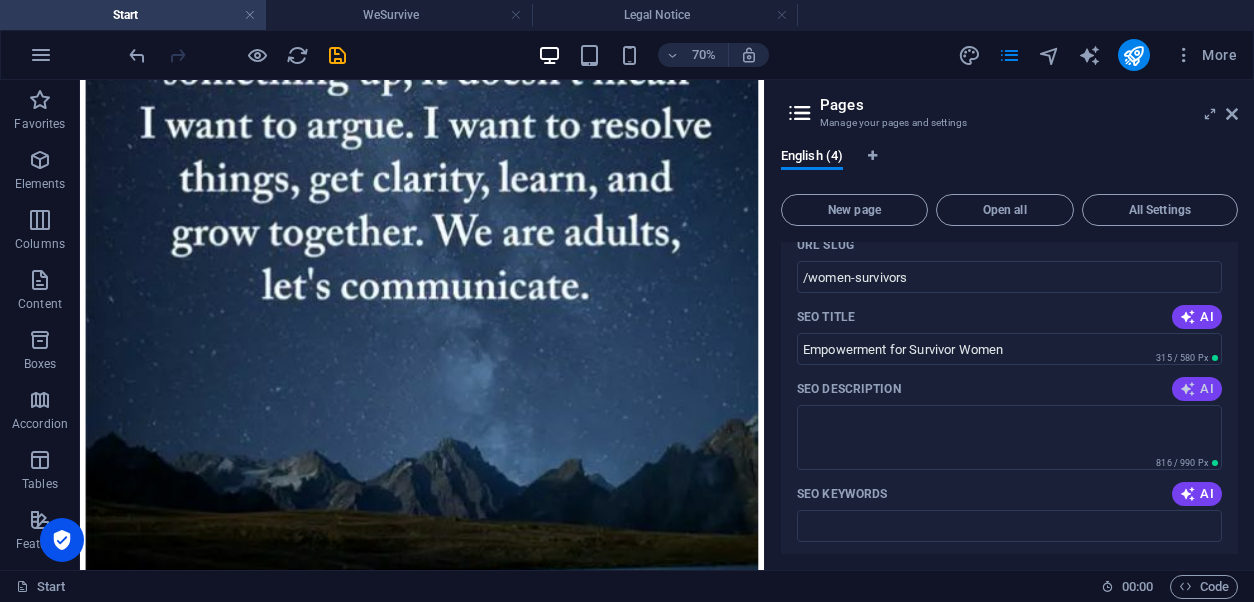 click on "AI" at bounding box center (1197, 389) 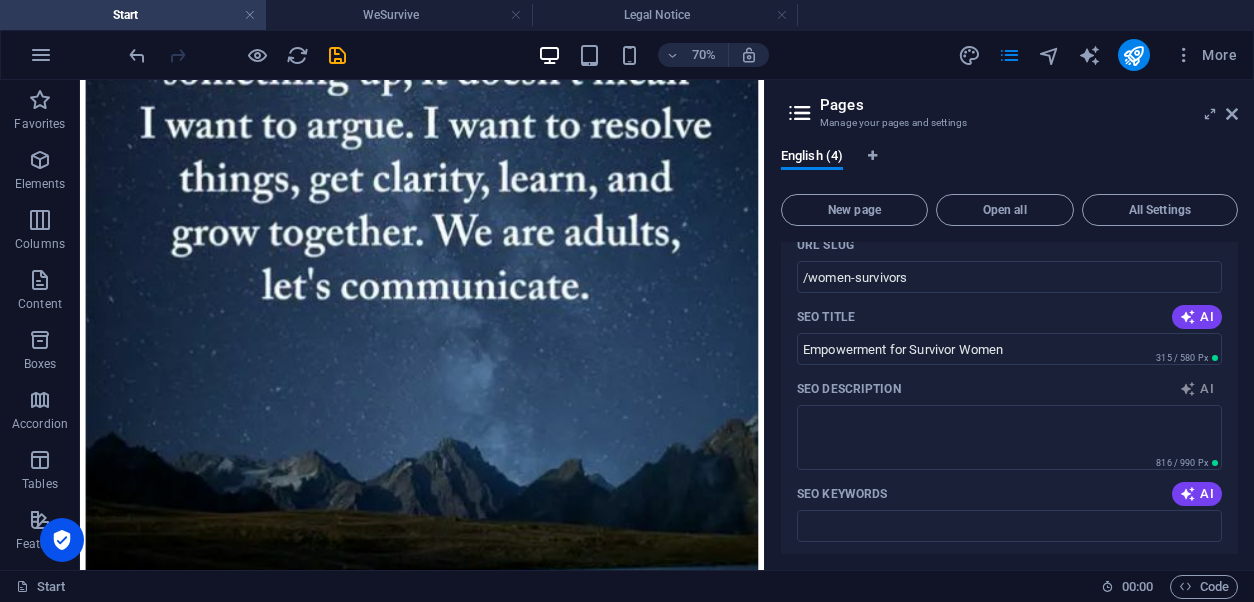 type on "Empower yourself as a survivor. Join us to explore healing, reflect on your journey, and embrace a renewed sense of purpose." 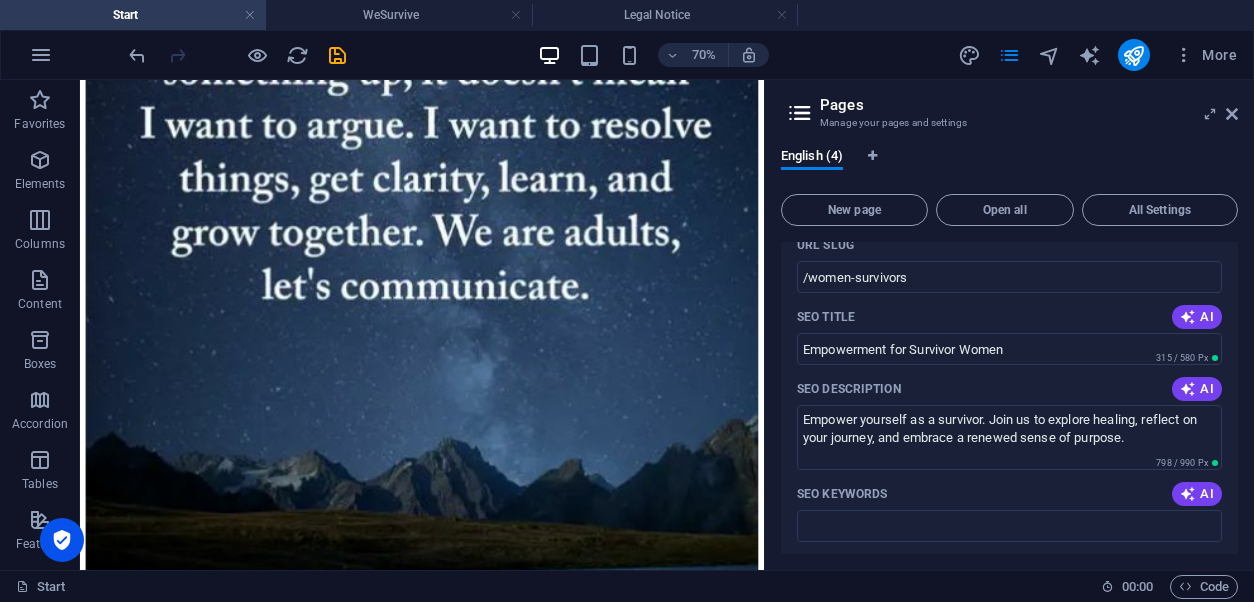 click on "SEO Keywords" at bounding box center [1009, 526] 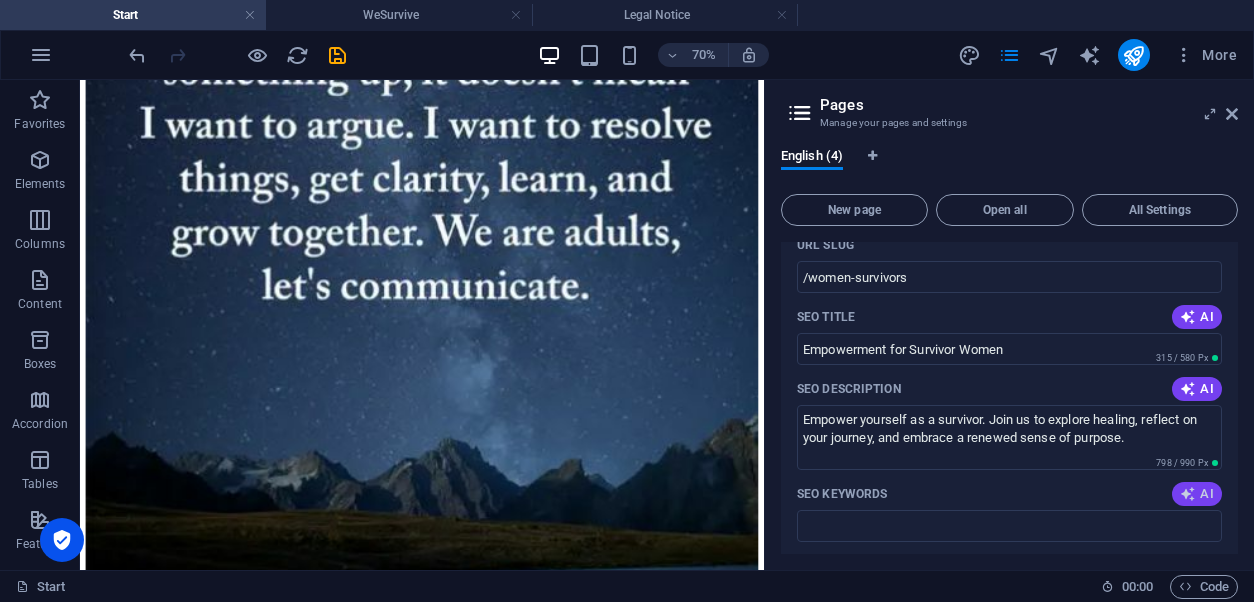 click on "AI" at bounding box center [1197, 494] 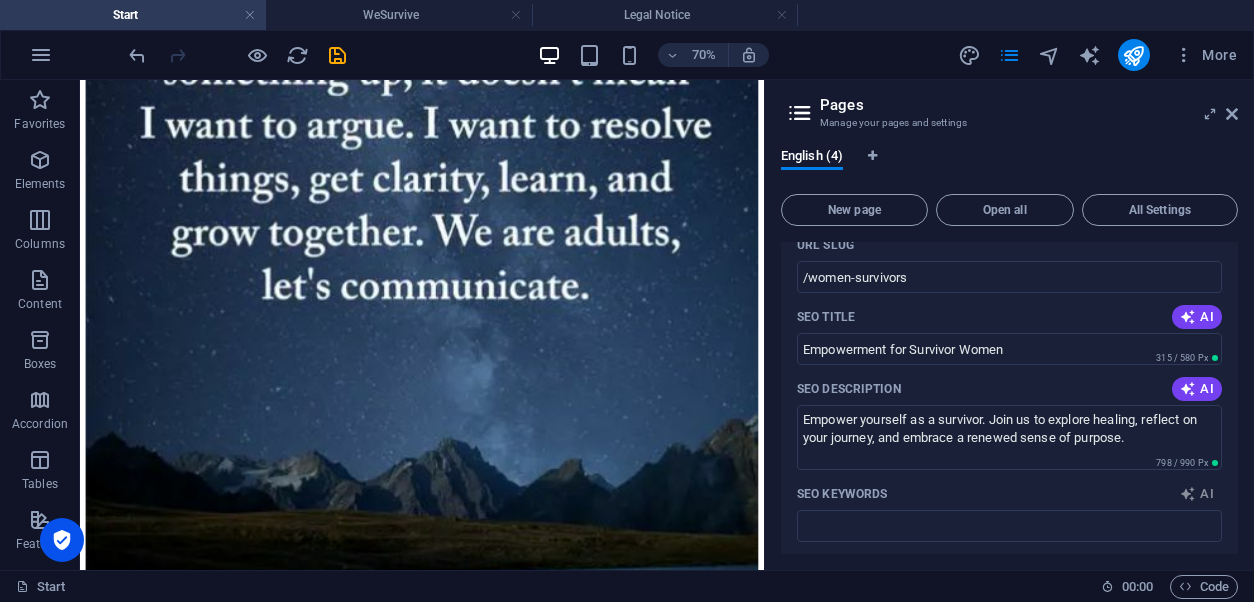 scroll, scrollTop: 228, scrollLeft: 0, axis: vertical 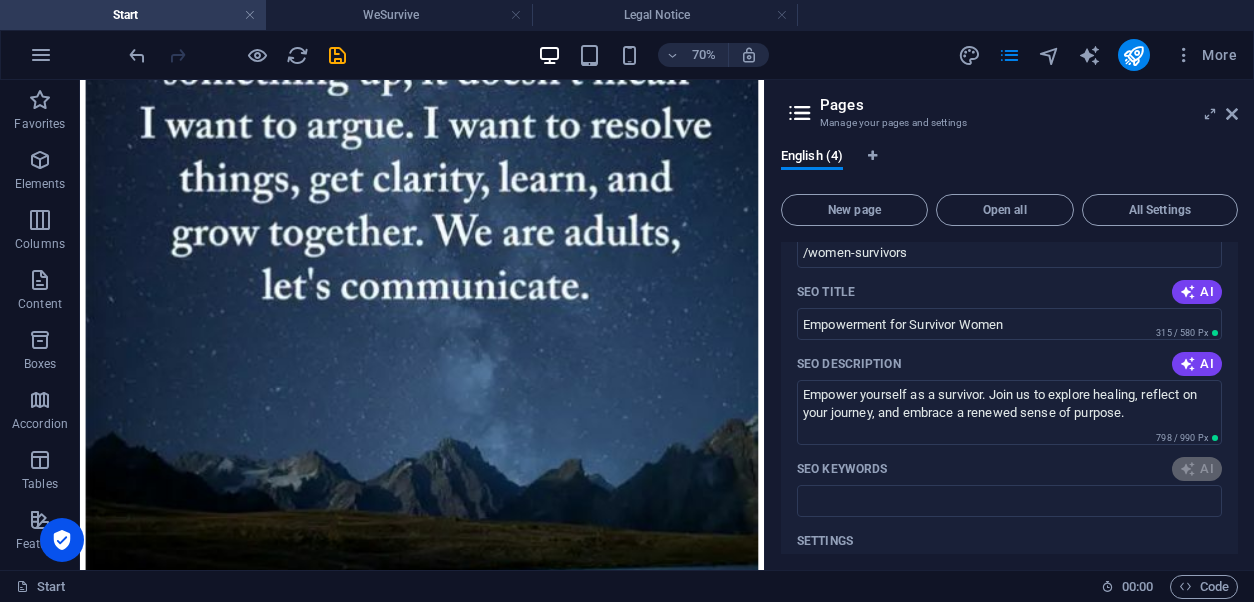 type on "narcissism recovery, survivor support, healing from [MEDICAL_DATA], empowerment after trauma, self-reflection journey, community for survivor women" 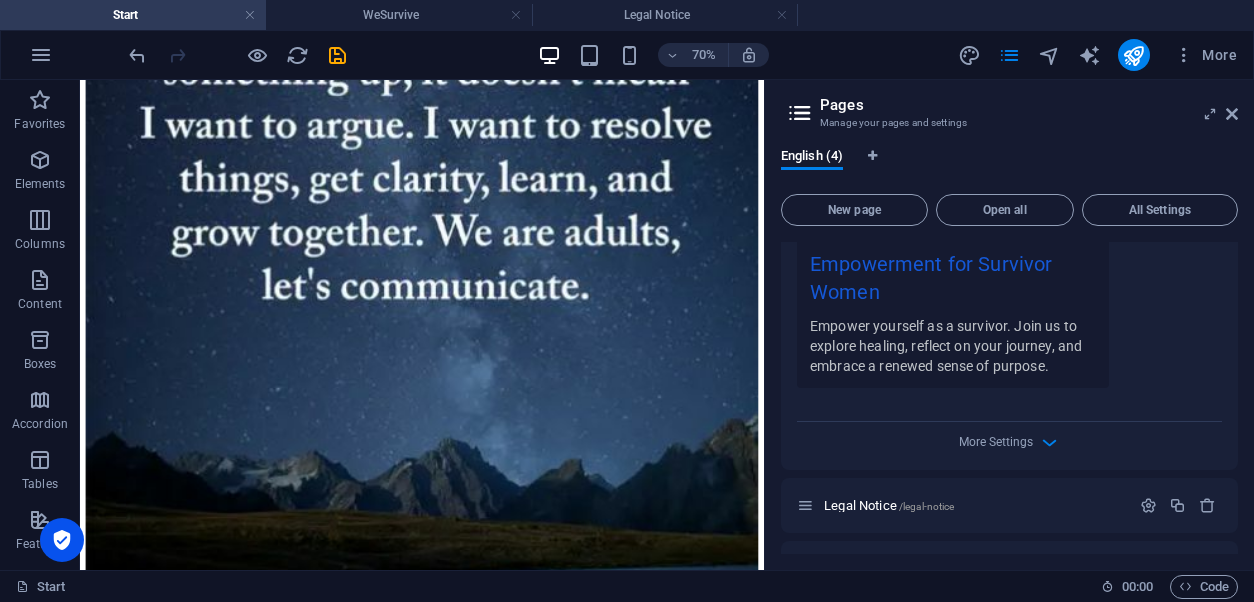 scroll, scrollTop: 753, scrollLeft: 0, axis: vertical 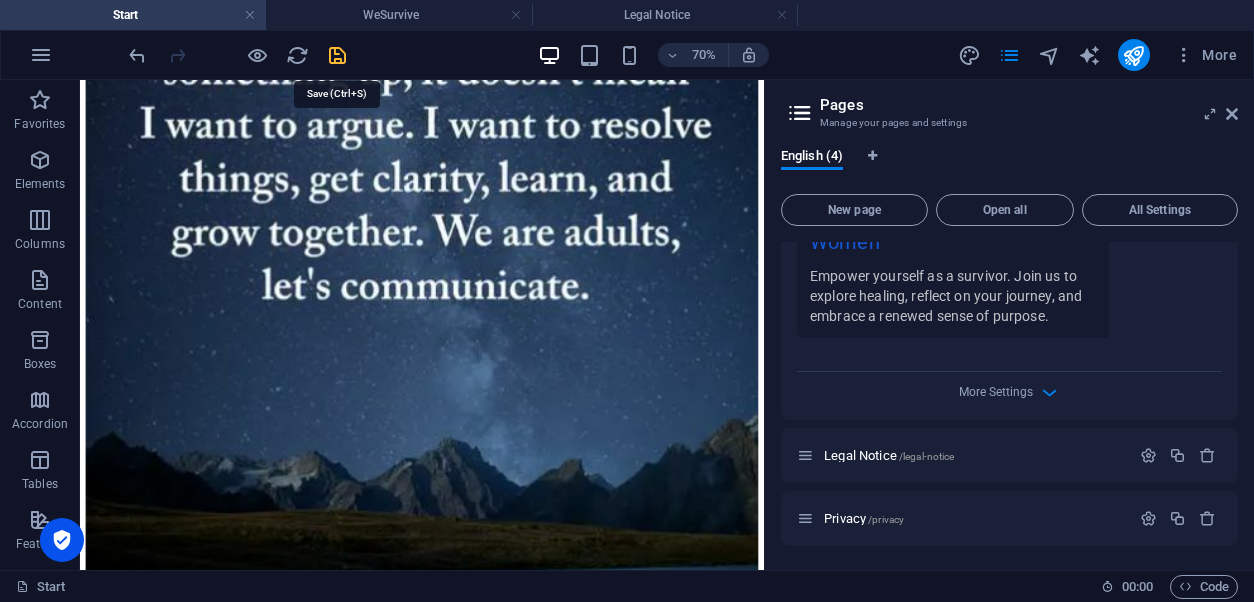 click at bounding box center [337, 55] 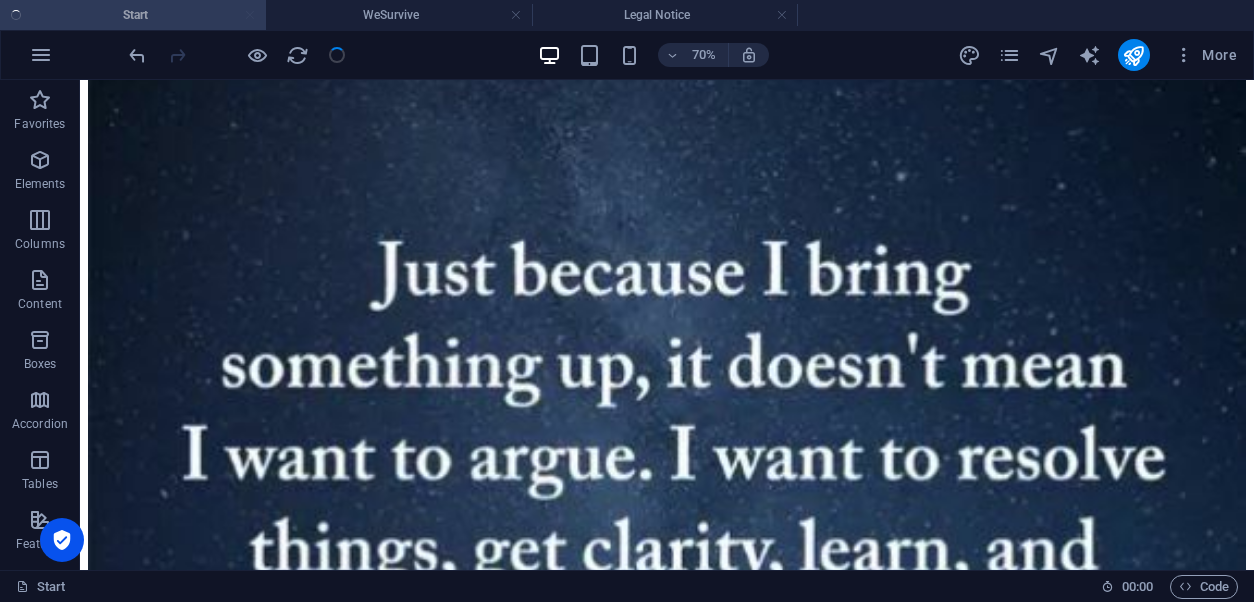 scroll, scrollTop: 7416, scrollLeft: 0, axis: vertical 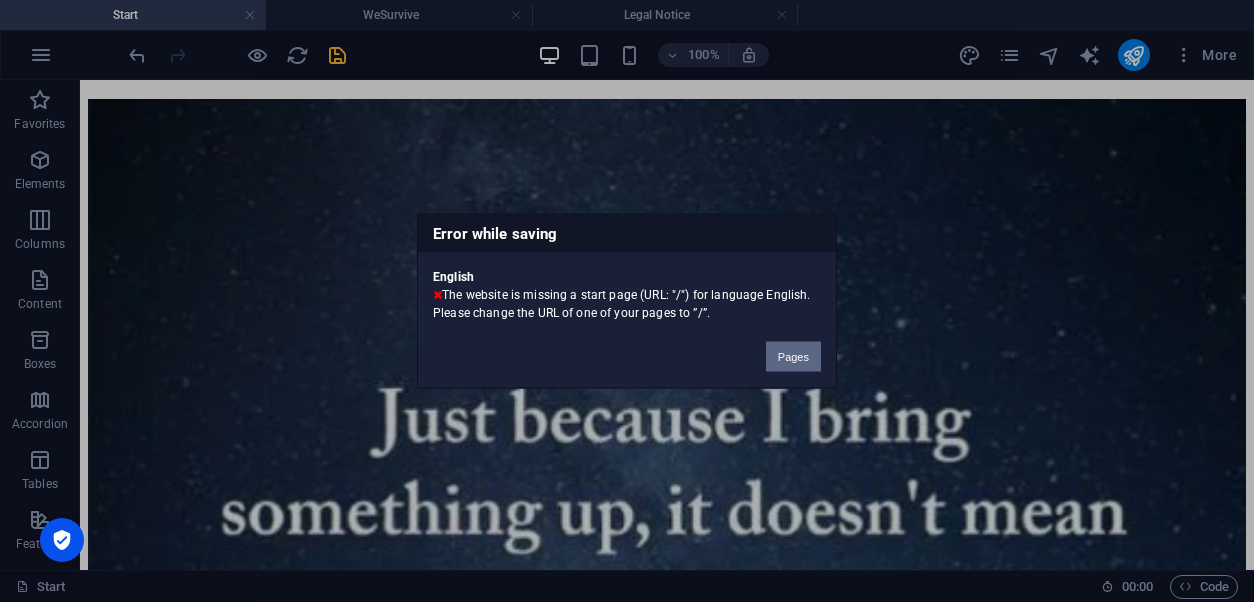 click on "Pages" at bounding box center [793, 357] 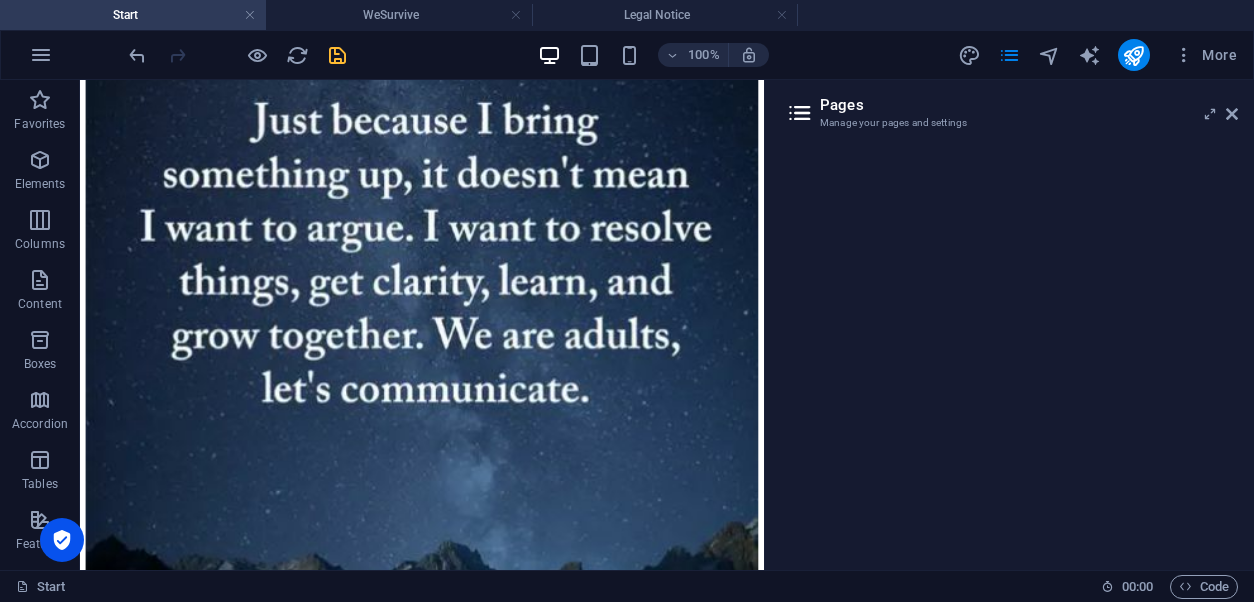 scroll, scrollTop: 7563, scrollLeft: 0, axis: vertical 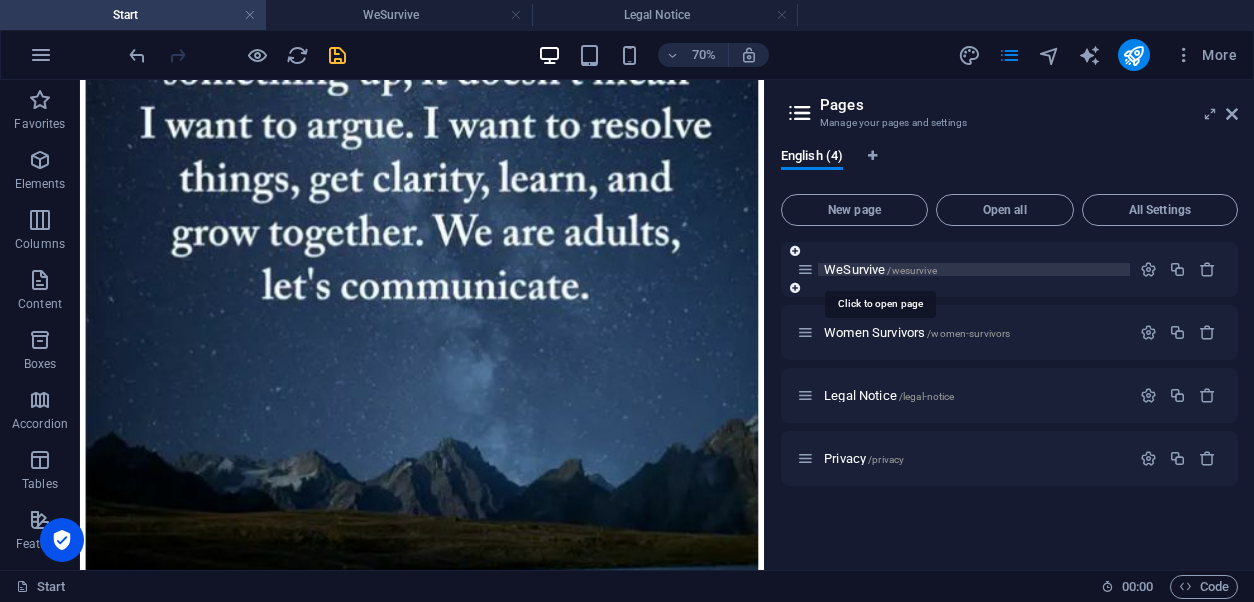 click on "WeSurvive /wesurvive" at bounding box center [880, 269] 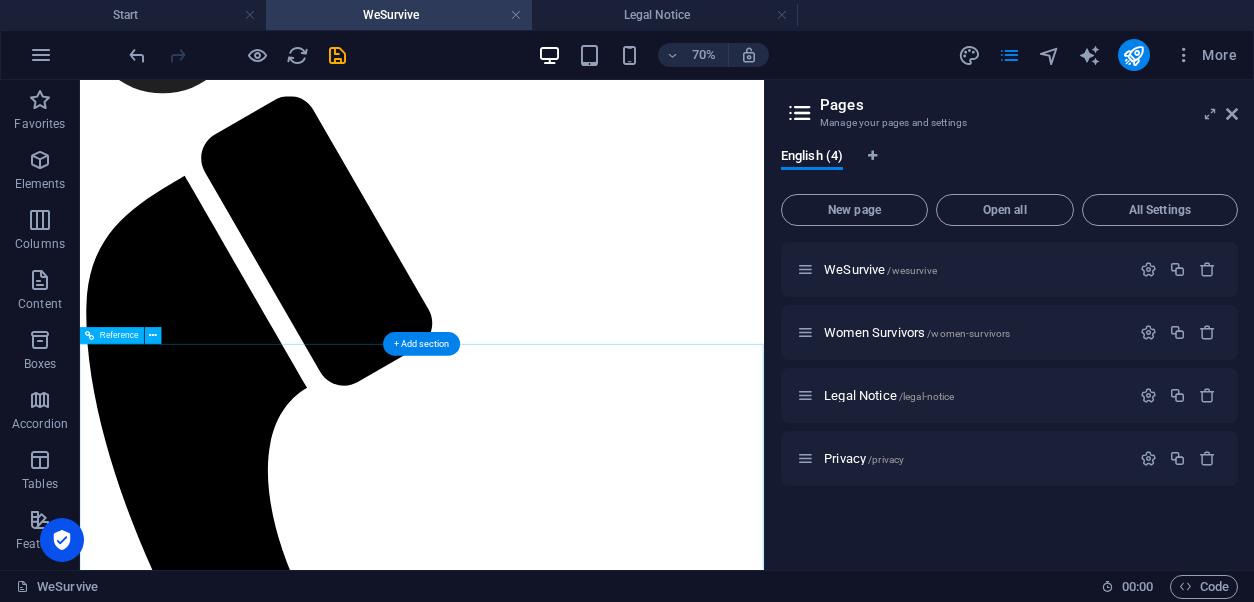 scroll, scrollTop: 0, scrollLeft: 0, axis: both 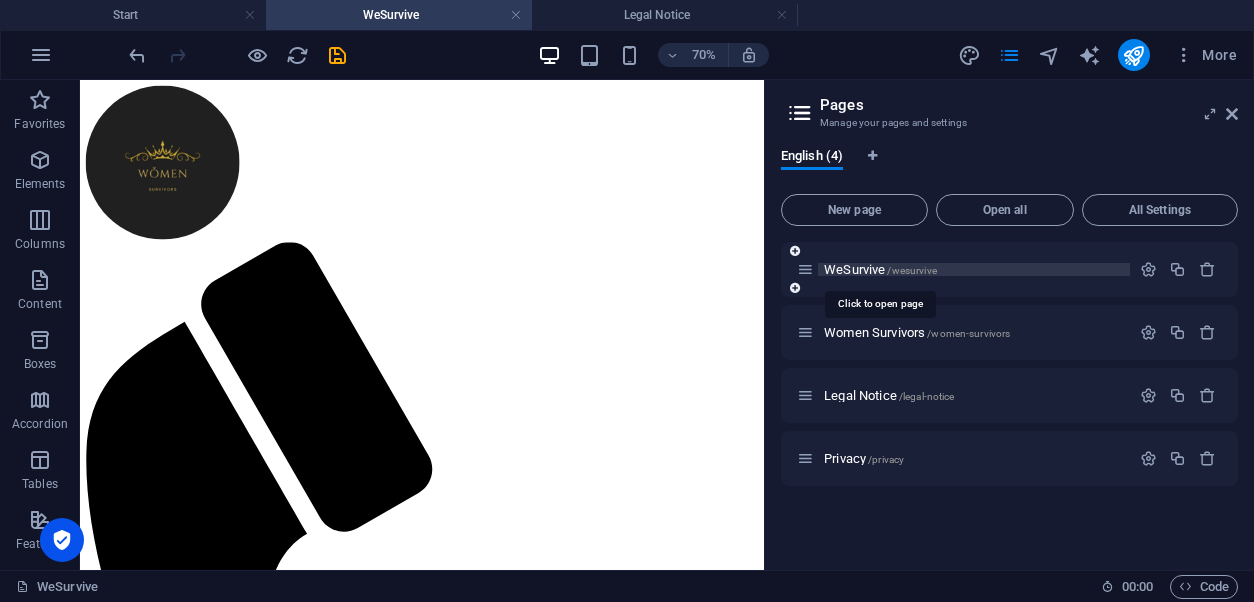 click on "WeSurvive /wesurvive" at bounding box center [880, 269] 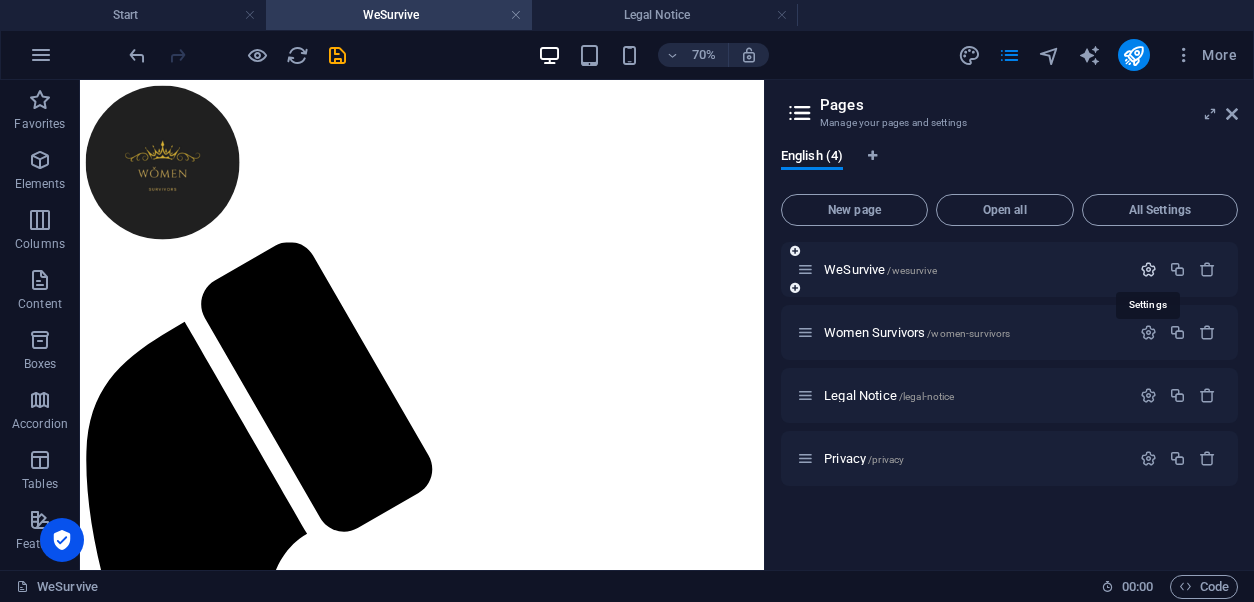 click at bounding box center [1148, 269] 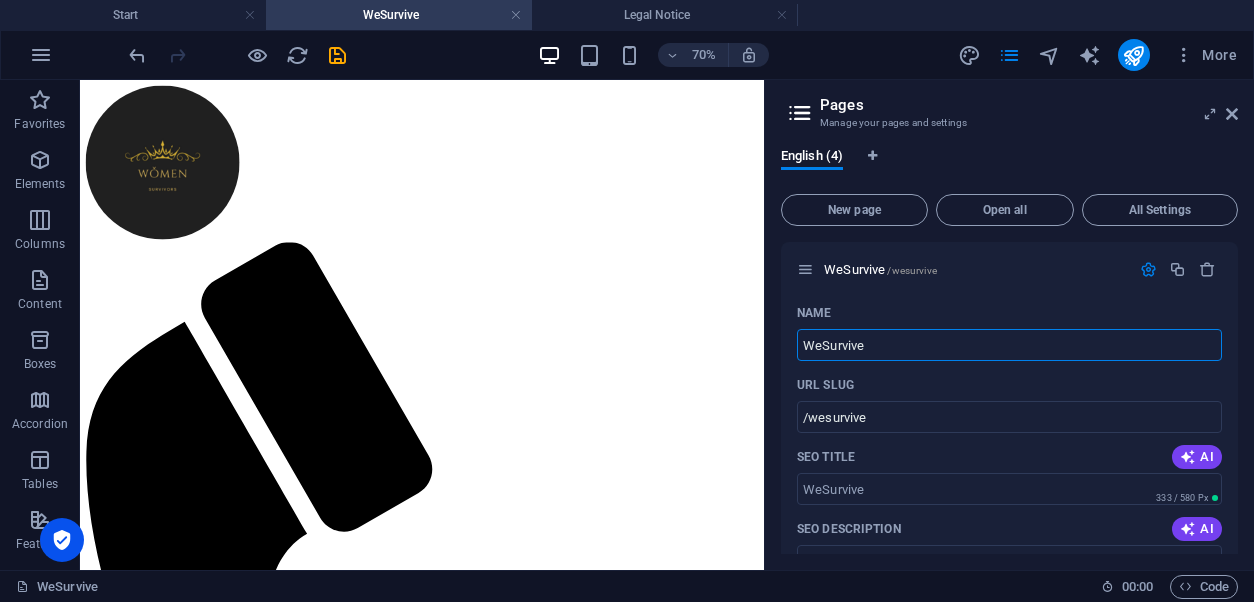 drag, startPoint x: 870, startPoint y: 343, endPoint x: 777, endPoint y: 349, distance: 93.193344 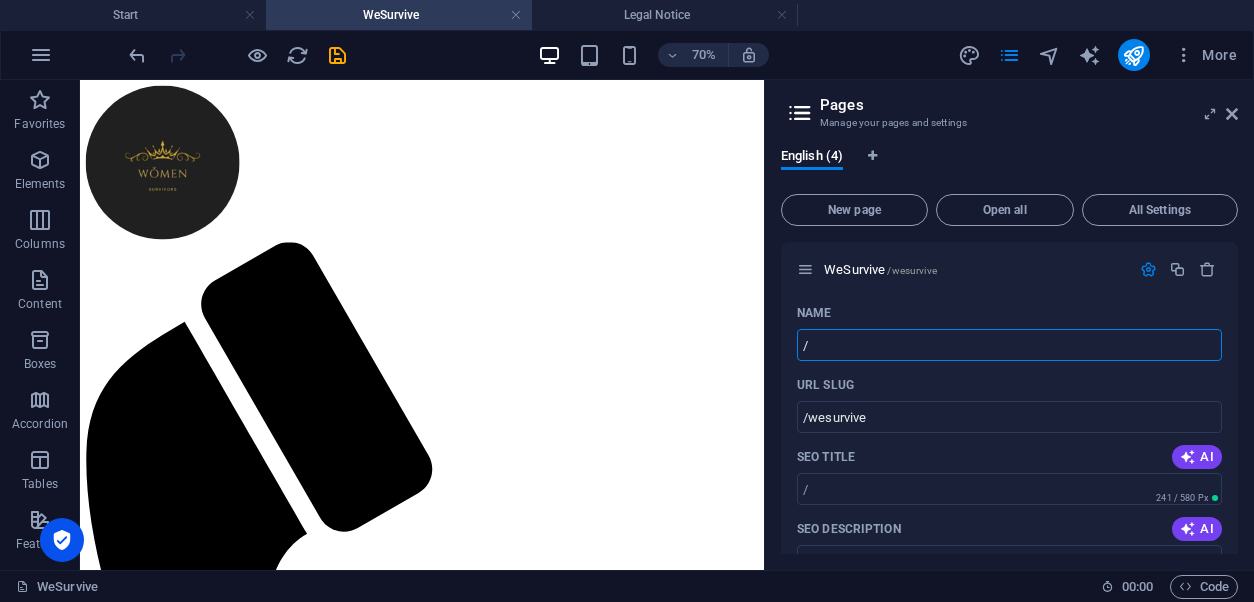 type on "/" 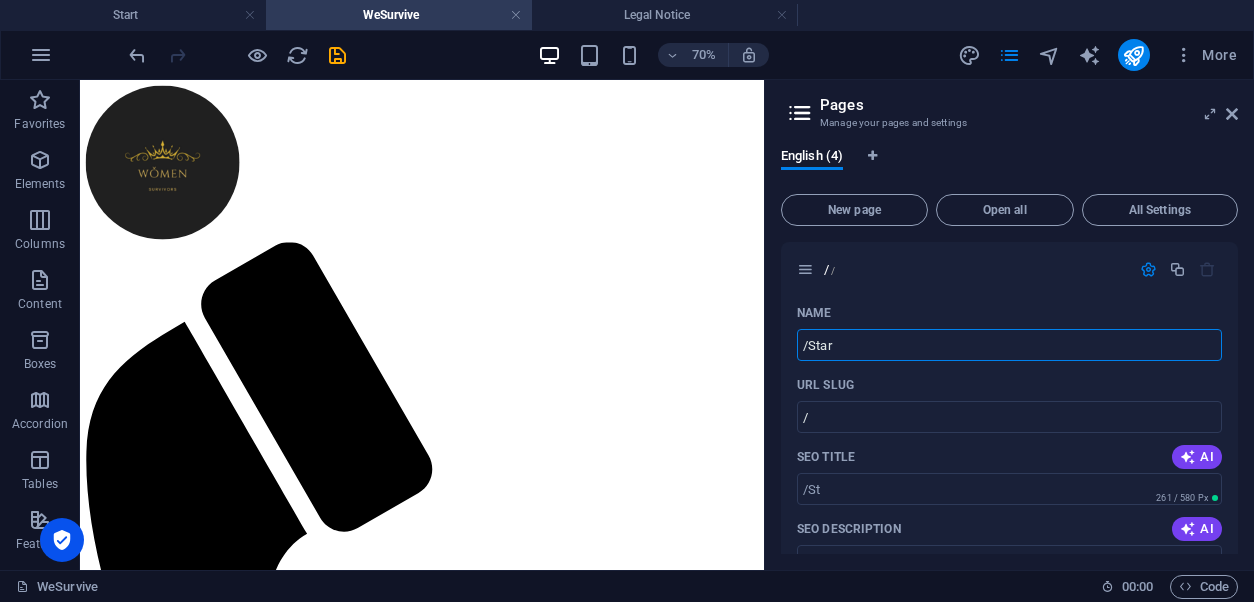 type on "/Start" 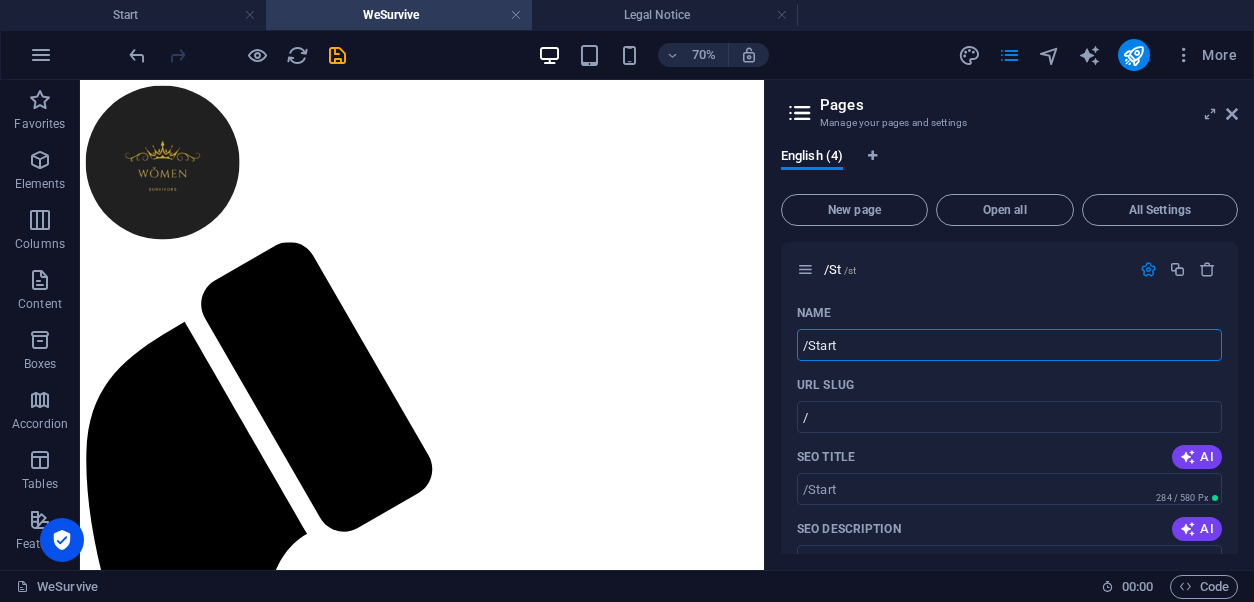 type on "/st" 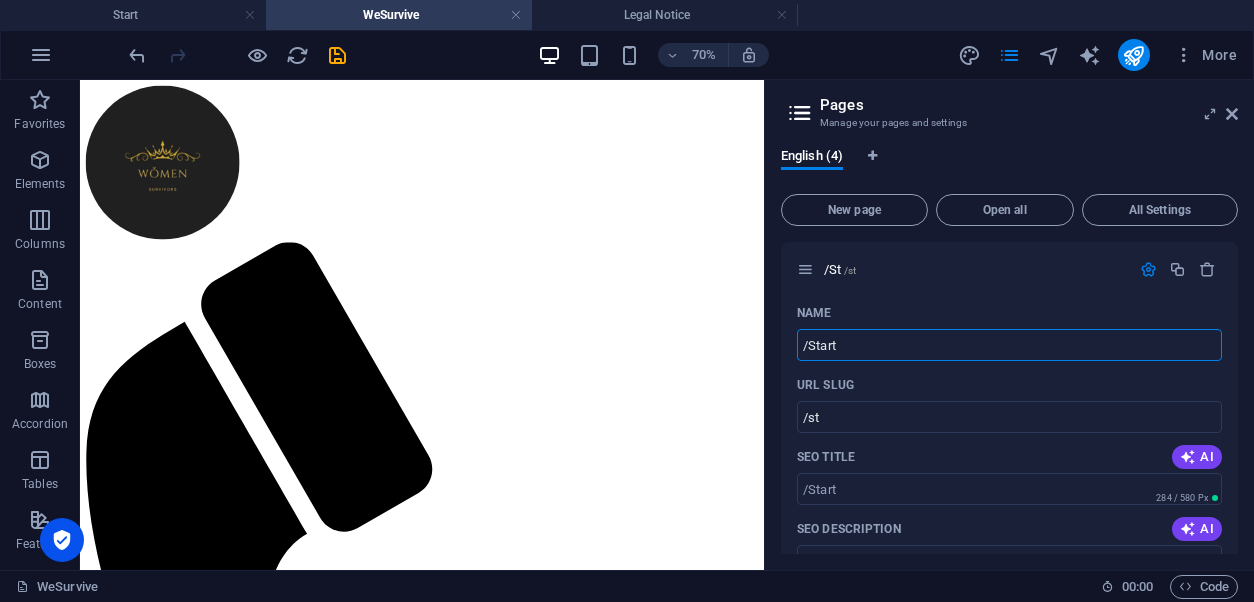 type on "/Start" 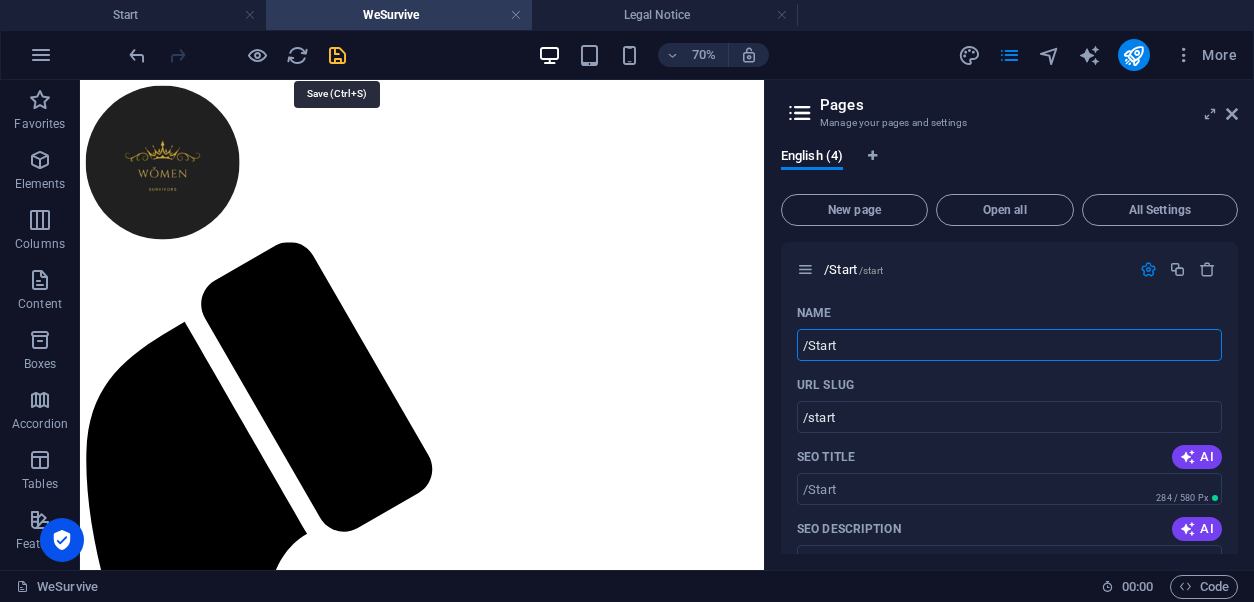 click at bounding box center (337, 55) 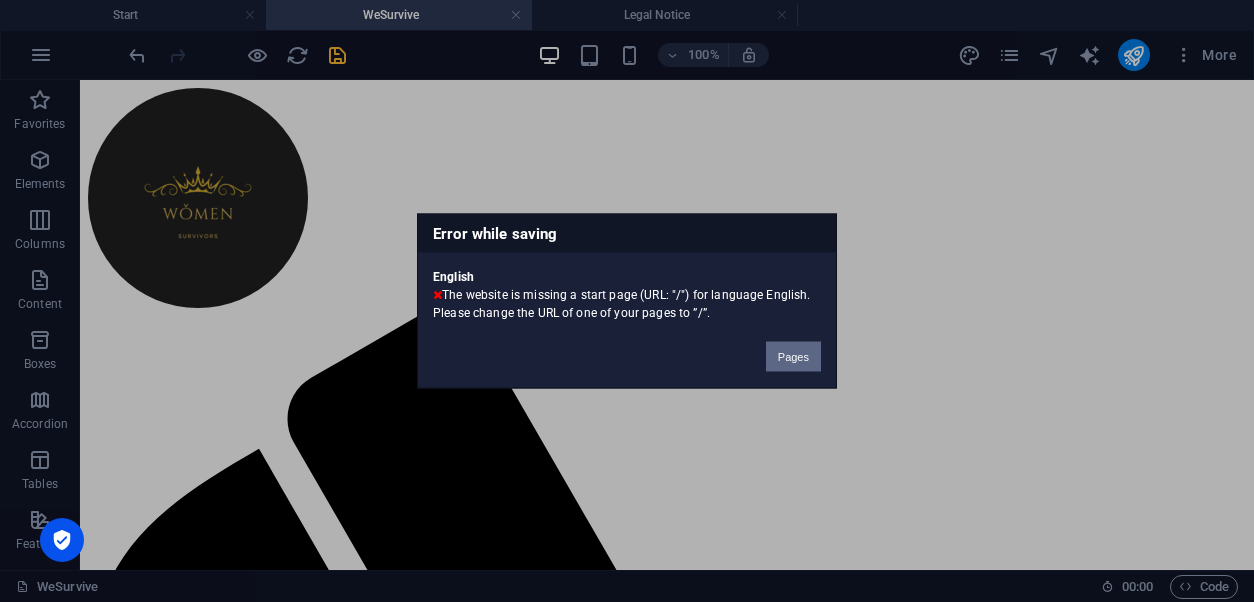 click on "Pages" at bounding box center [793, 357] 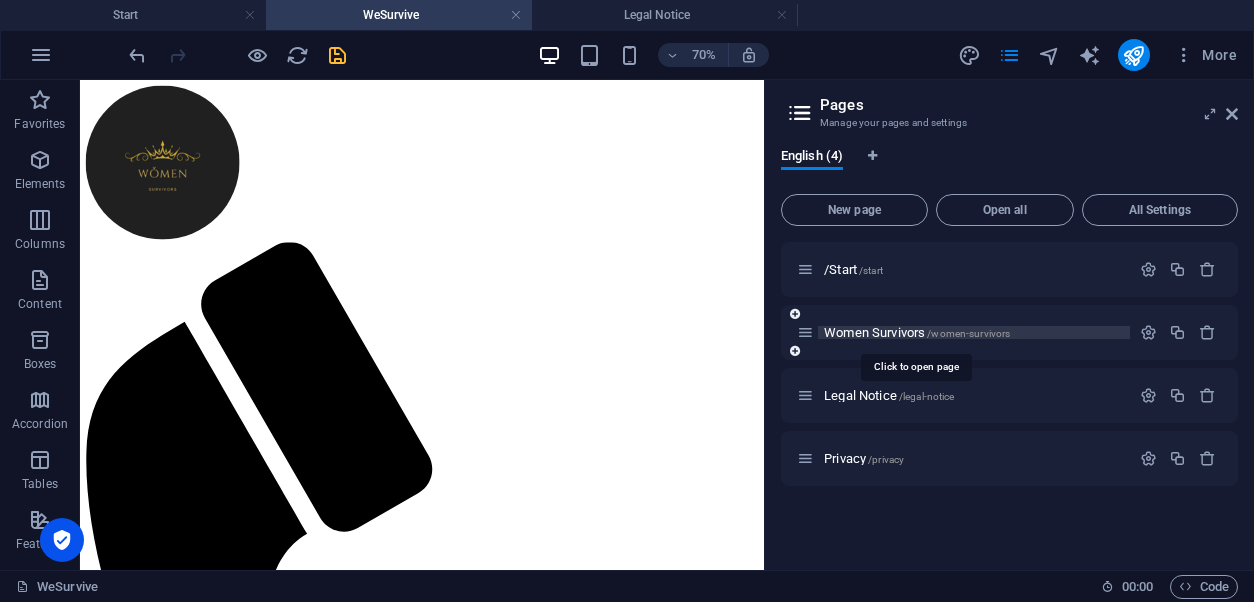 click on "Women Survivors /women-survivors" at bounding box center [917, 332] 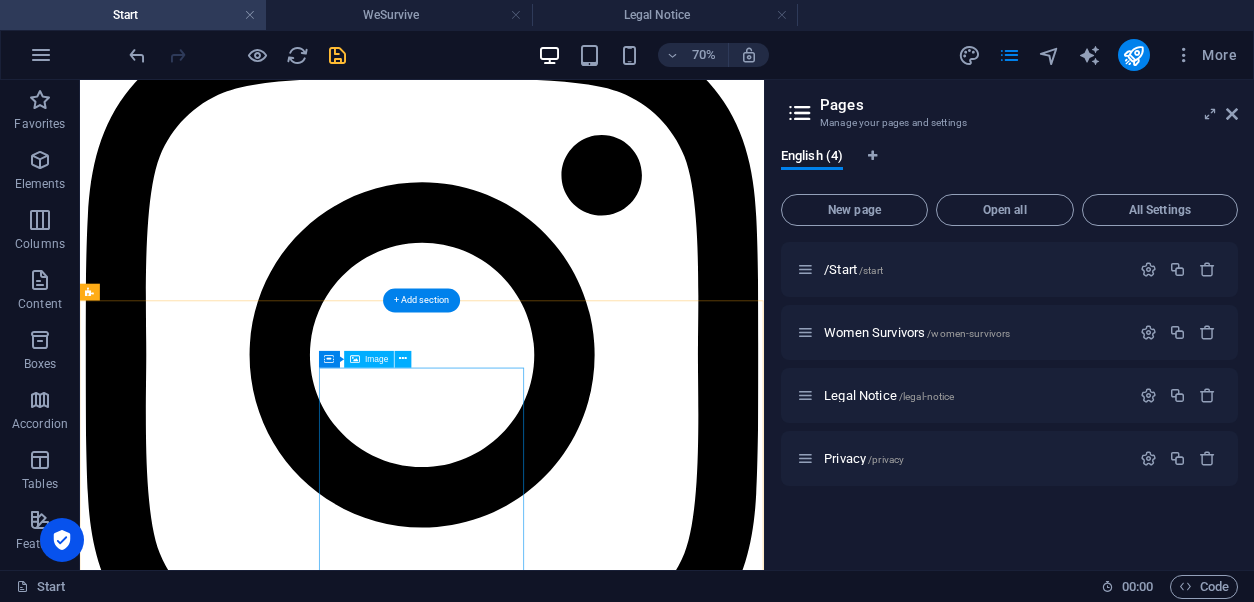 scroll, scrollTop: 2518, scrollLeft: 0, axis: vertical 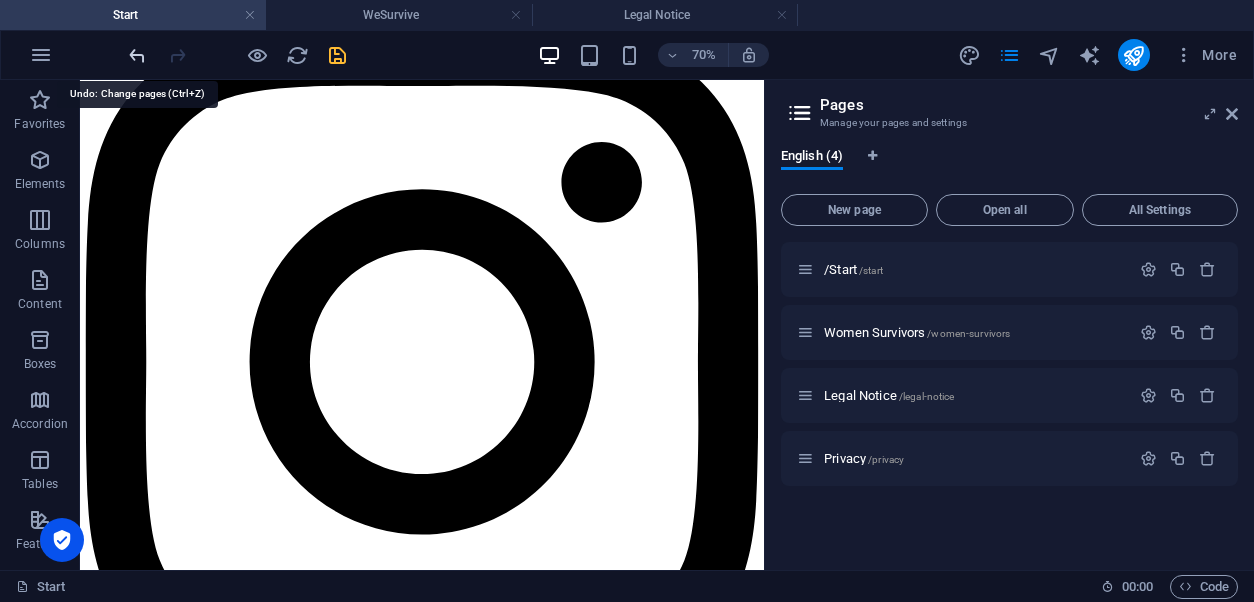 click at bounding box center [137, 55] 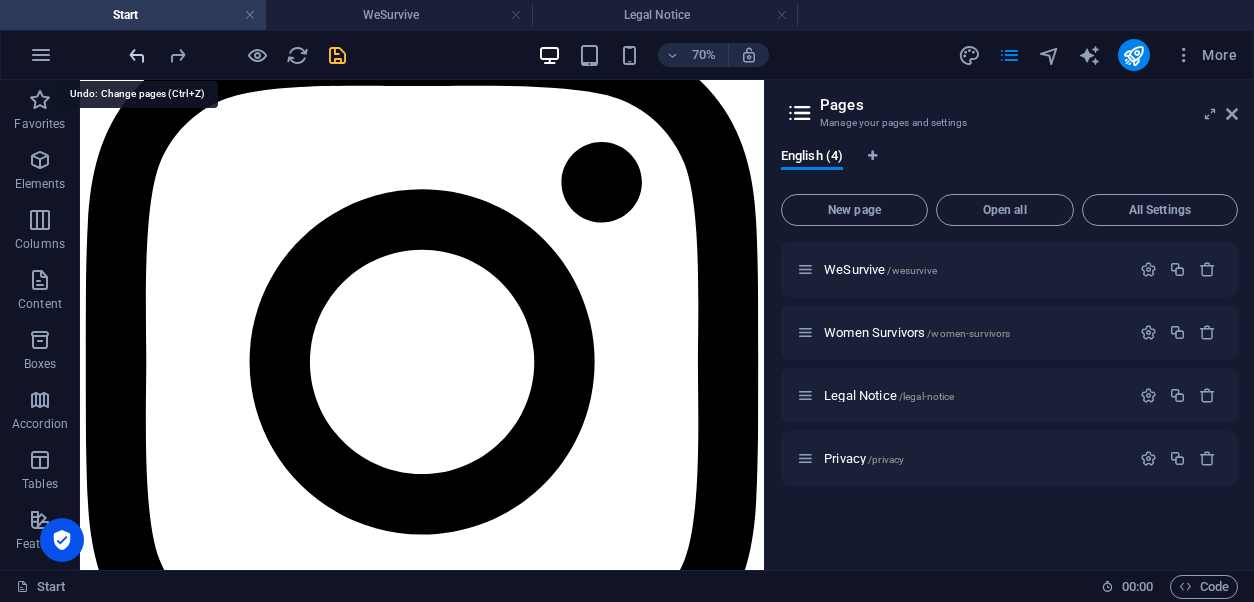 click at bounding box center (137, 55) 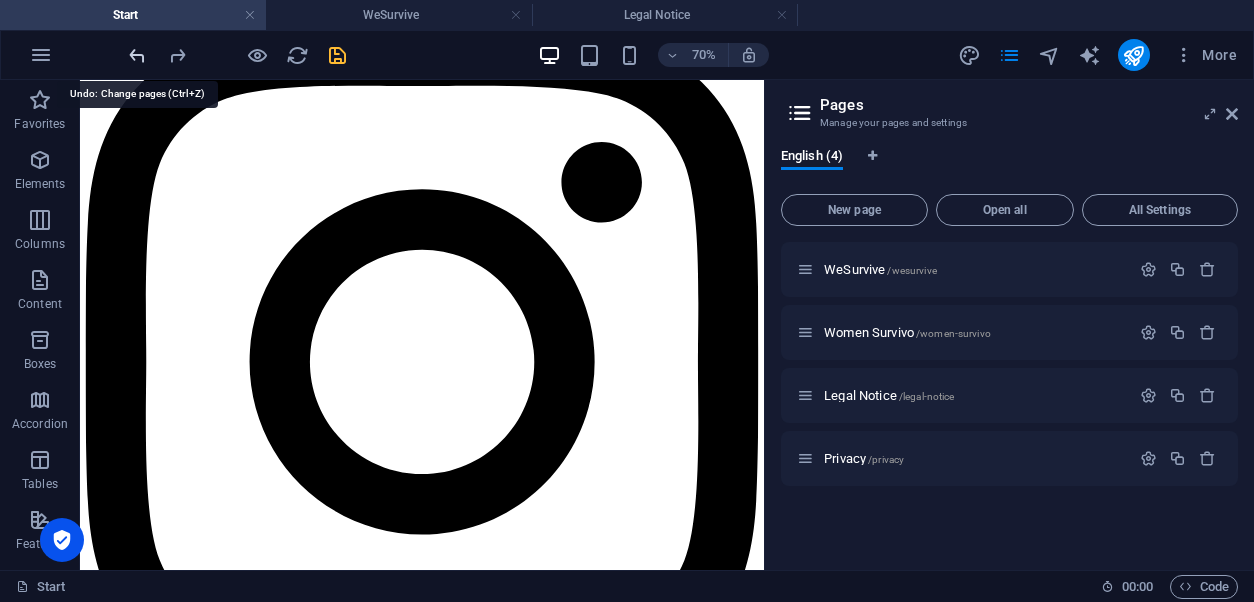 click at bounding box center (137, 55) 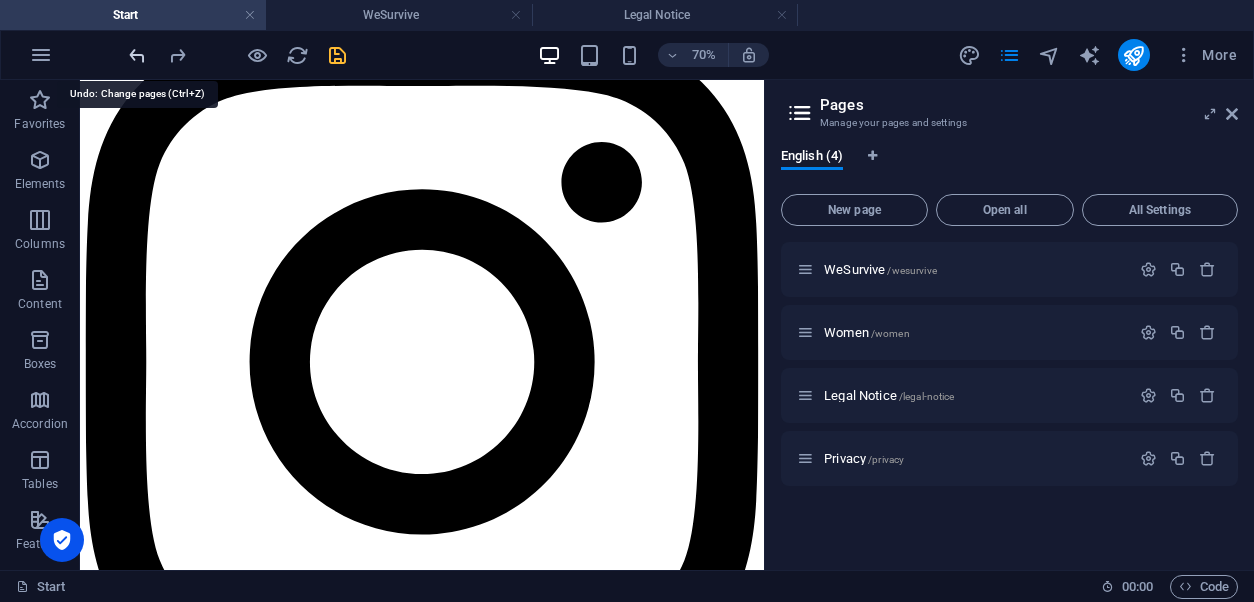 click at bounding box center (137, 55) 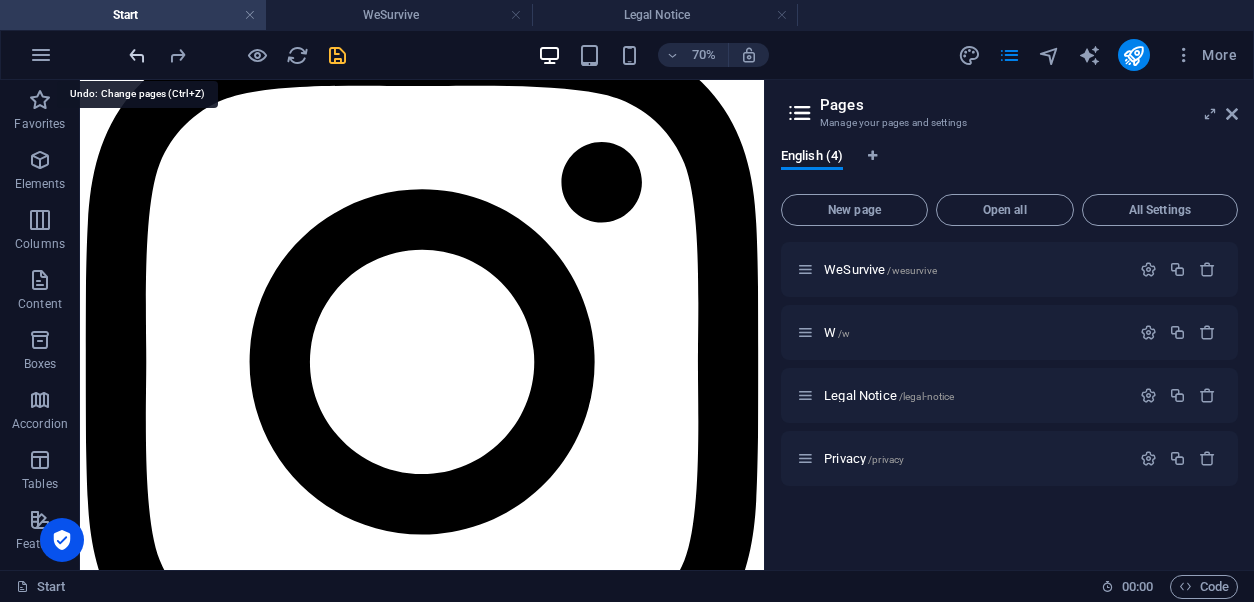click at bounding box center [137, 55] 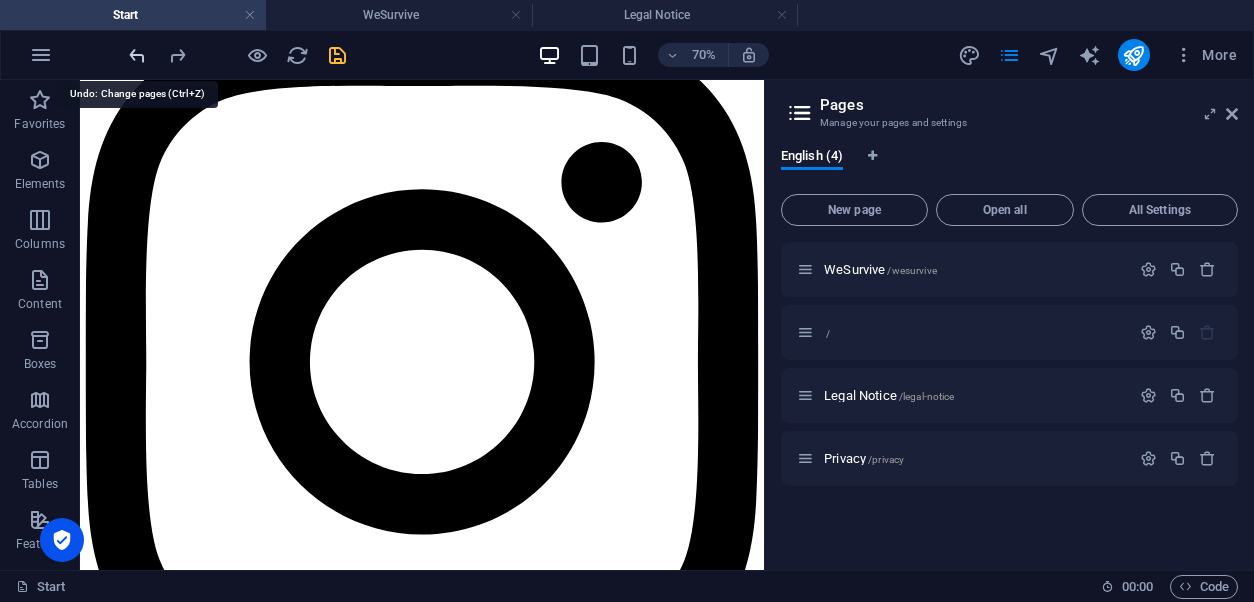 click at bounding box center [137, 55] 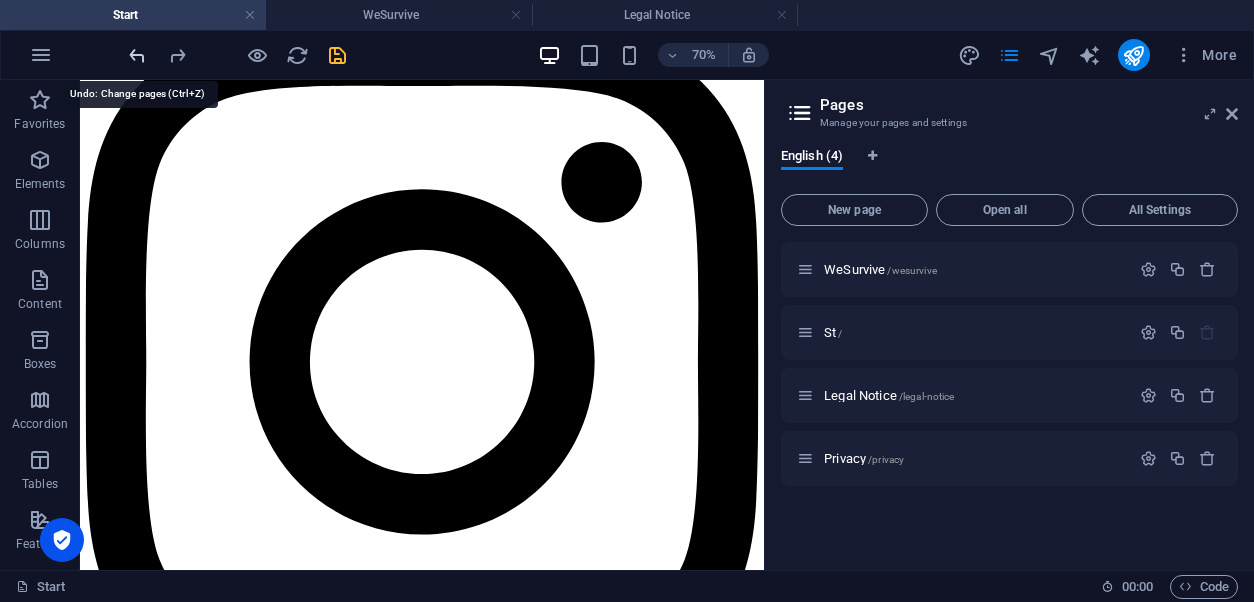 click at bounding box center (137, 55) 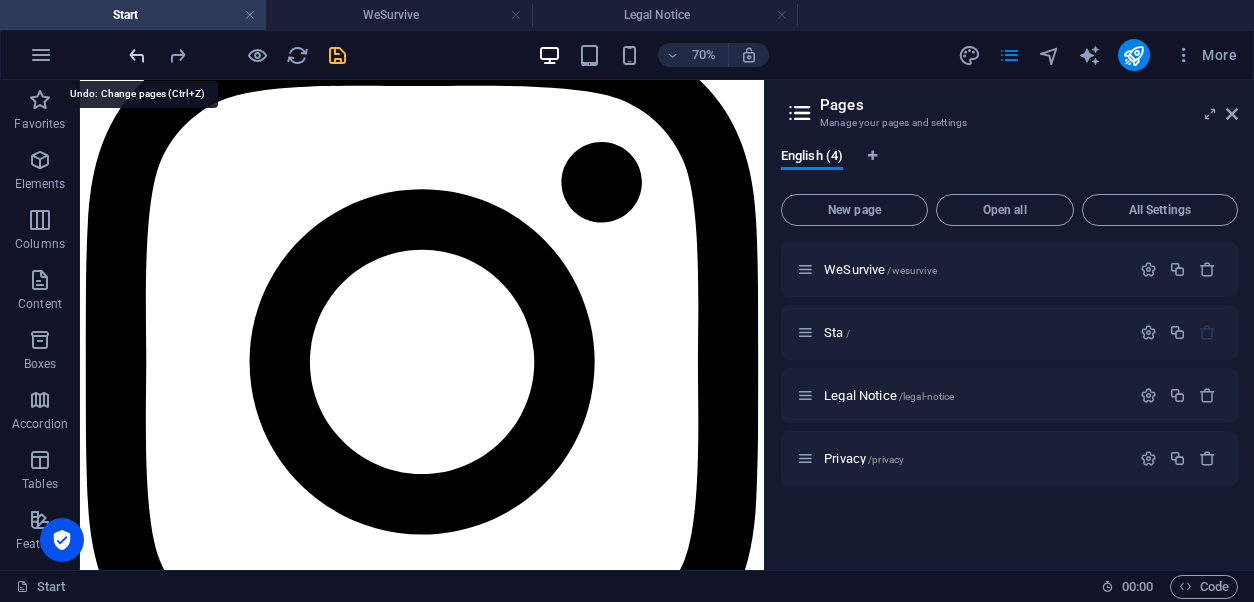 click at bounding box center [137, 55] 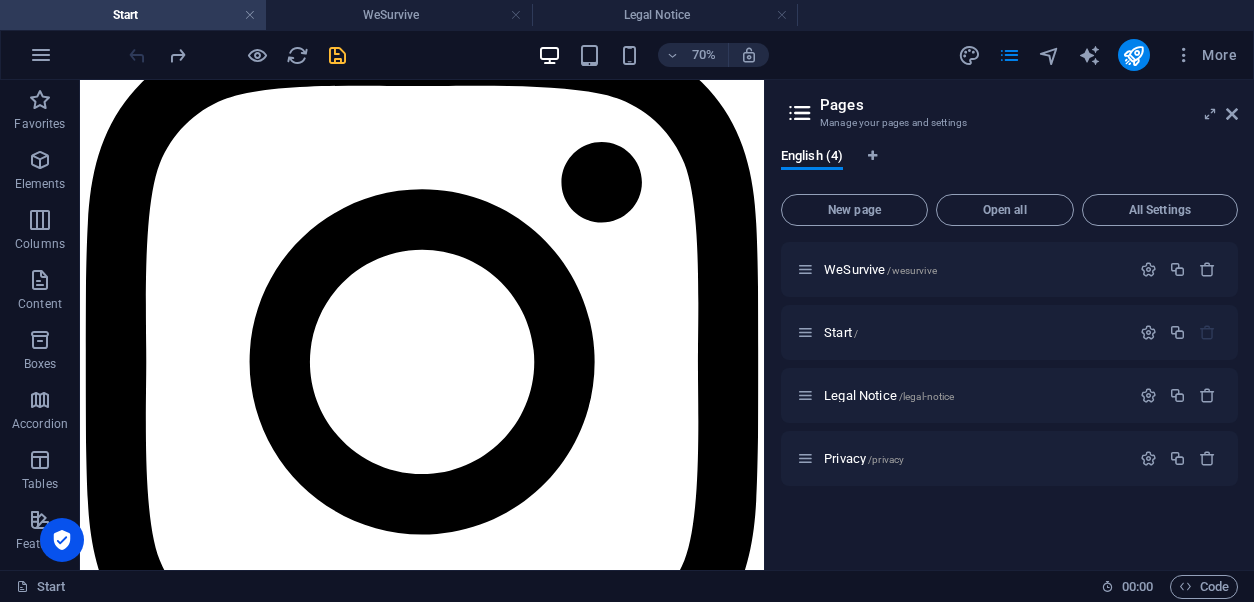 click at bounding box center [237, 55] 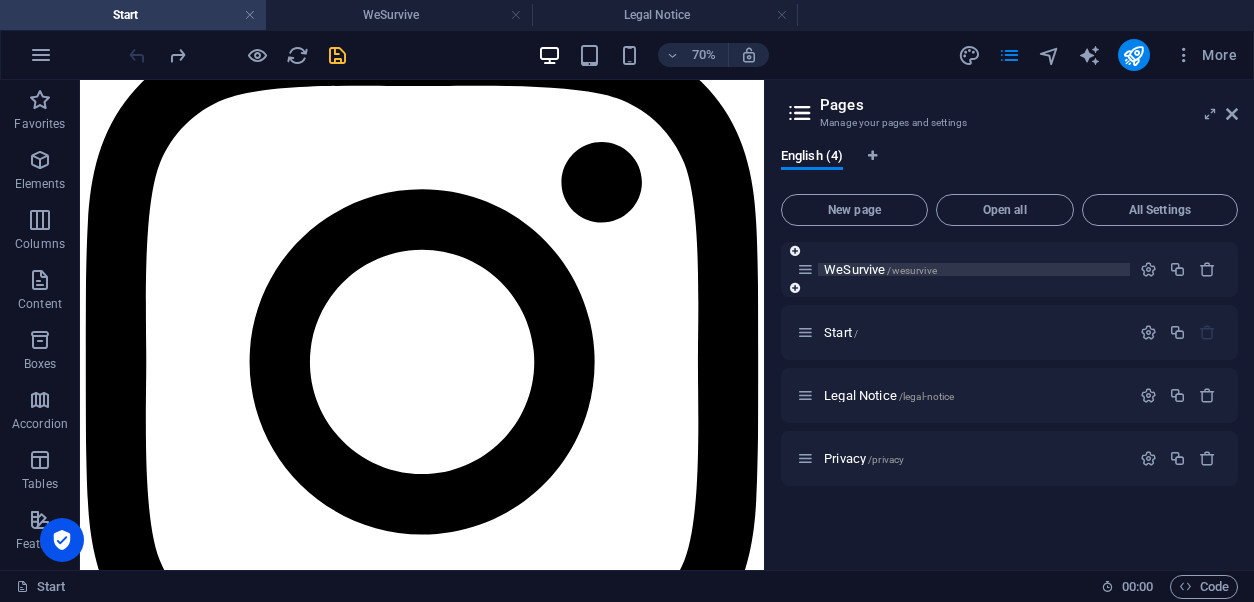 click on "WeSurvive /wesurvive" at bounding box center [880, 269] 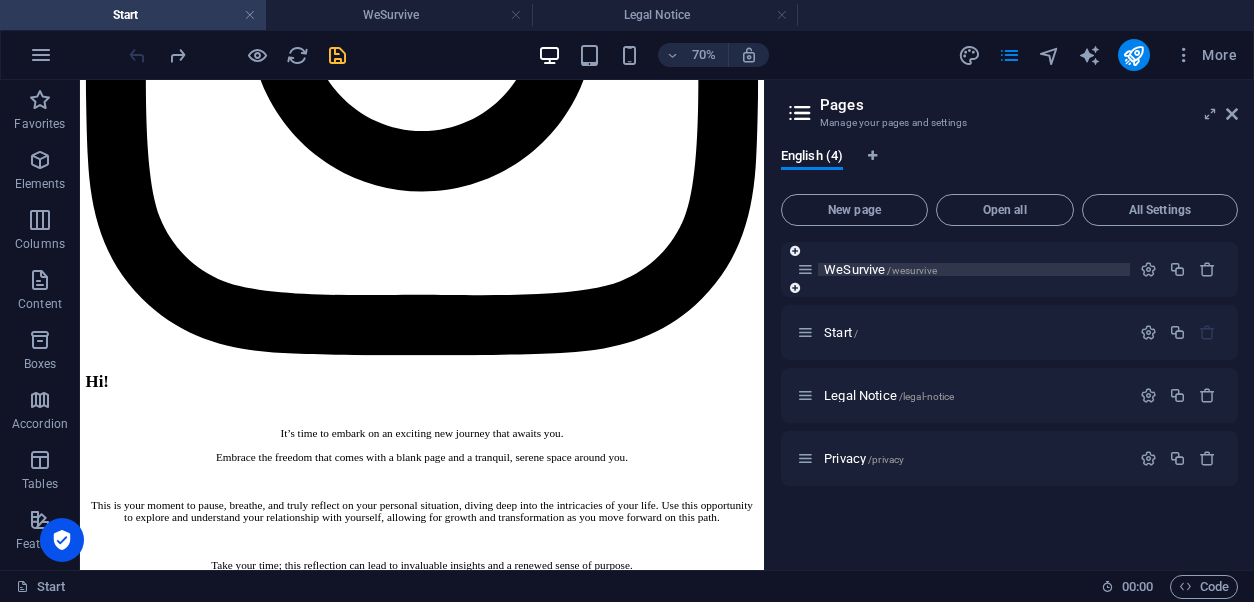 scroll, scrollTop: 0, scrollLeft: 0, axis: both 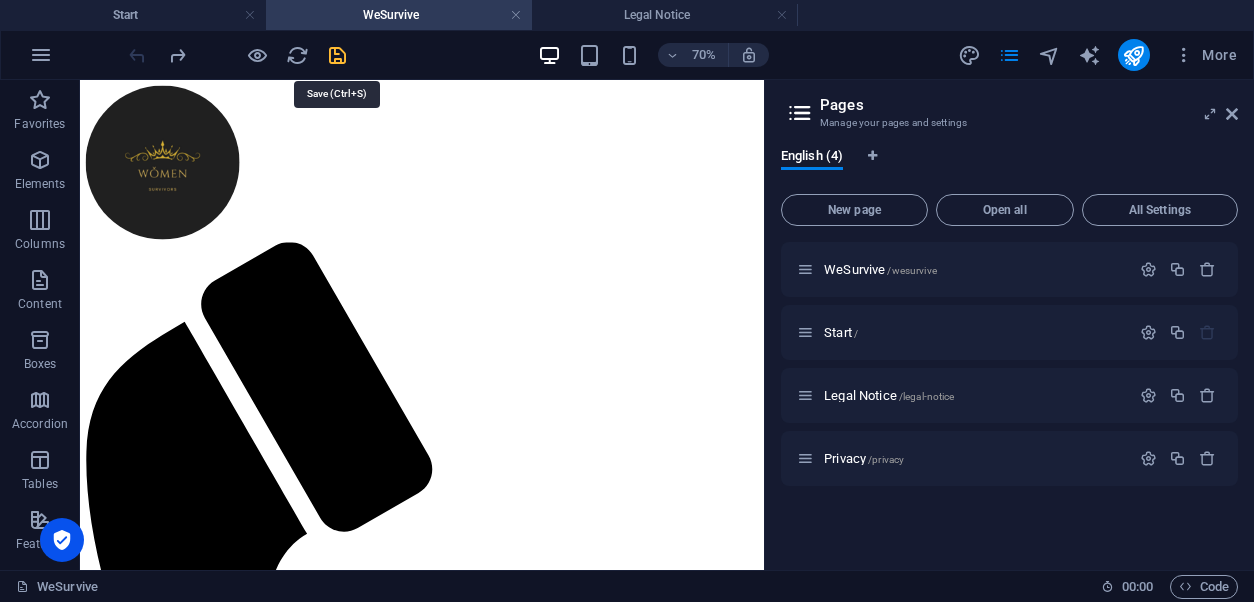 click at bounding box center (337, 55) 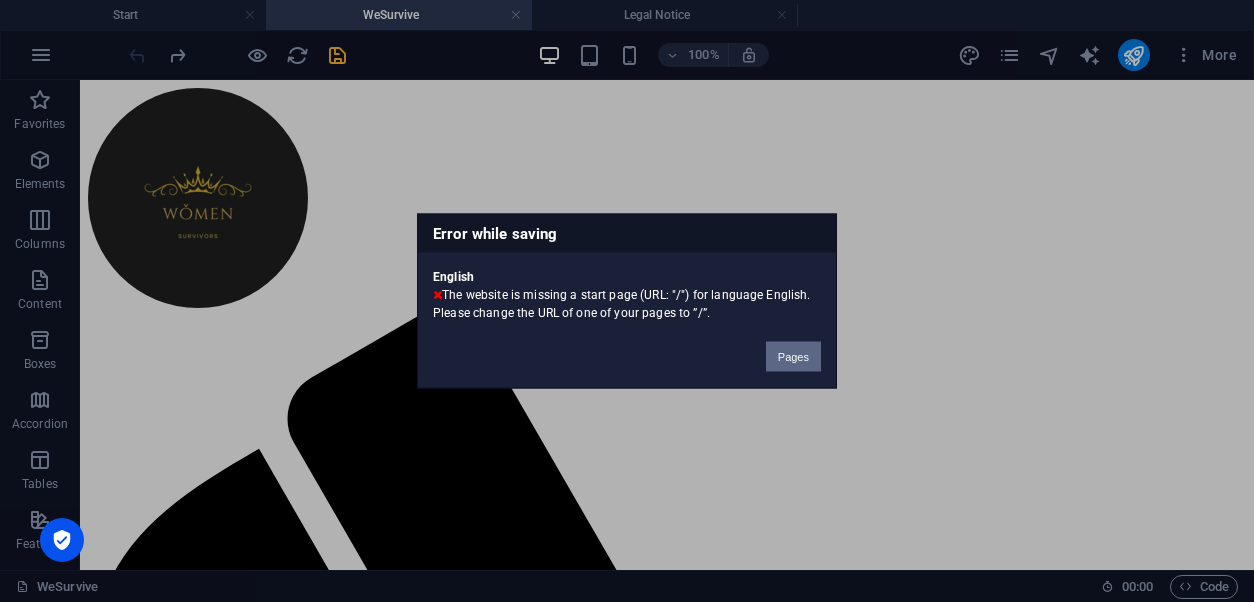 click on "Pages" at bounding box center (793, 357) 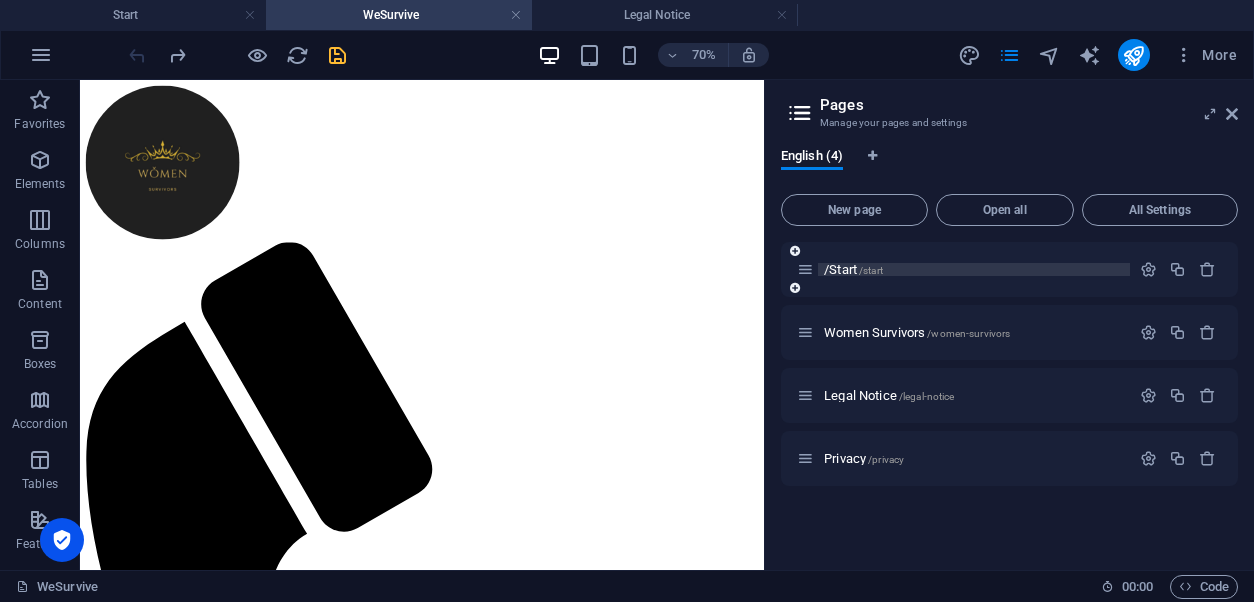 click on "/Start /start" at bounding box center [853, 269] 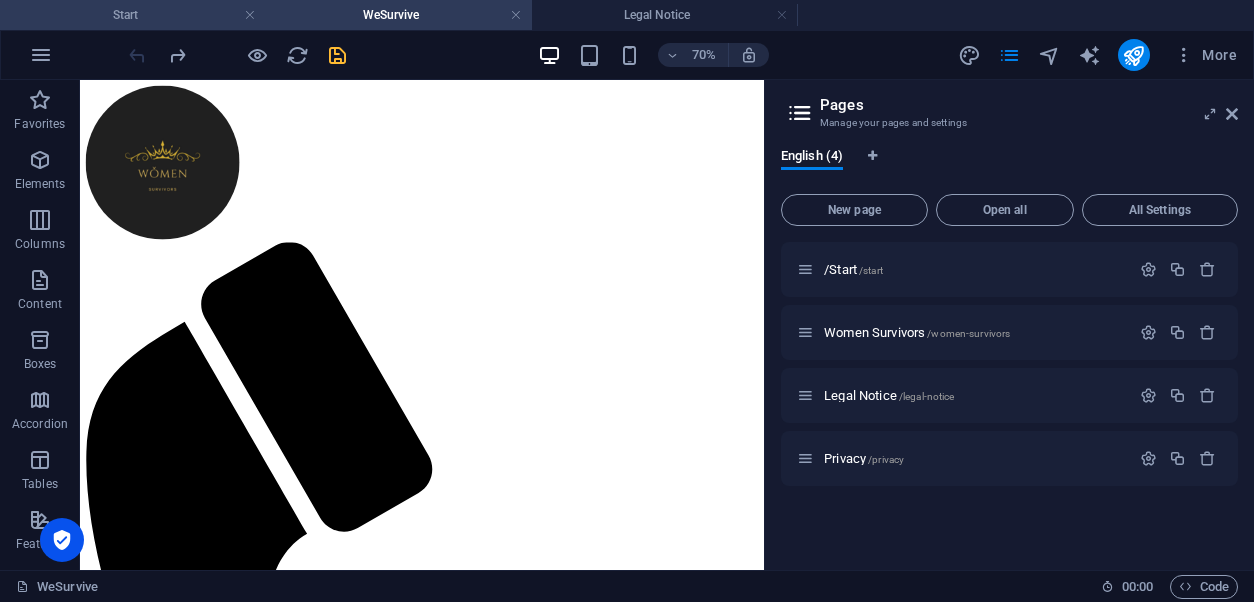 click on "Start" at bounding box center [133, 15] 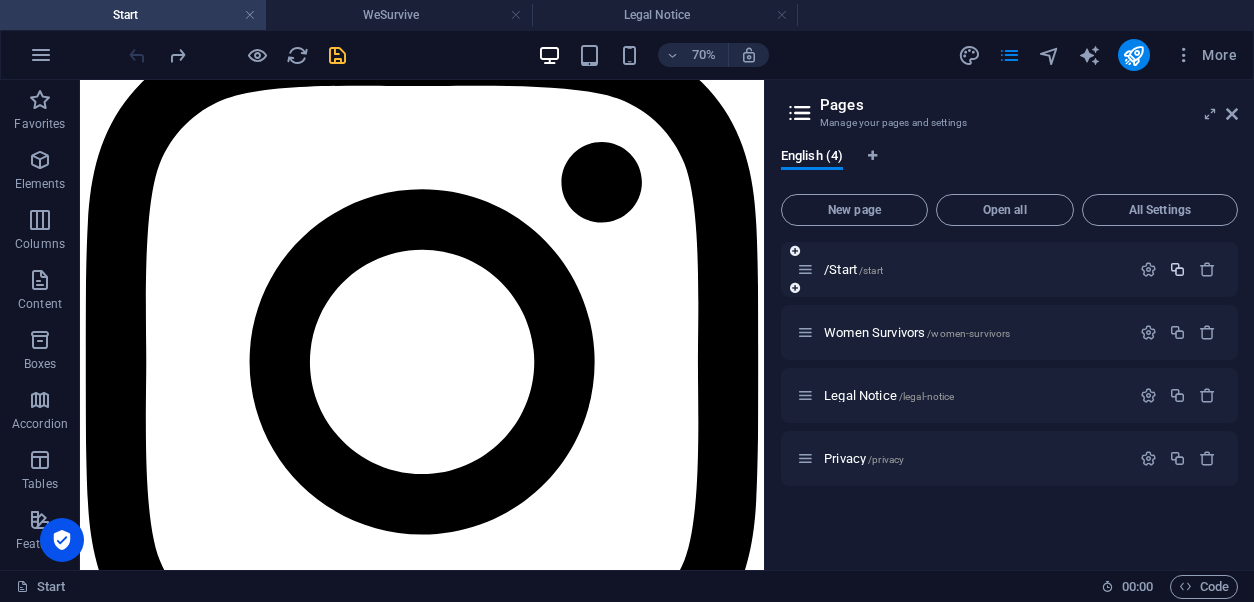 scroll, scrollTop: 1326, scrollLeft: 0, axis: vertical 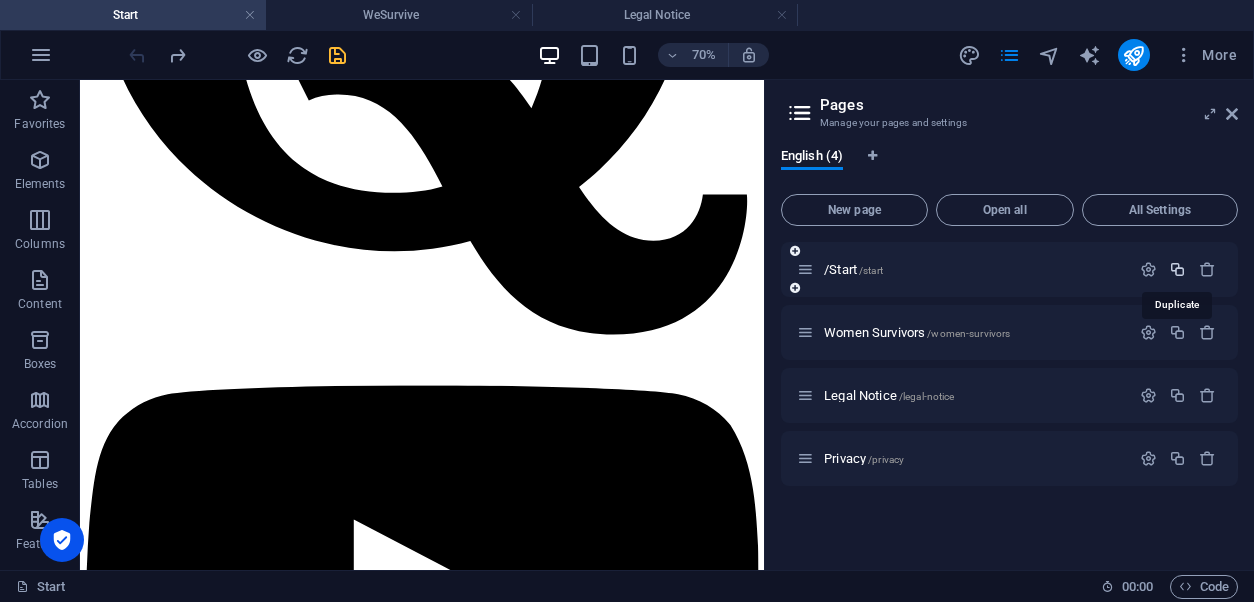 click at bounding box center [1177, 269] 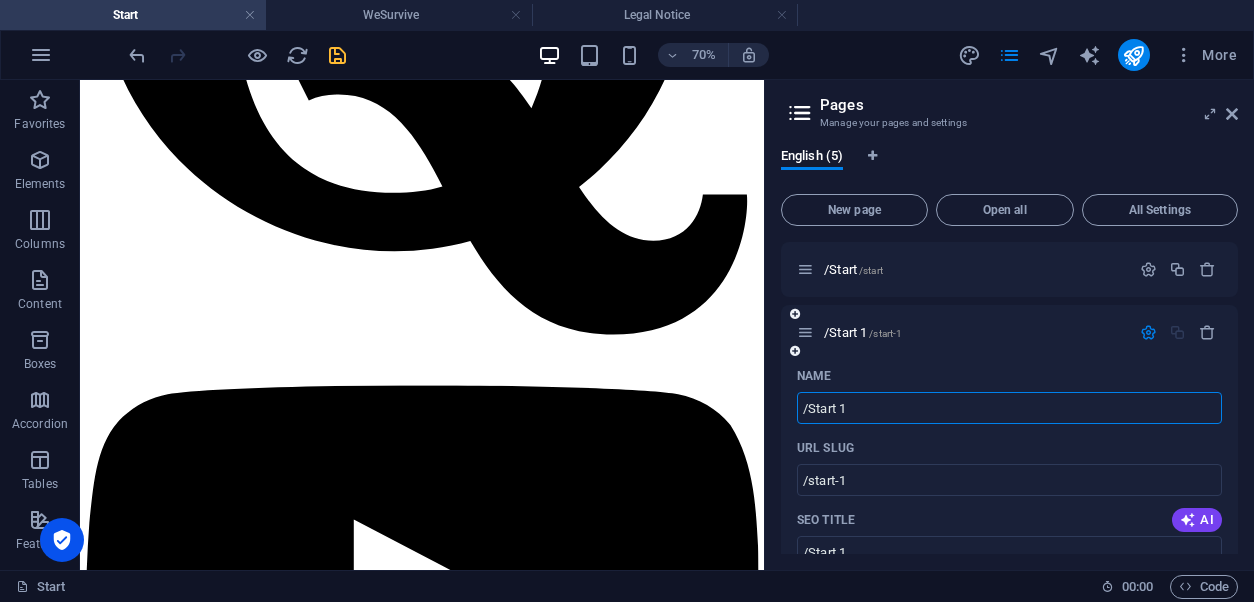 click on "/Start 1" at bounding box center (1009, 408) 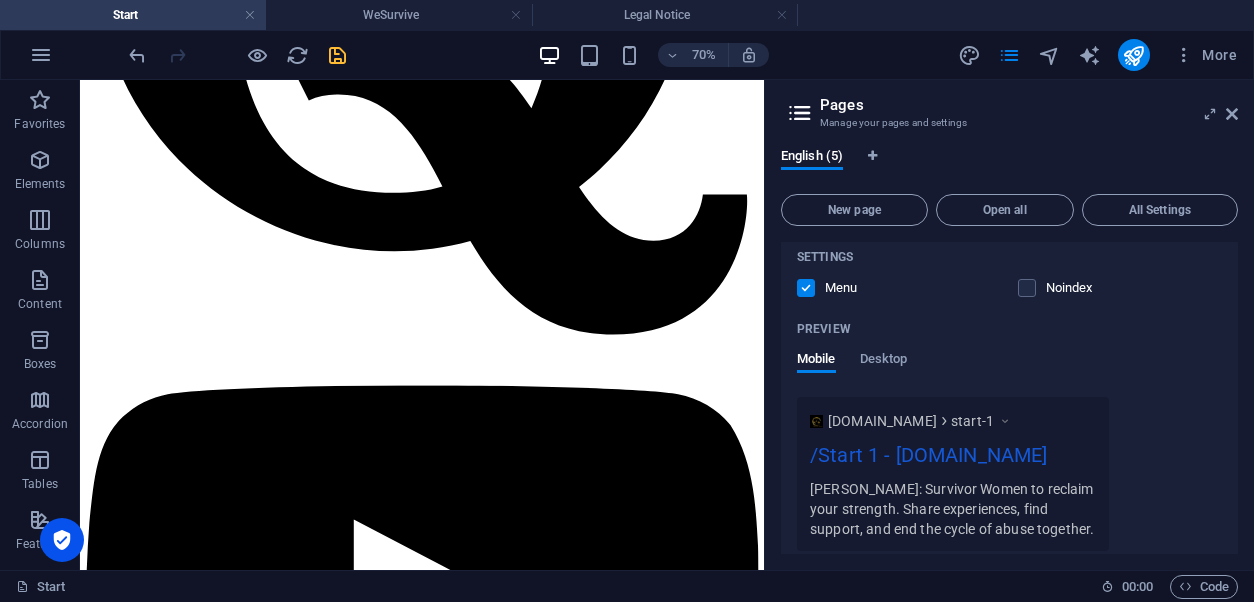 scroll, scrollTop: 816, scrollLeft: 0, axis: vertical 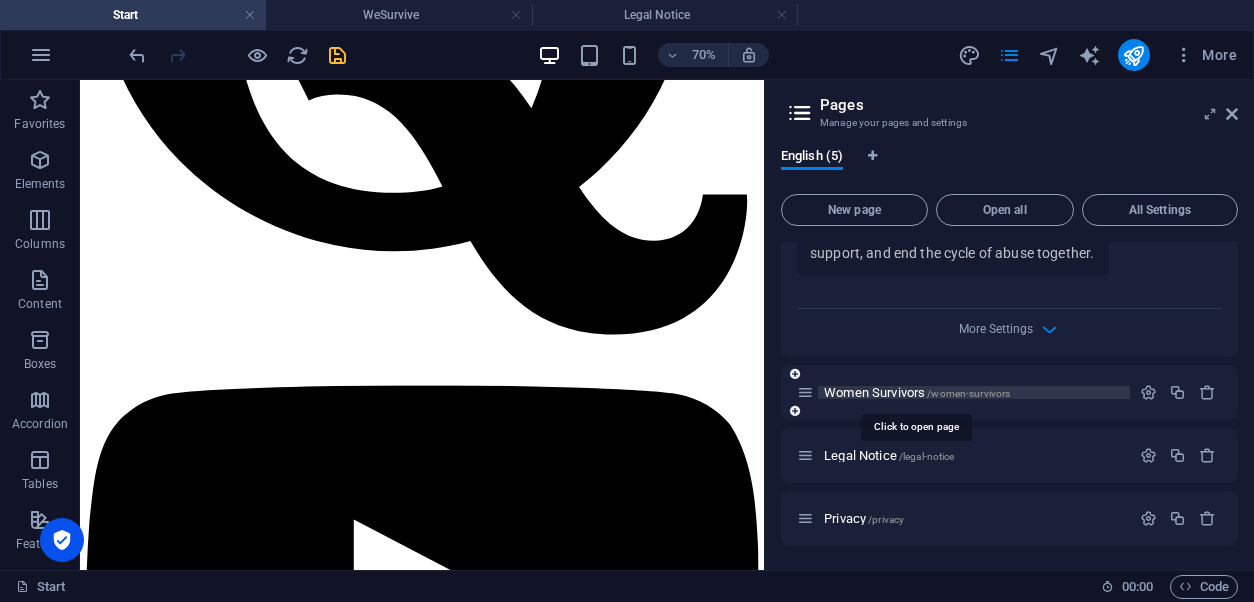 click on "Women Survivors /women-survivors" at bounding box center [917, 392] 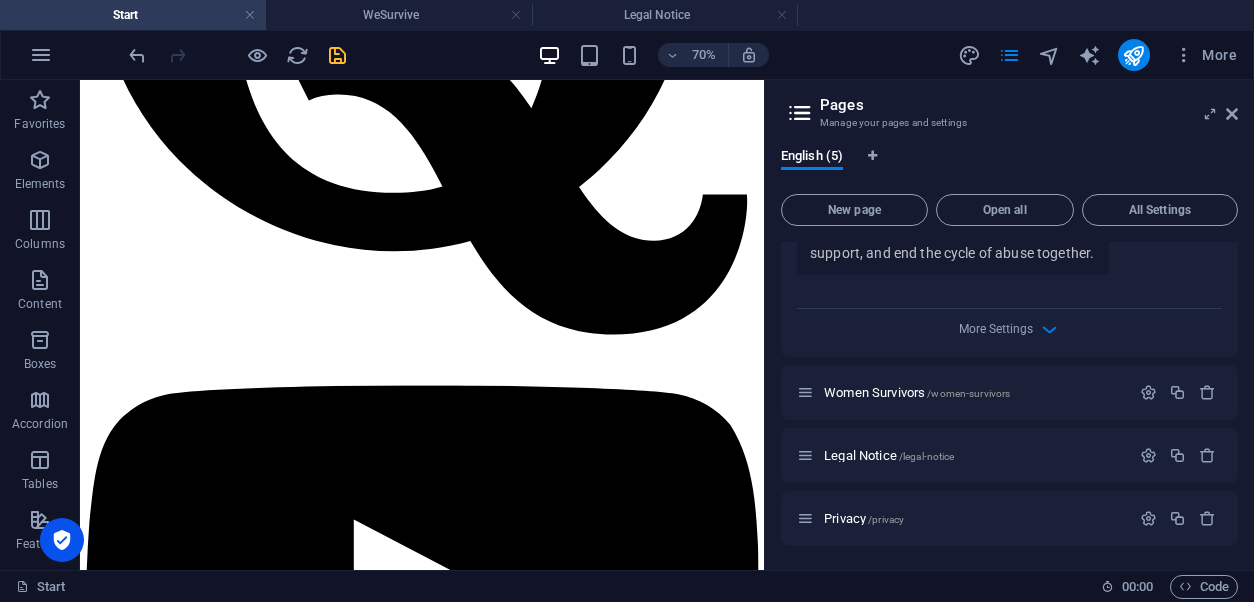 scroll, scrollTop: 0, scrollLeft: 0, axis: both 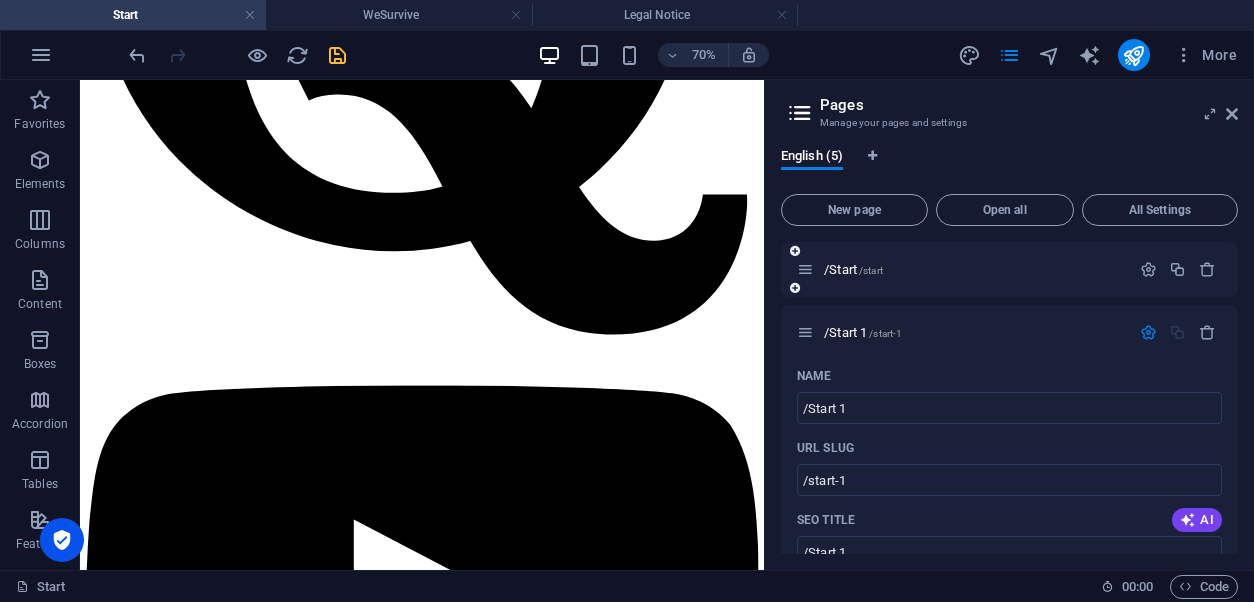 click on "/Start /start" at bounding box center [1009, 269] 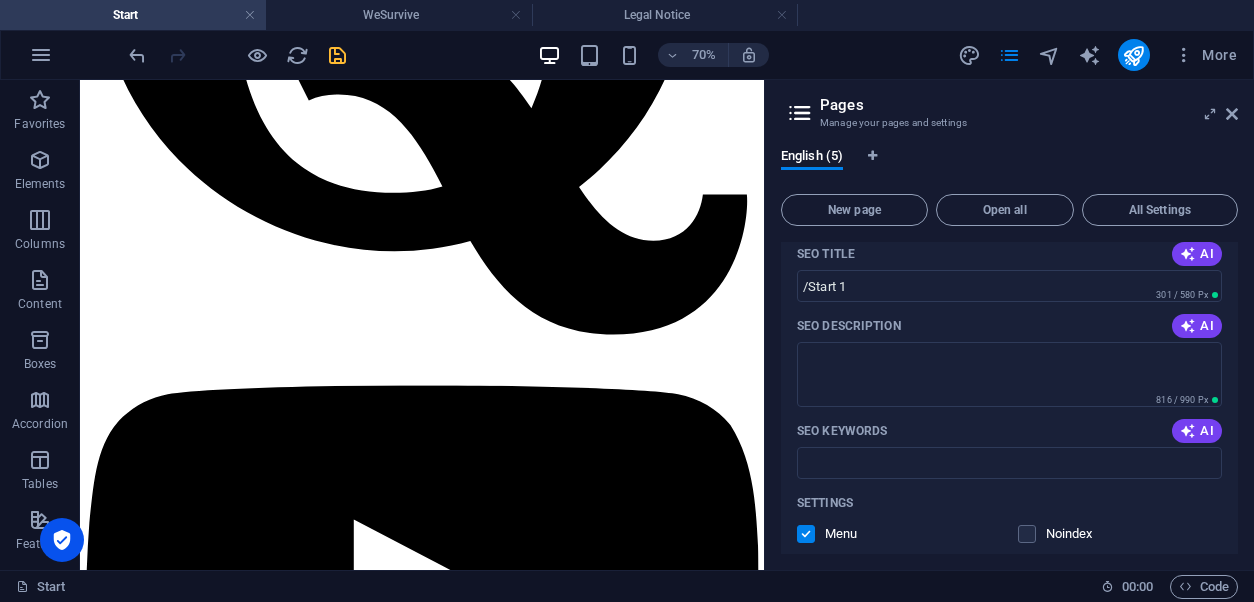 scroll, scrollTop: 0, scrollLeft: 0, axis: both 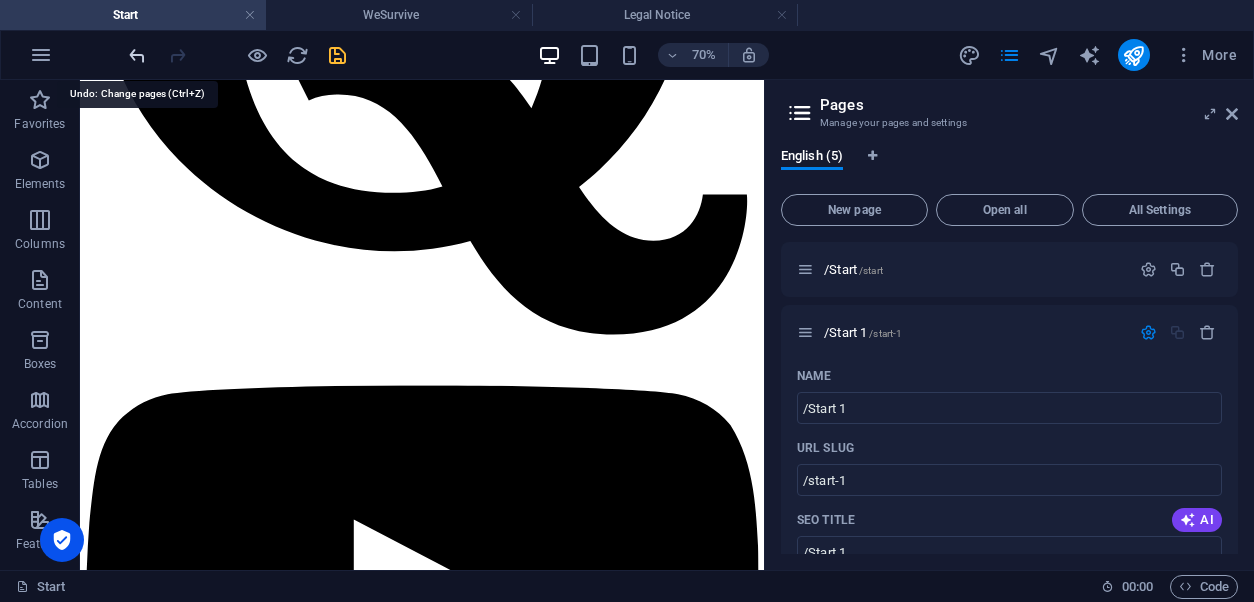 click at bounding box center [137, 55] 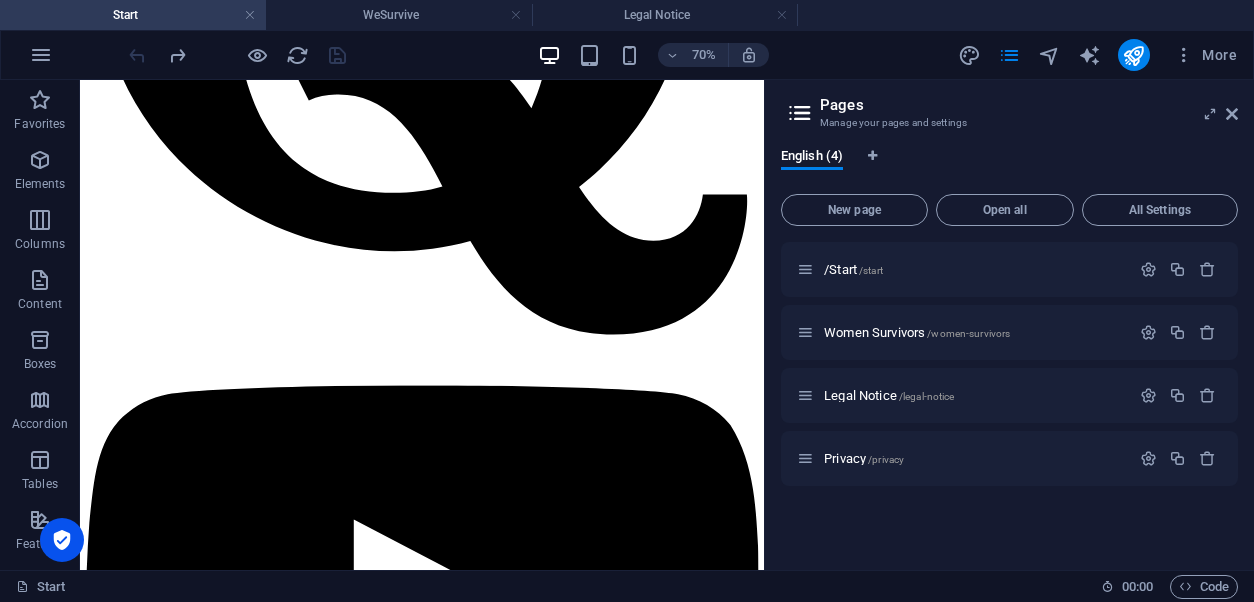 click on "/start" at bounding box center (871, 270) 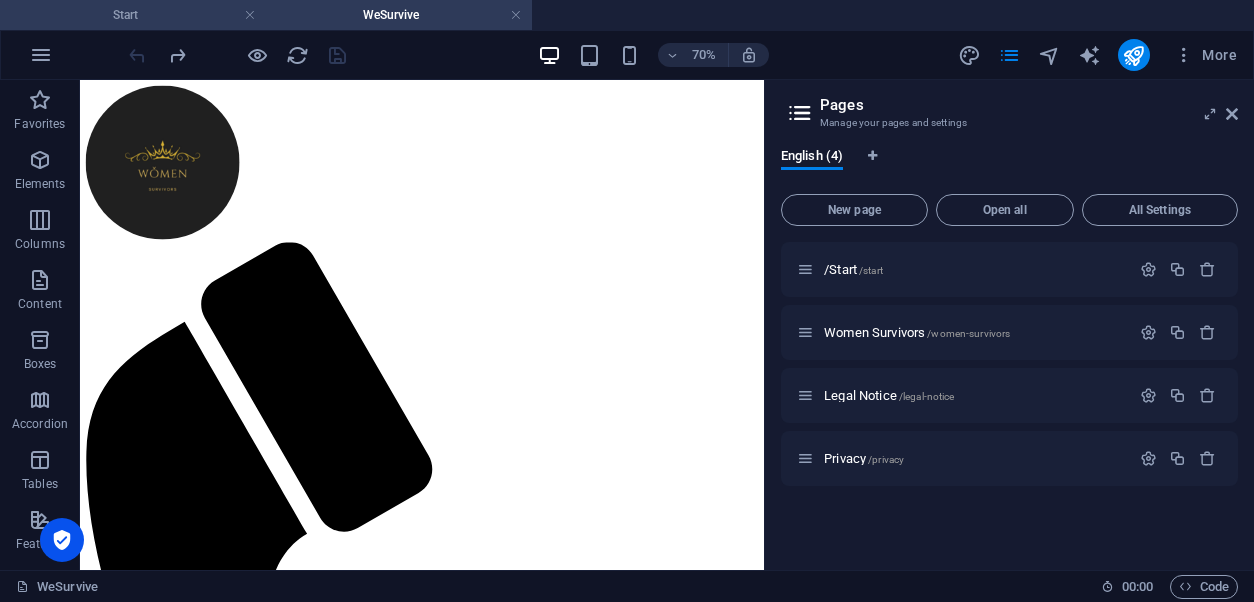 scroll, scrollTop: 0, scrollLeft: 0, axis: both 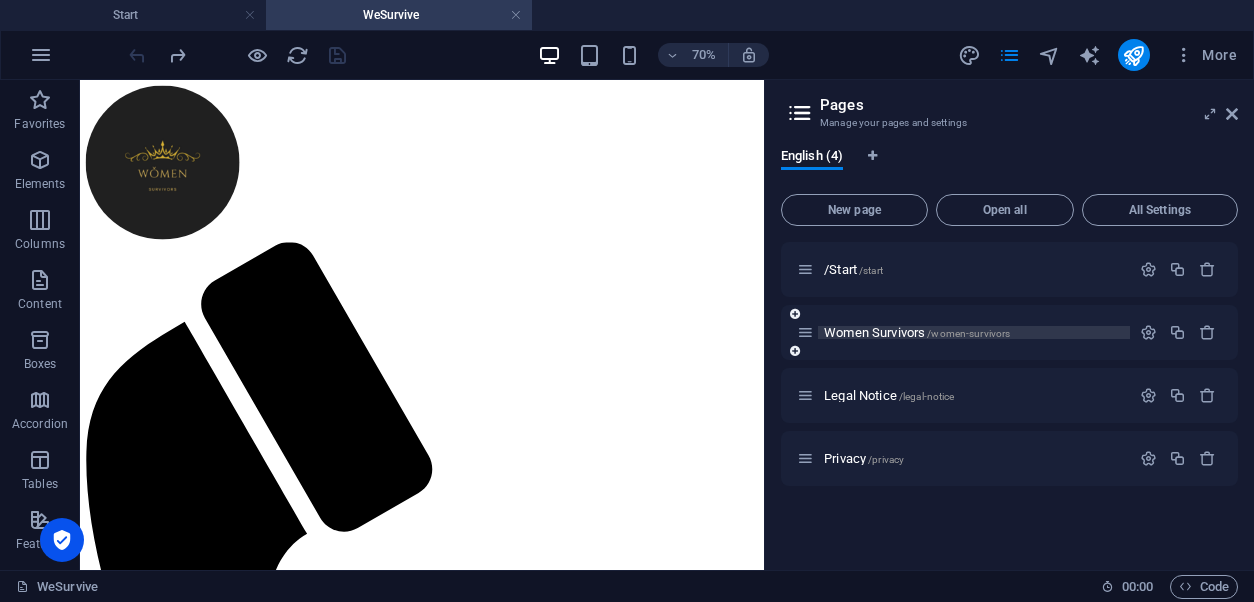 click on "Women Survivors /women-survivors" at bounding box center (917, 332) 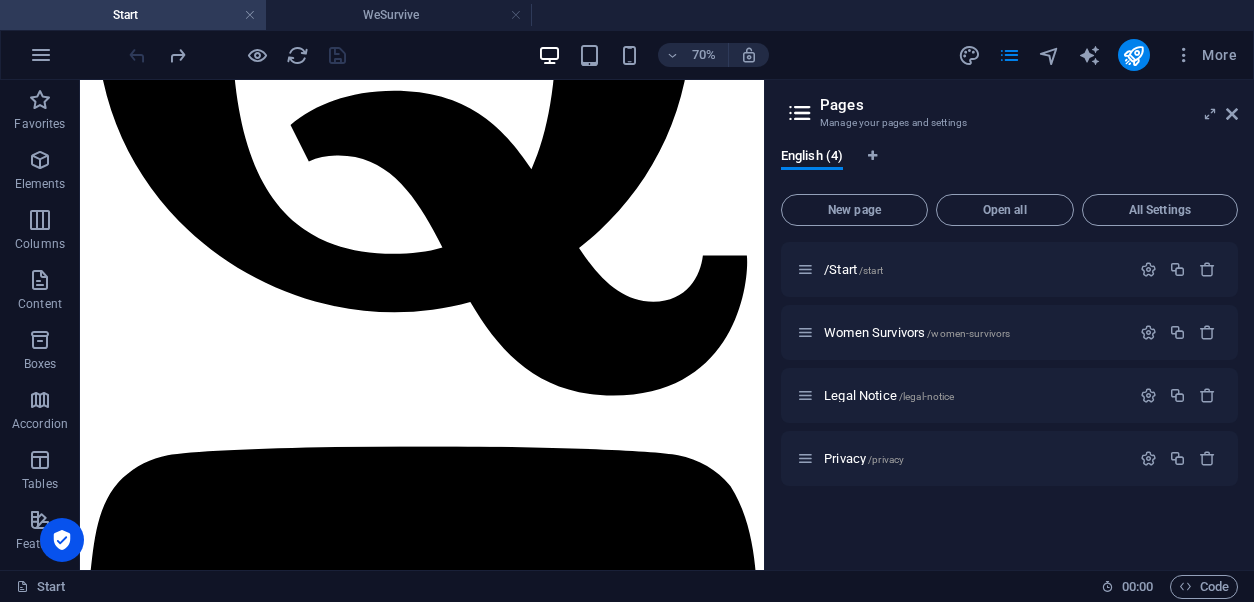 scroll, scrollTop: 0, scrollLeft: 0, axis: both 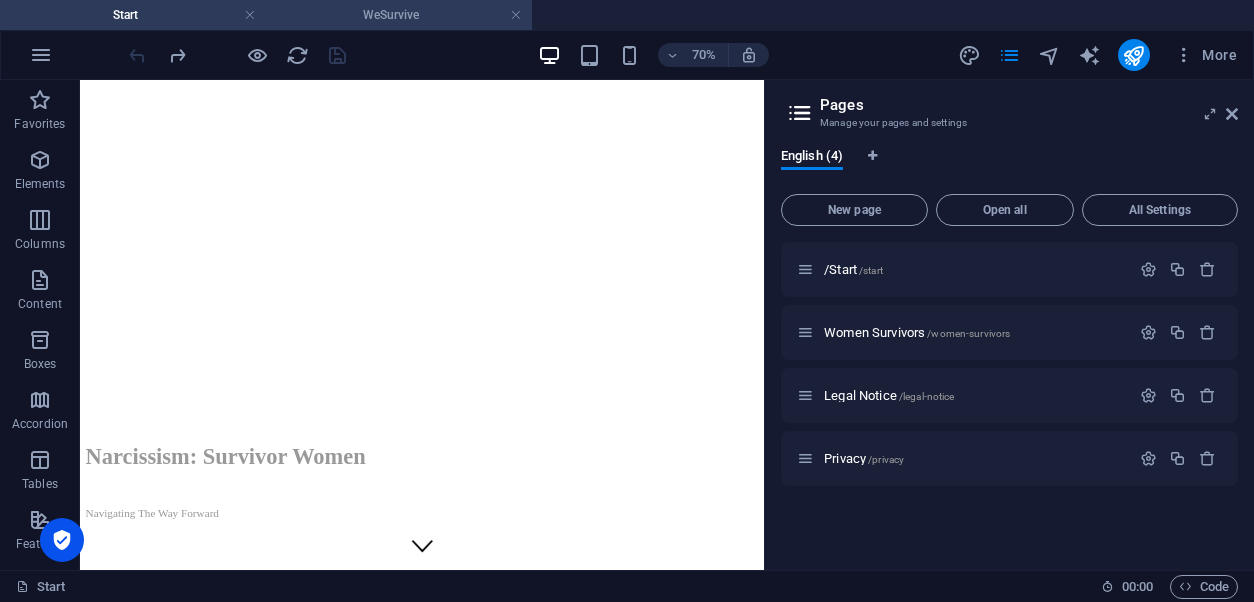click on "WeSurvive" at bounding box center (399, 15) 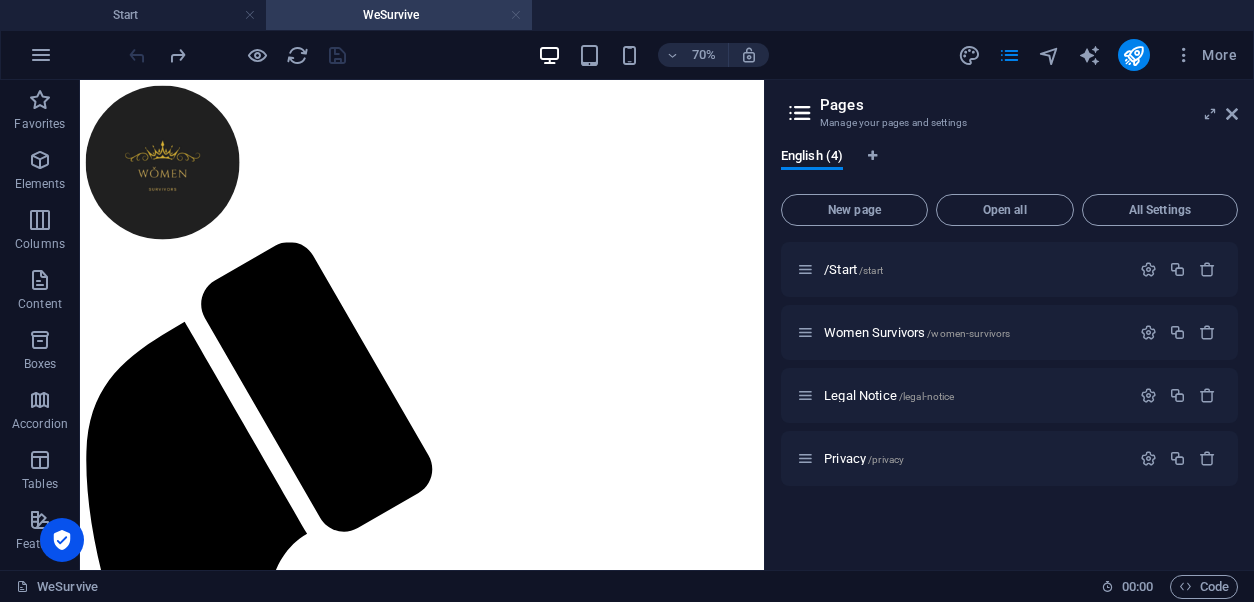 click at bounding box center (516, 15) 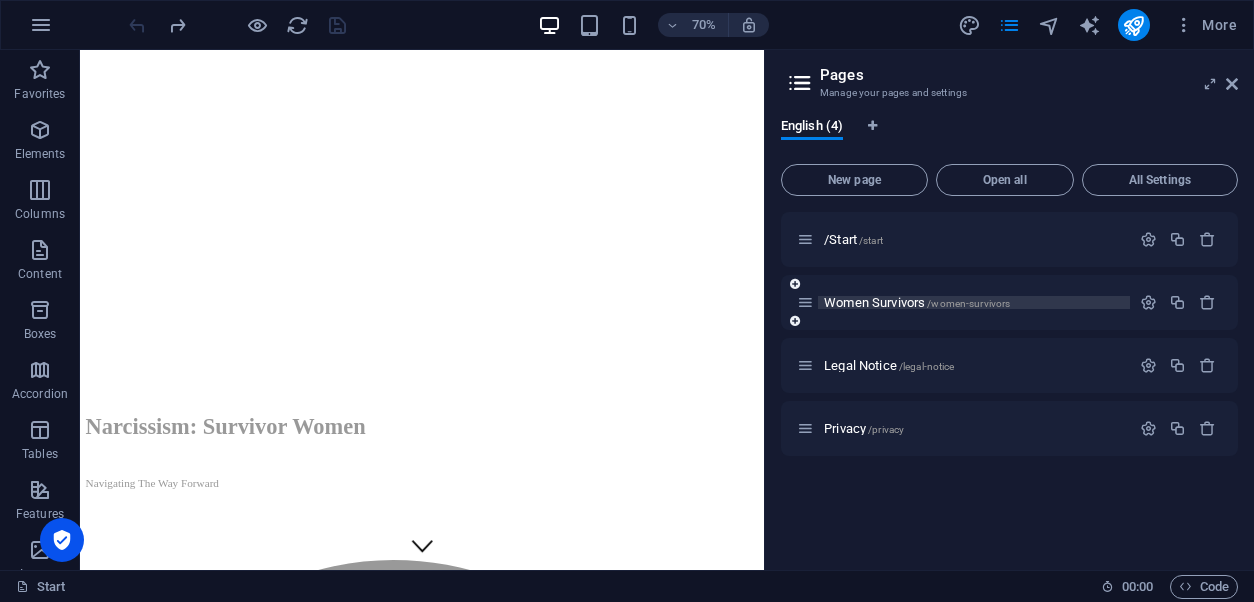 click on "Women Survivors /women-survivors" at bounding box center [917, 302] 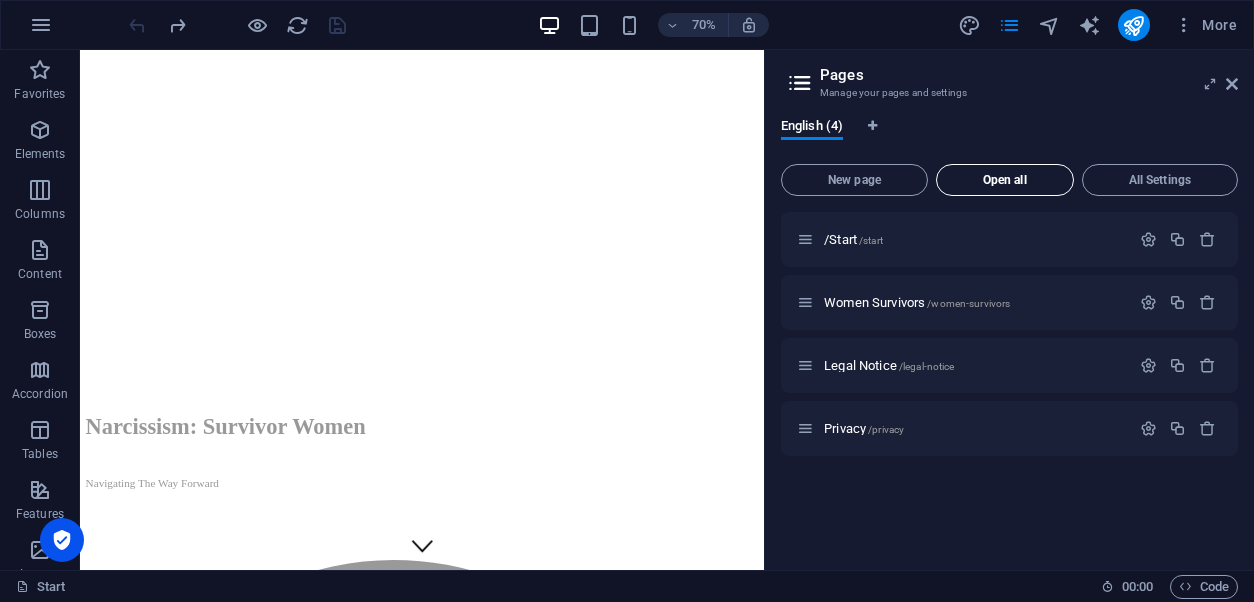 click on "Open all" at bounding box center [1005, 180] 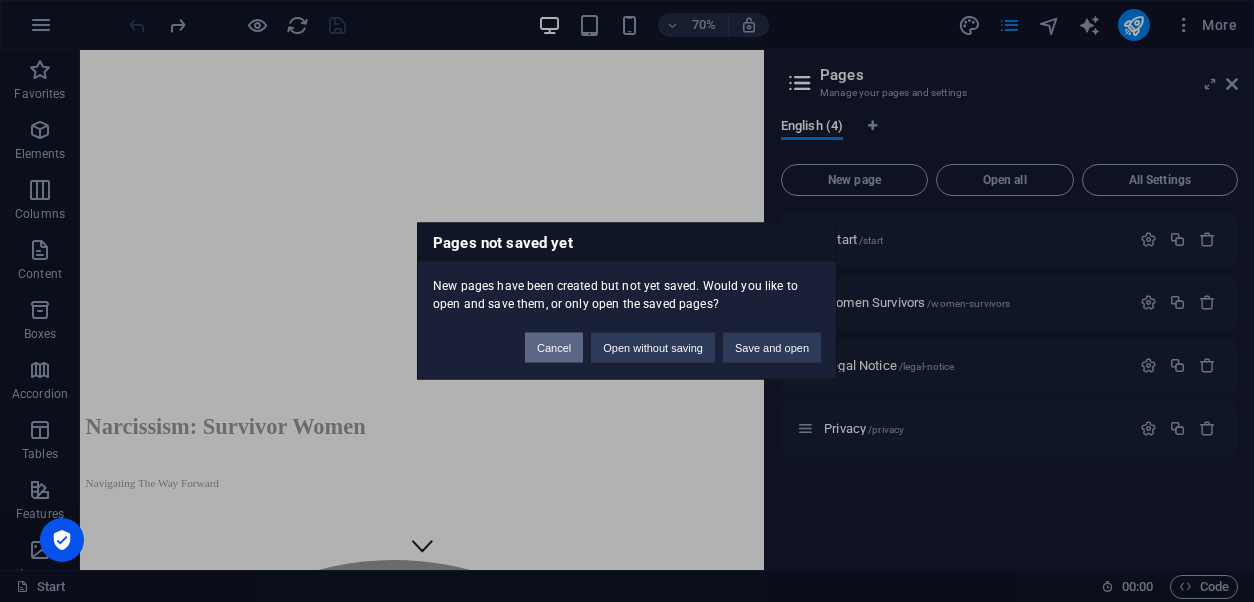click on "Cancel" at bounding box center (554, 348) 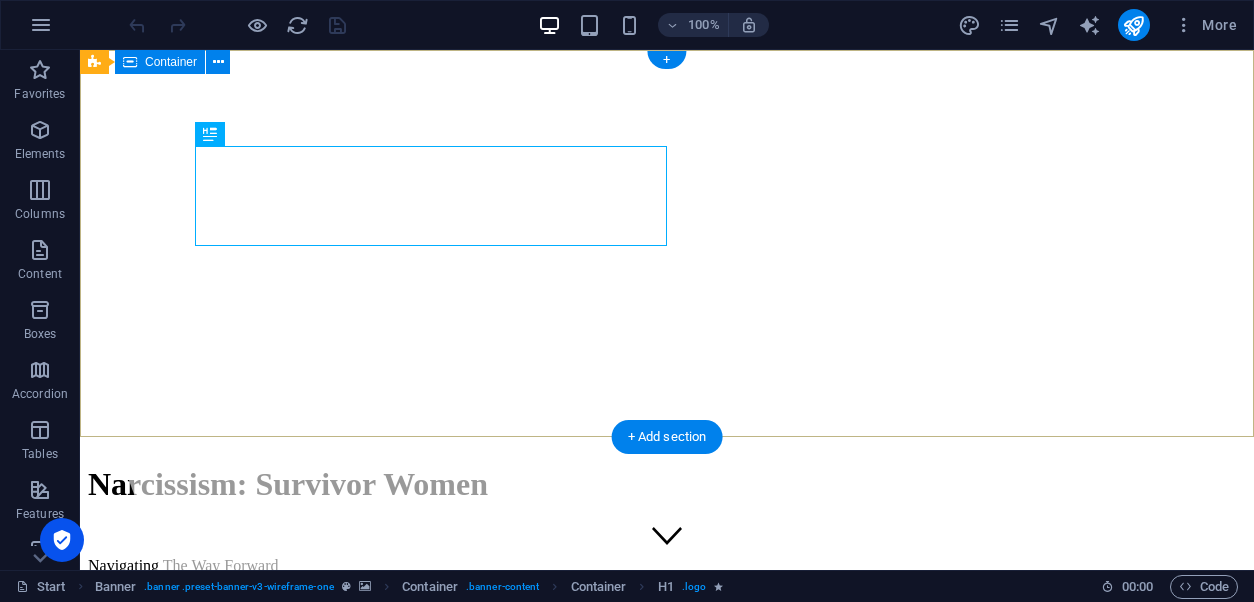 scroll, scrollTop: 0, scrollLeft: 0, axis: both 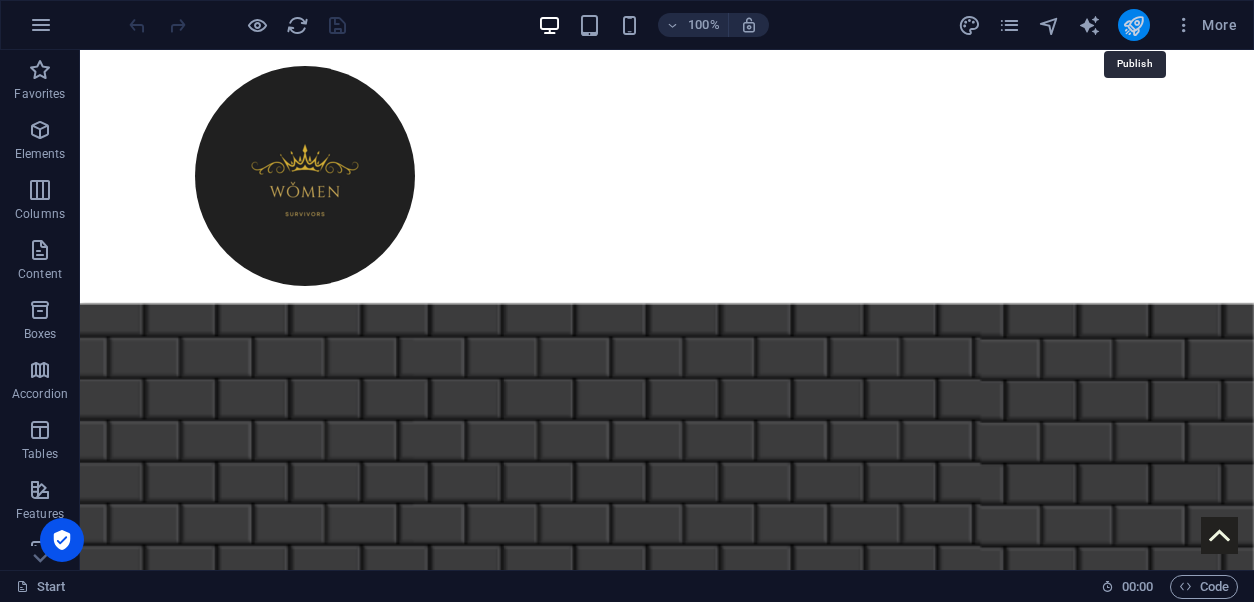 click at bounding box center [1133, 25] 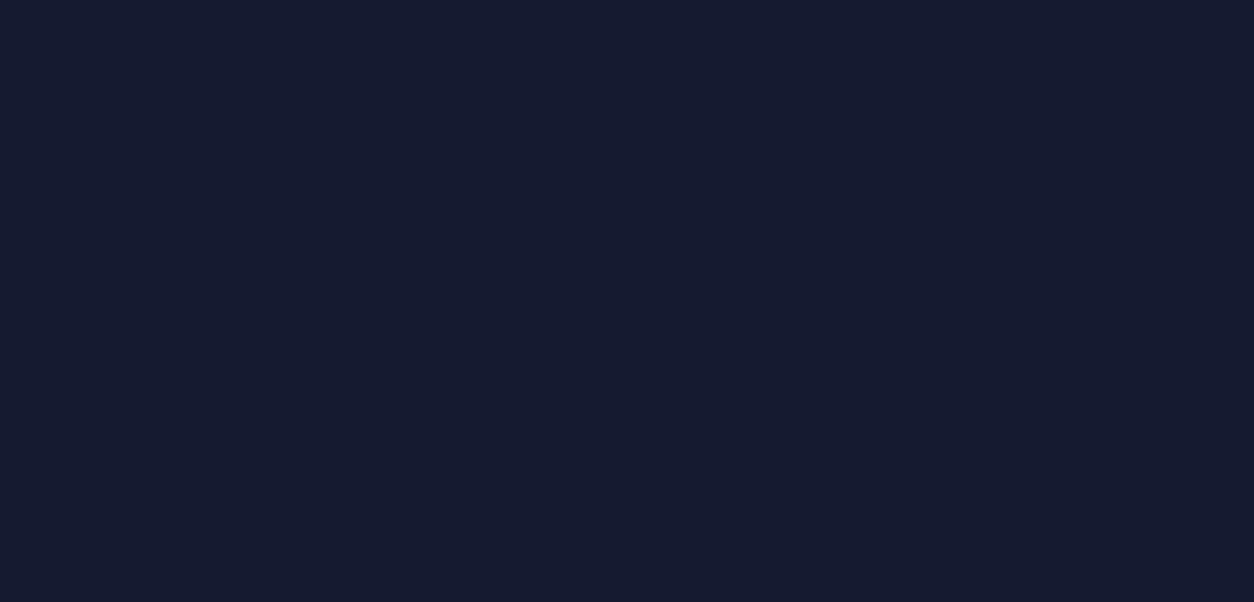 scroll, scrollTop: 0, scrollLeft: 0, axis: both 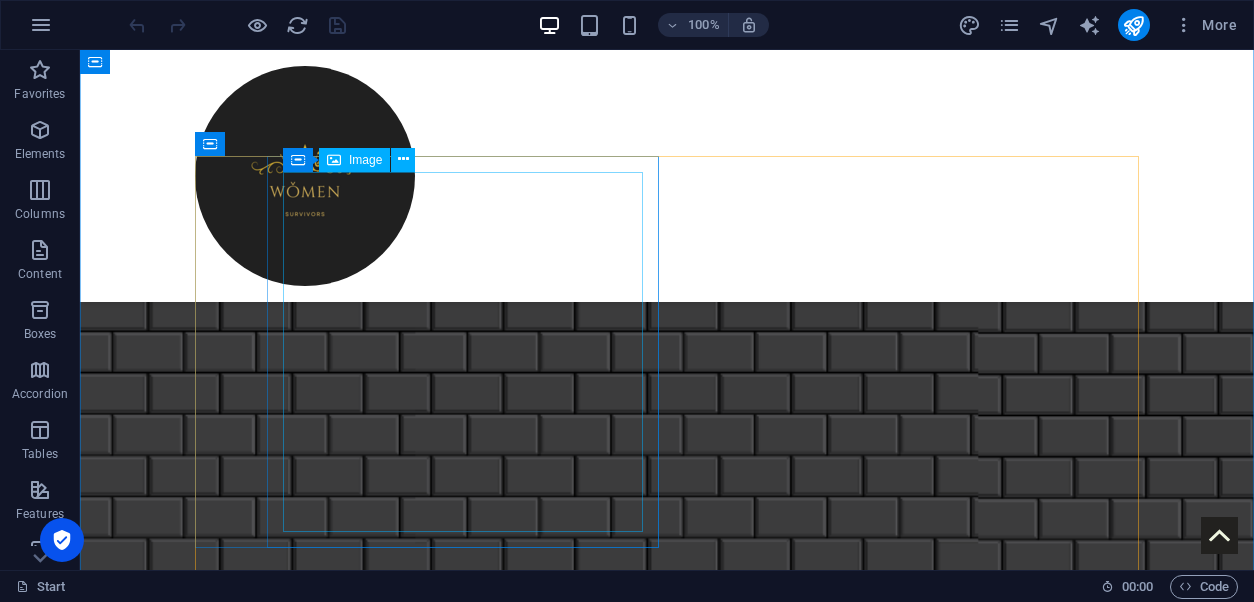 click at bounding box center [427, 5453] 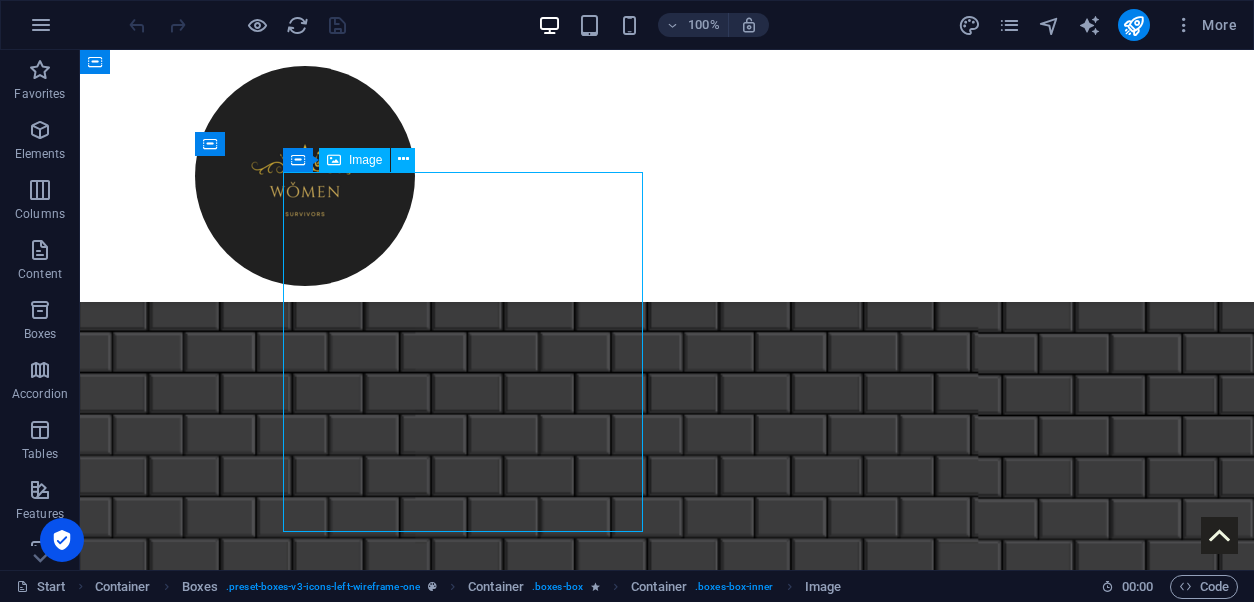 click at bounding box center [427, 5453] 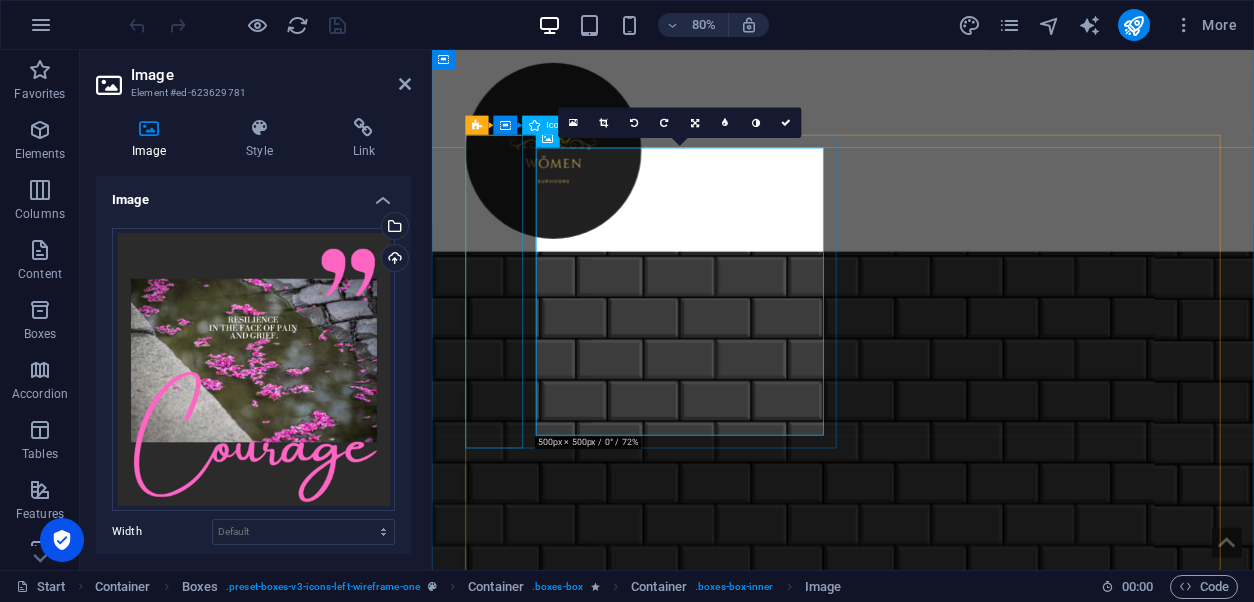 scroll, scrollTop: 4561, scrollLeft: 0, axis: vertical 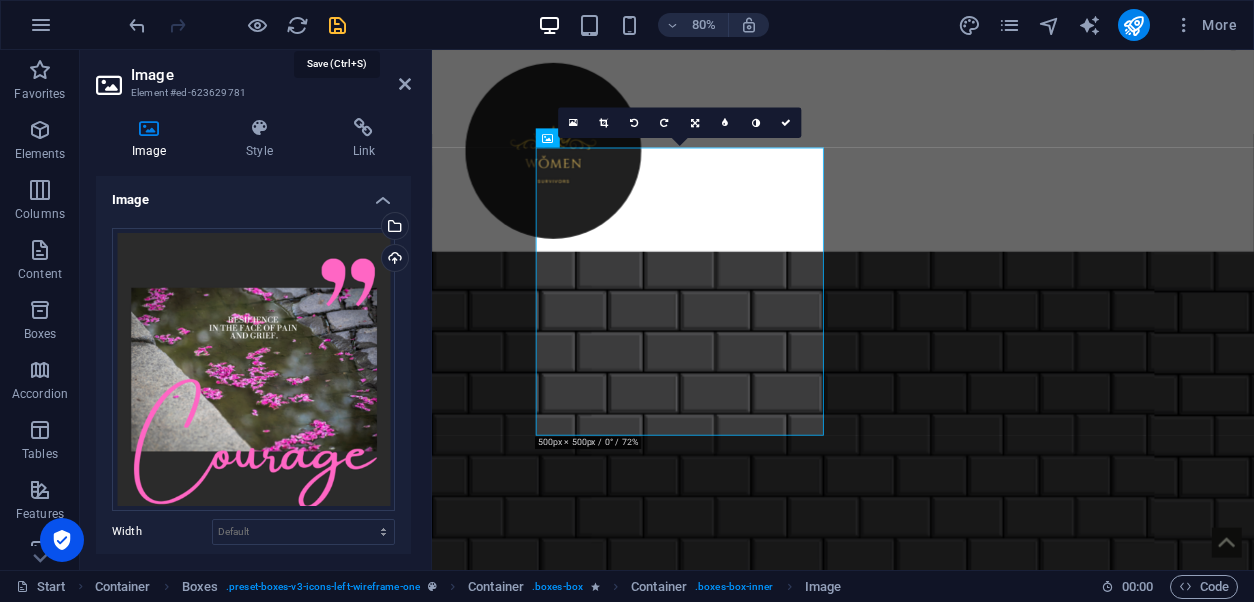 click at bounding box center (337, 25) 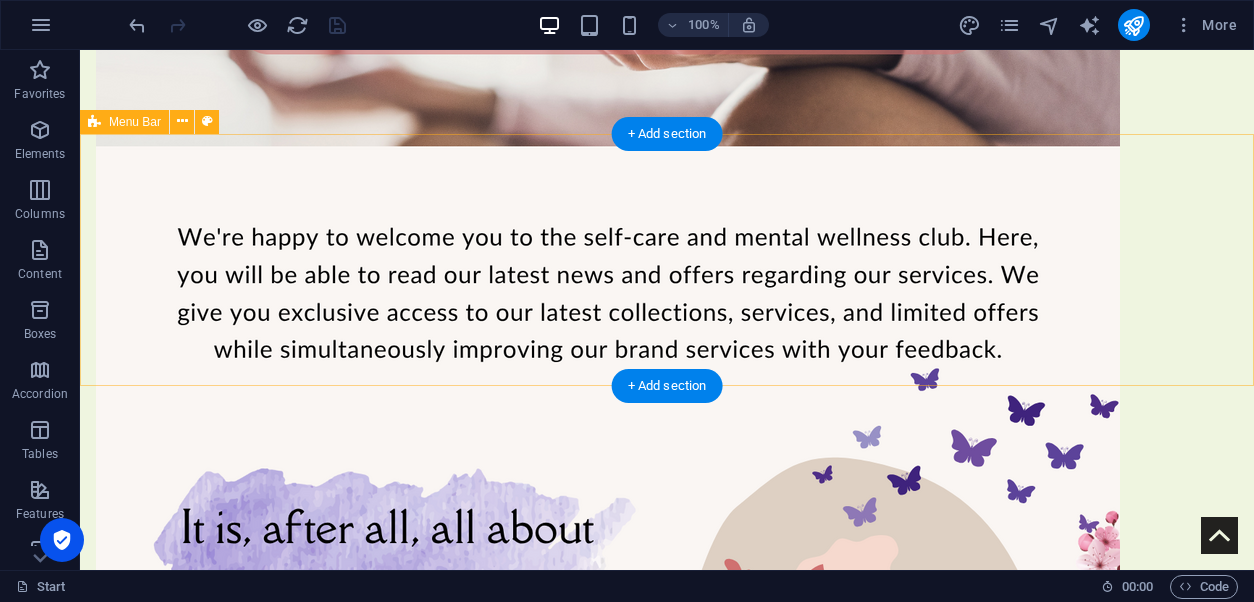 scroll, scrollTop: 3527, scrollLeft: 0, axis: vertical 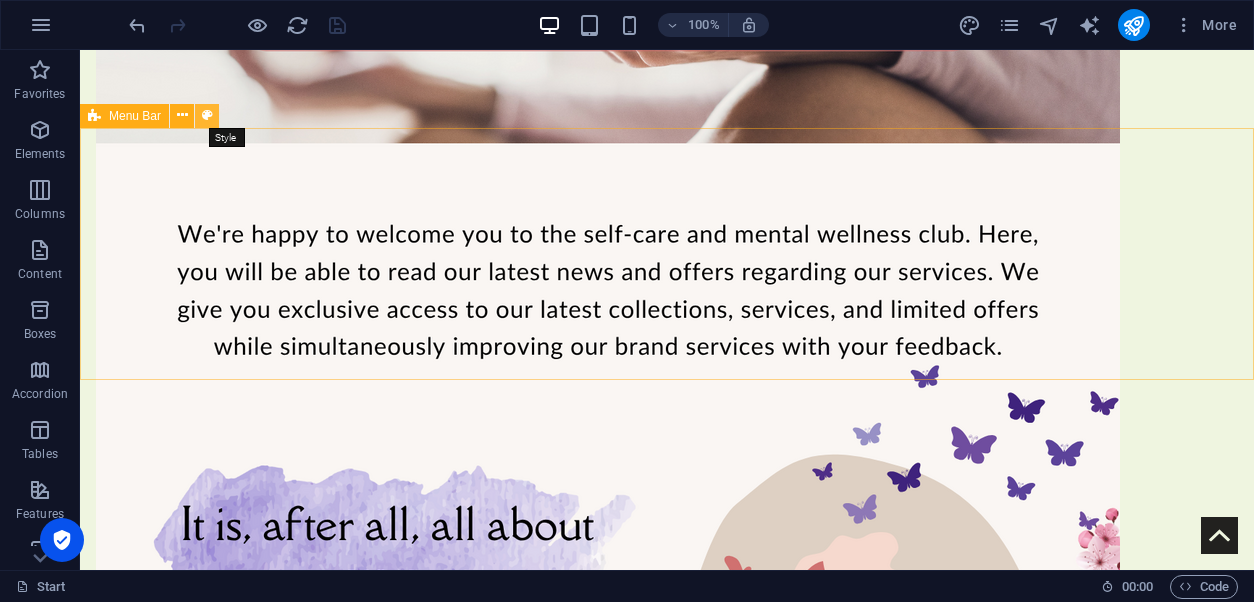 click at bounding box center [207, 115] 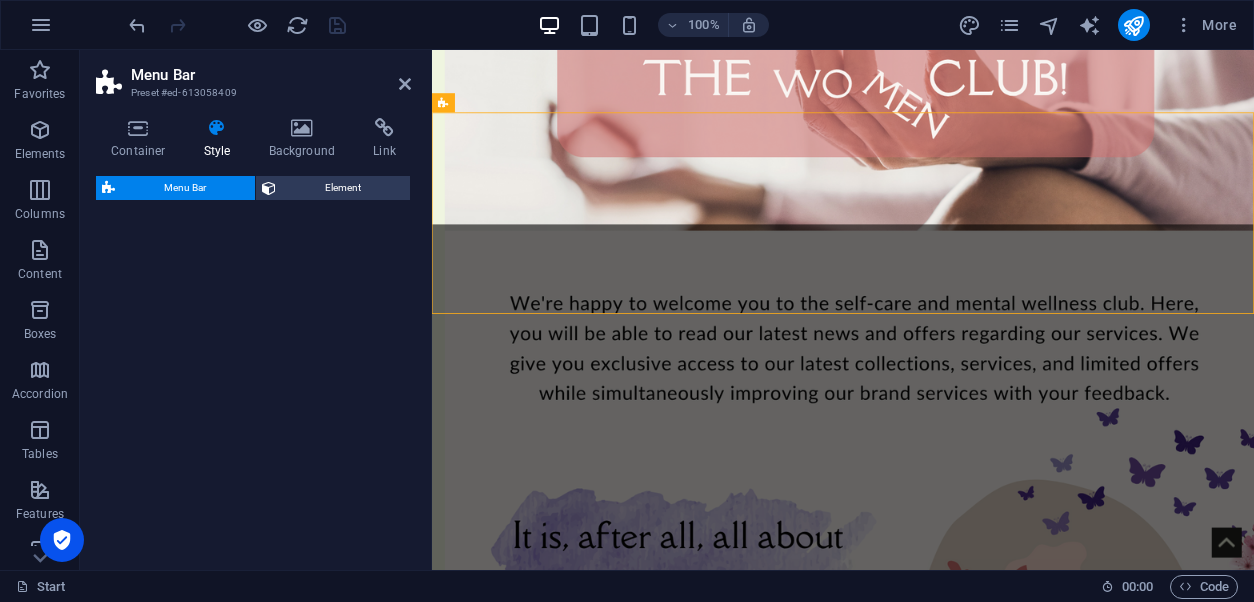 select on "rem" 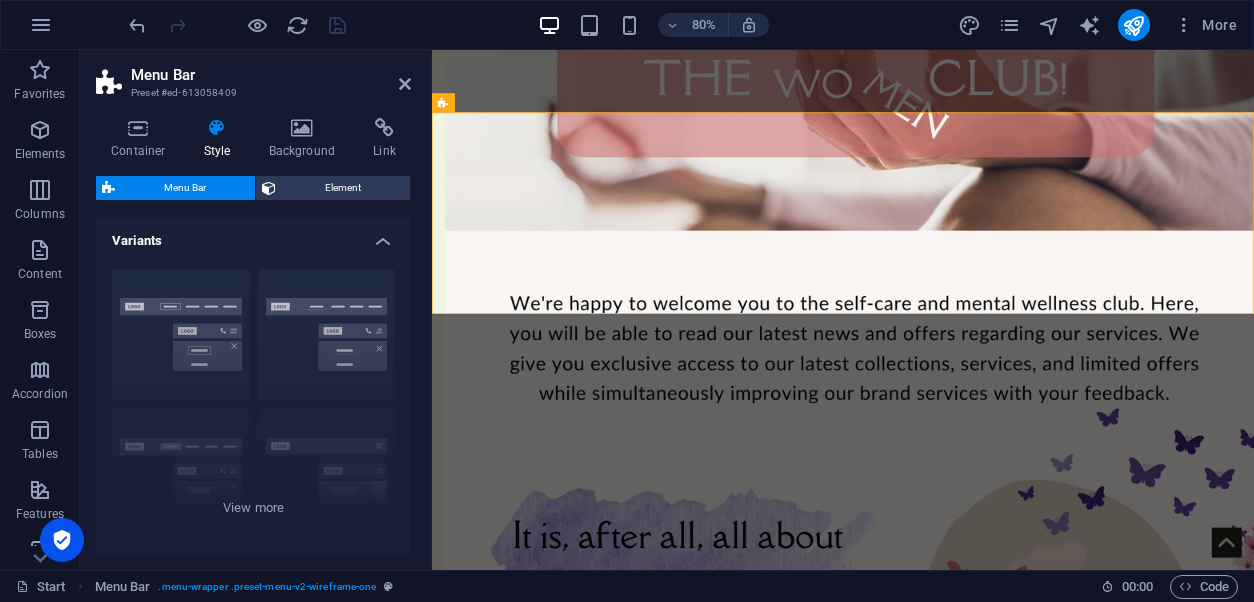 scroll, scrollTop: 3639, scrollLeft: 0, axis: vertical 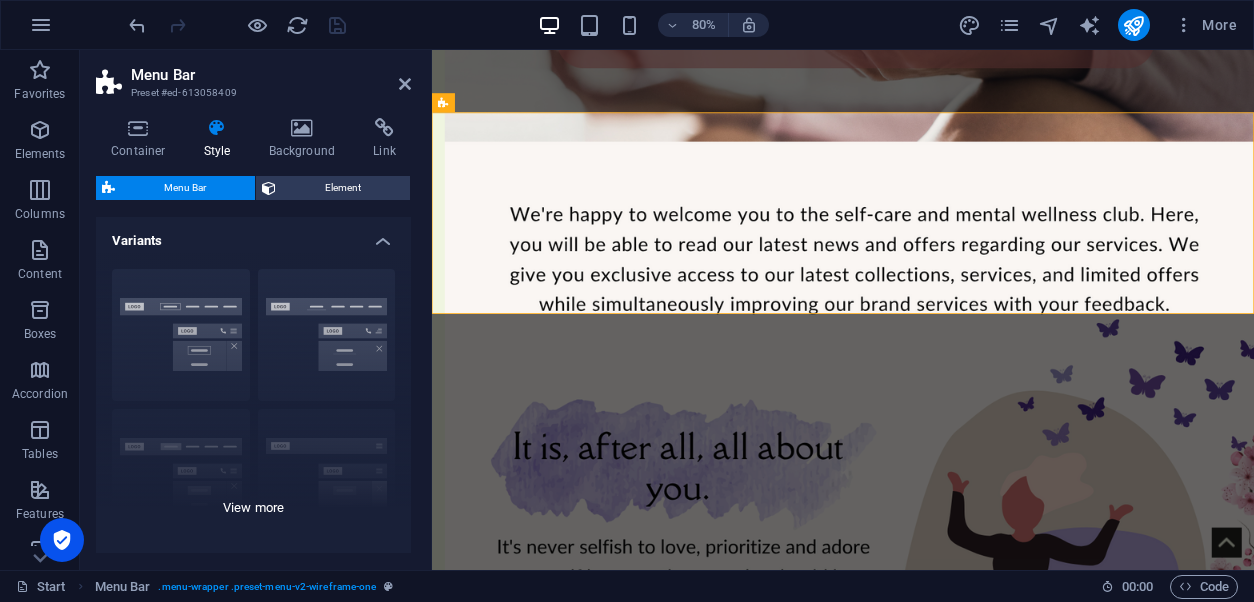 click on "Border Centered Default Fixed Loki Trigger Wide XXL" at bounding box center [253, 403] 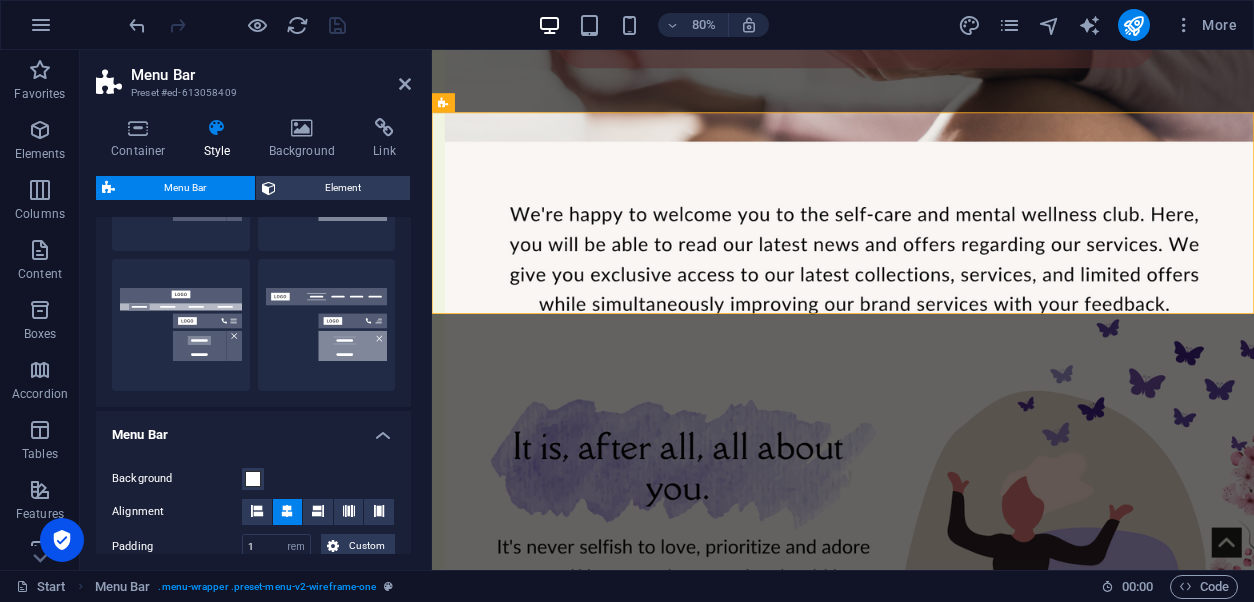 scroll, scrollTop: 436, scrollLeft: 0, axis: vertical 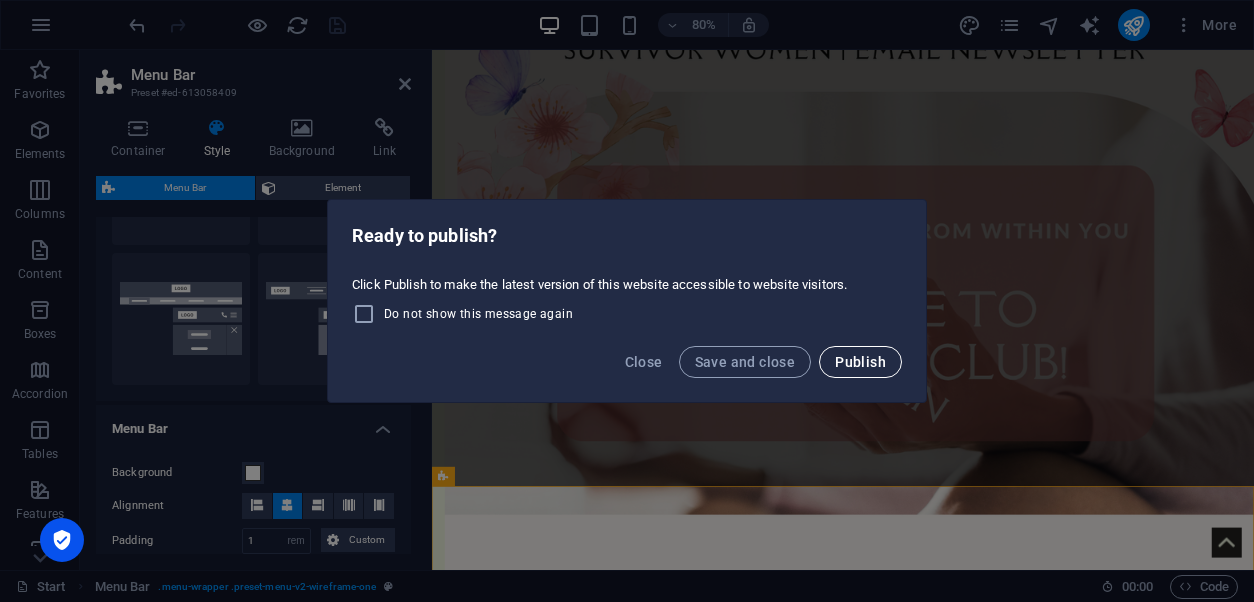 click on "Publish" at bounding box center (860, 362) 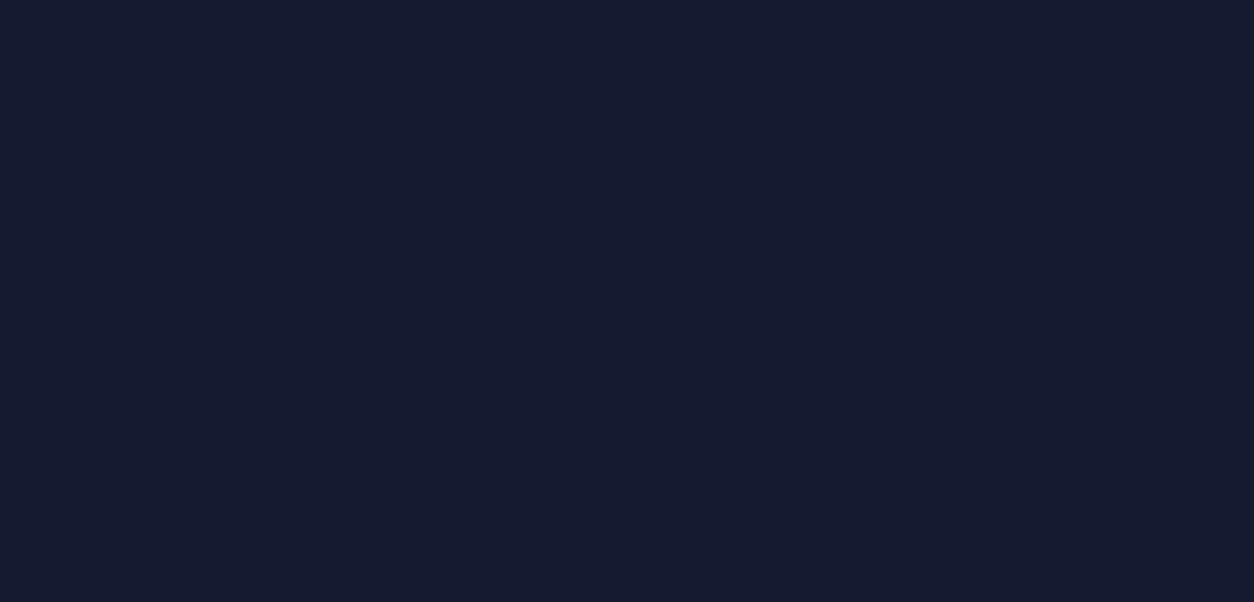 scroll, scrollTop: 0, scrollLeft: 0, axis: both 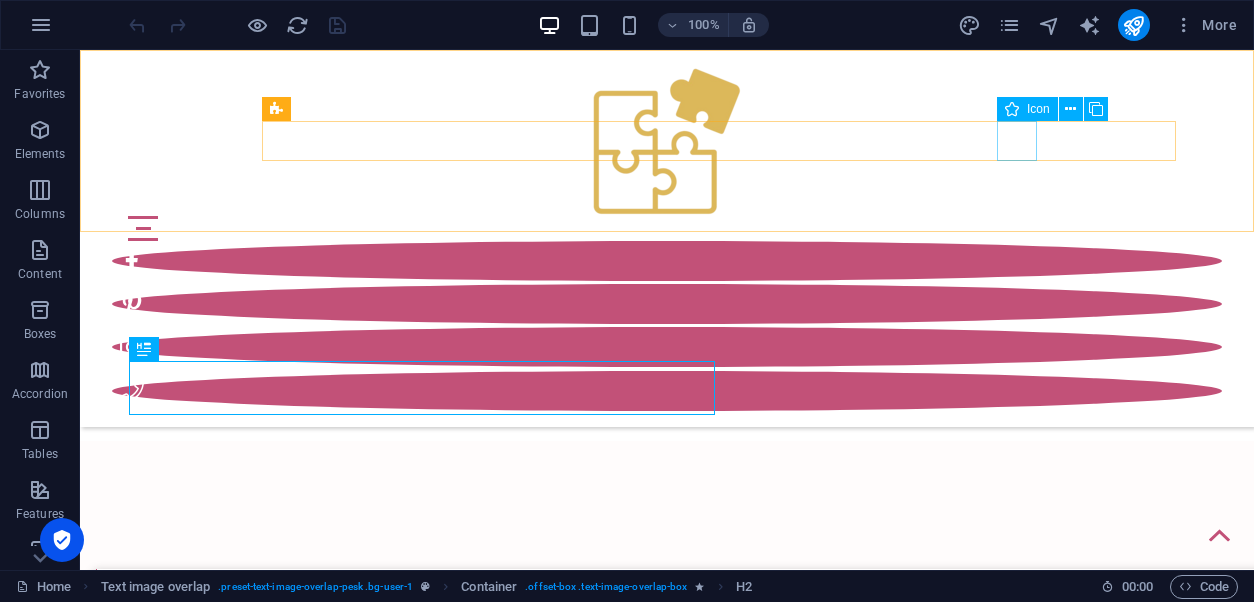 click at bounding box center [667, 261] 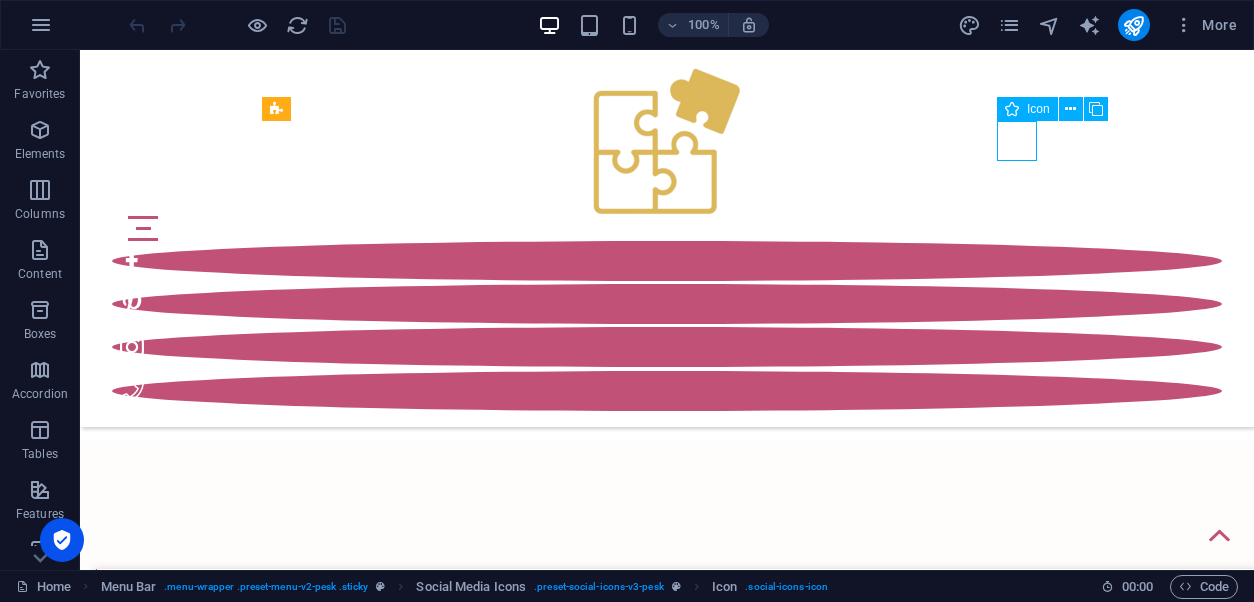 click at bounding box center (667, 261) 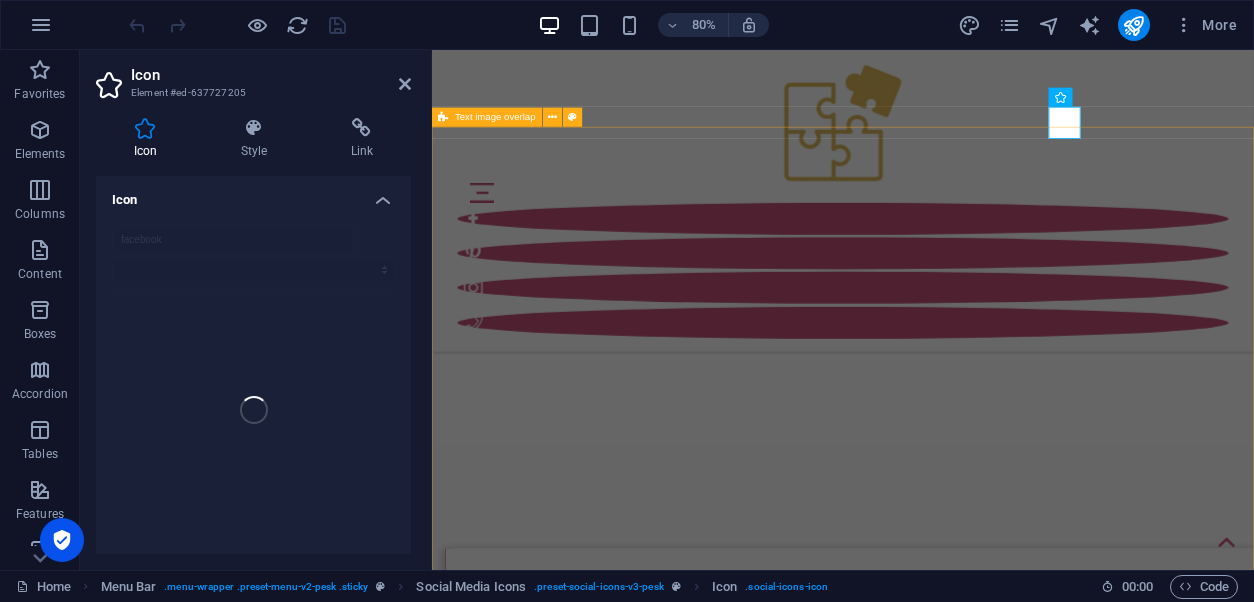scroll, scrollTop: 654, scrollLeft: 0, axis: vertical 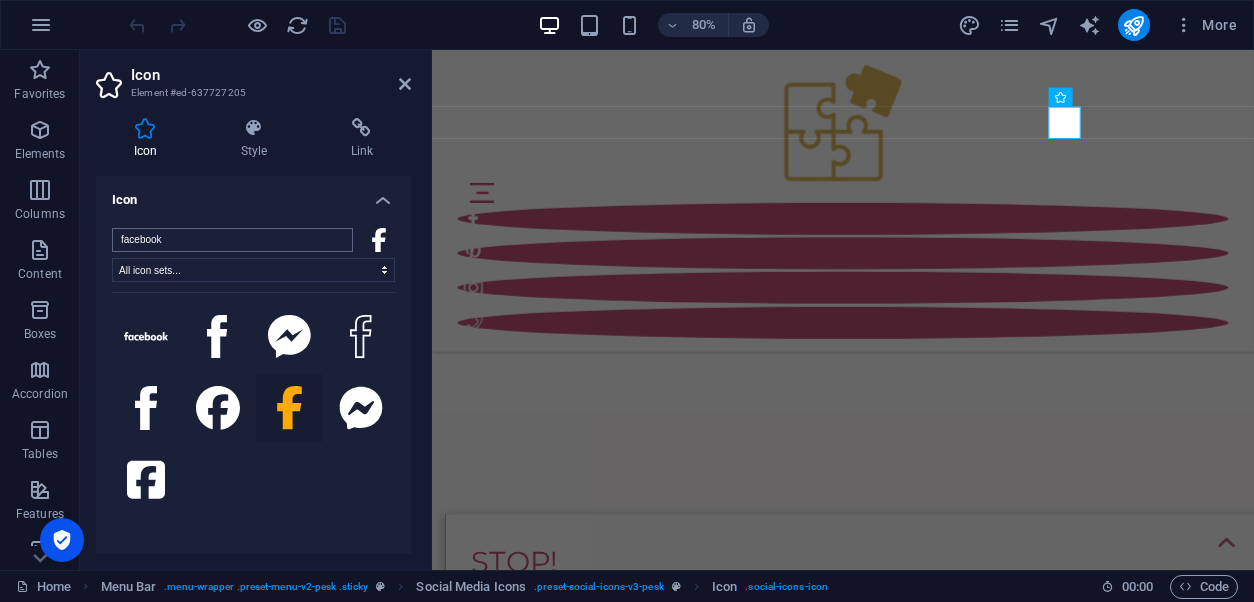 click on "facebook" at bounding box center (232, 240) 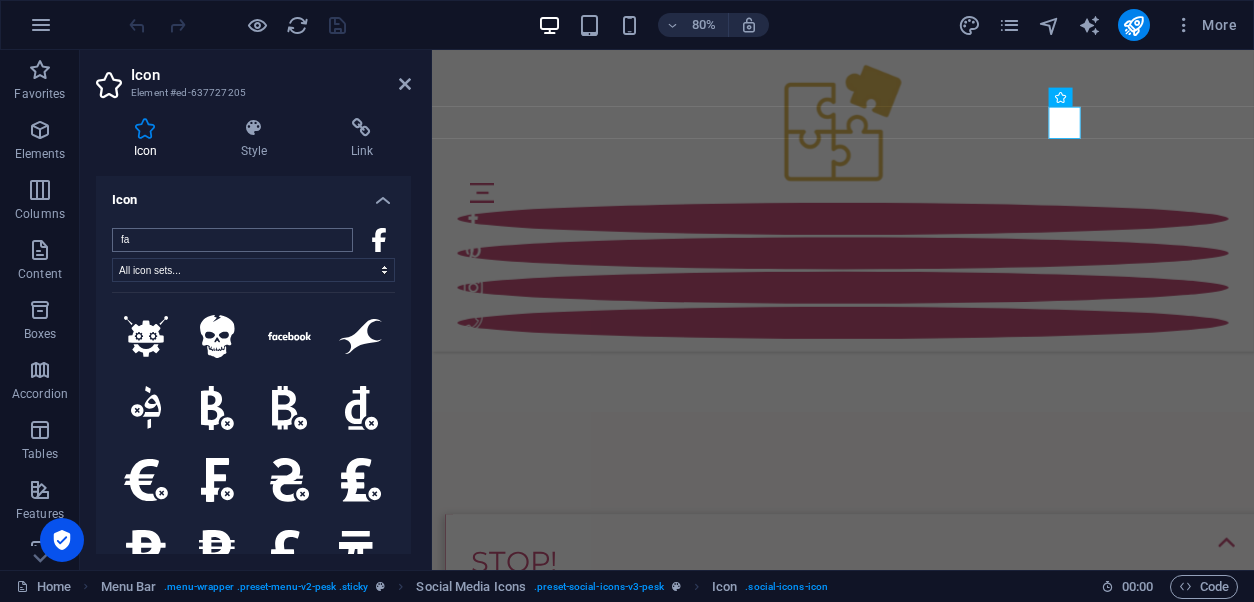 type on "f" 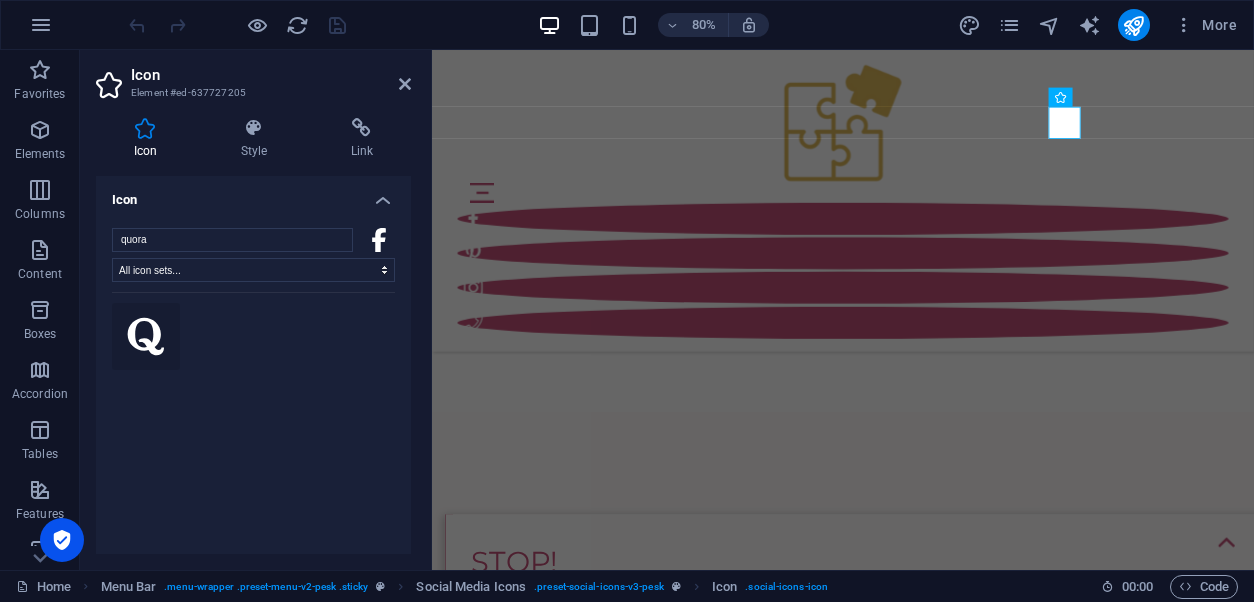 type on "quora" 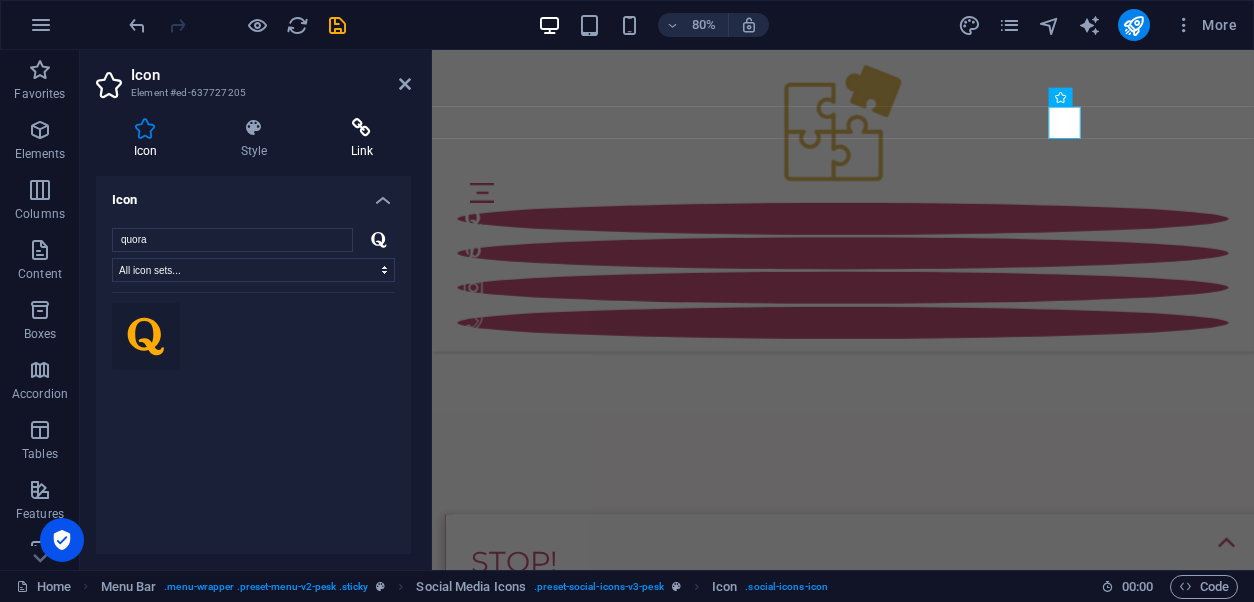 click at bounding box center [362, 128] 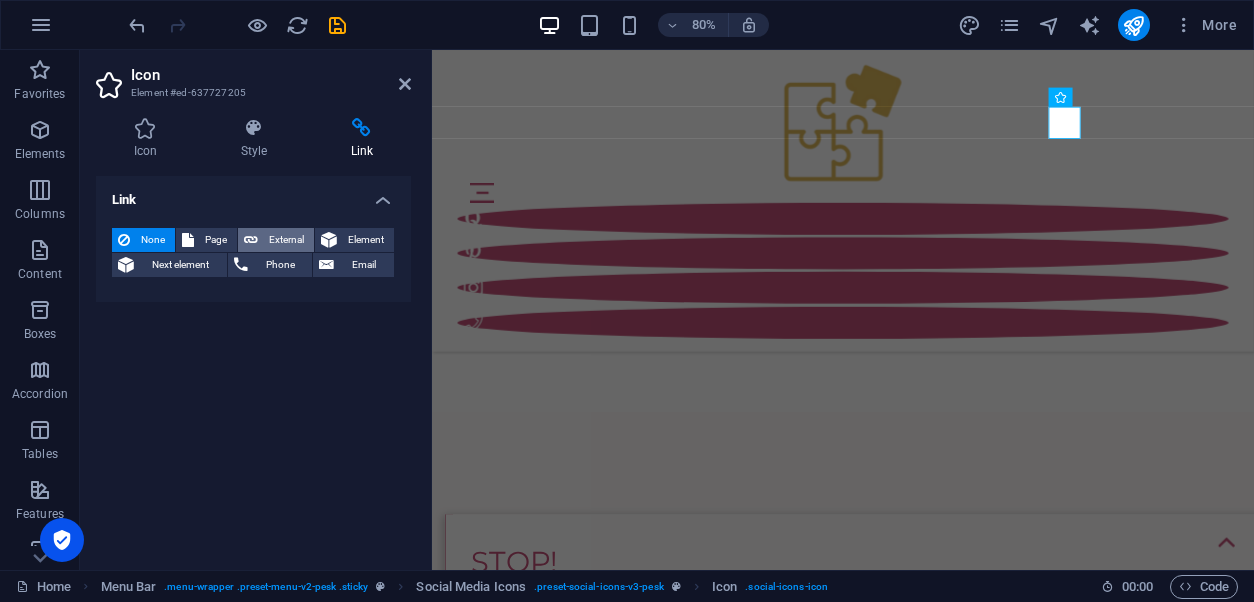 click on "External" at bounding box center (286, 240) 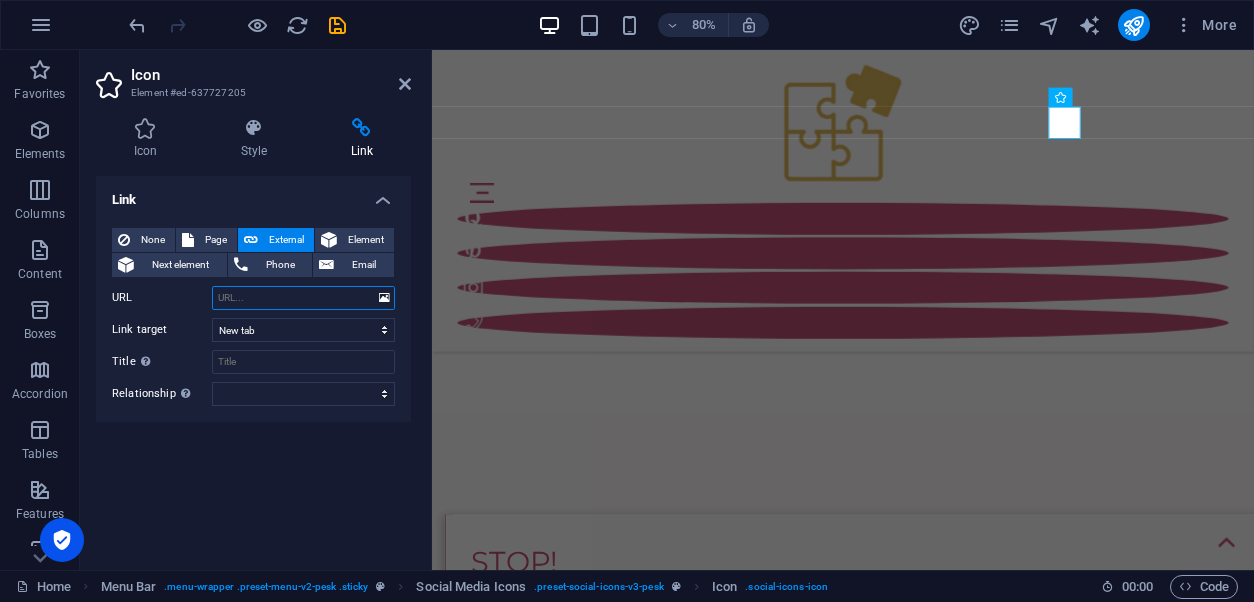 paste on "https://disorderedandlaw.quora.com/" 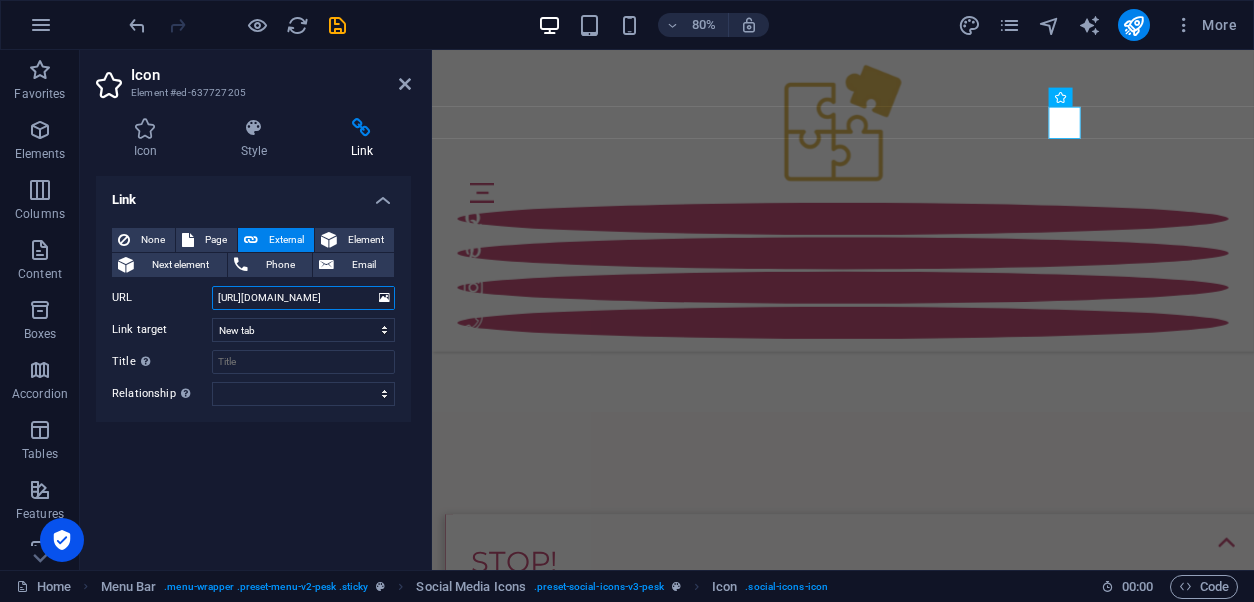 scroll, scrollTop: 0, scrollLeft: 14, axis: horizontal 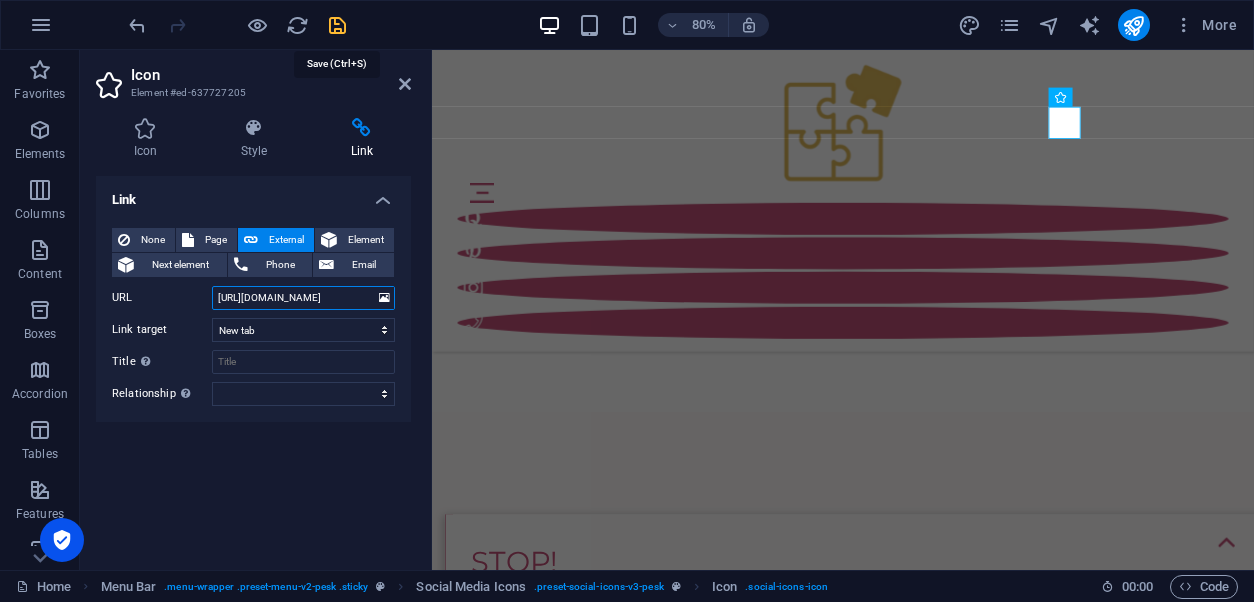 type on "https://disorderedandlaw.quora.com/" 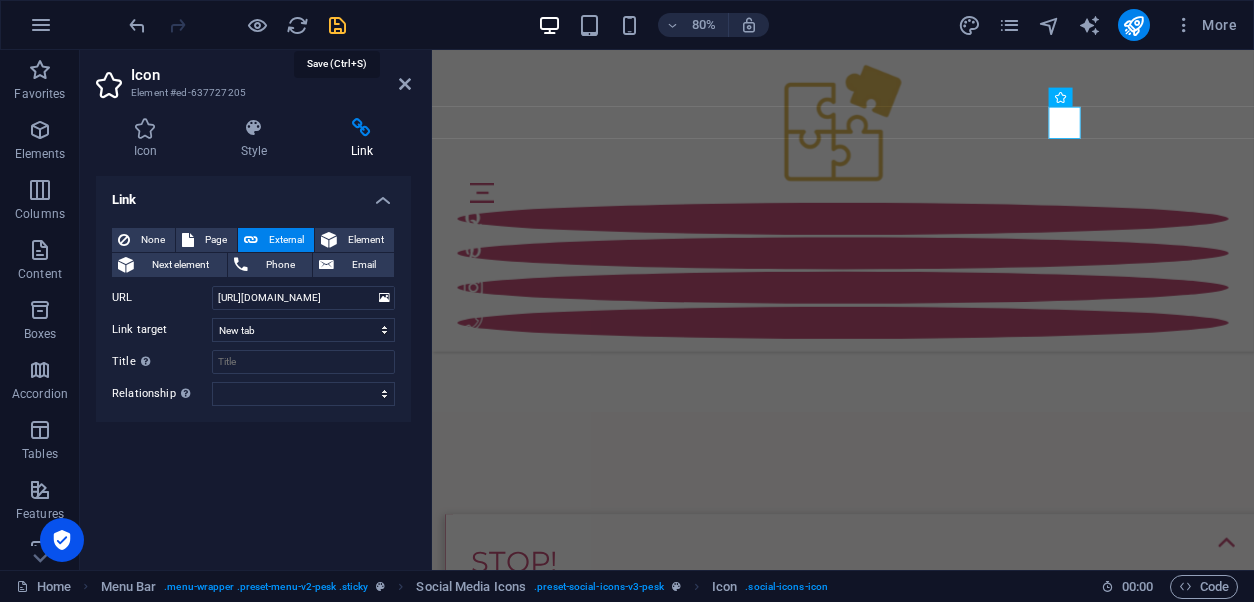 scroll, scrollTop: 0, scrollLeft: 0, axis: both 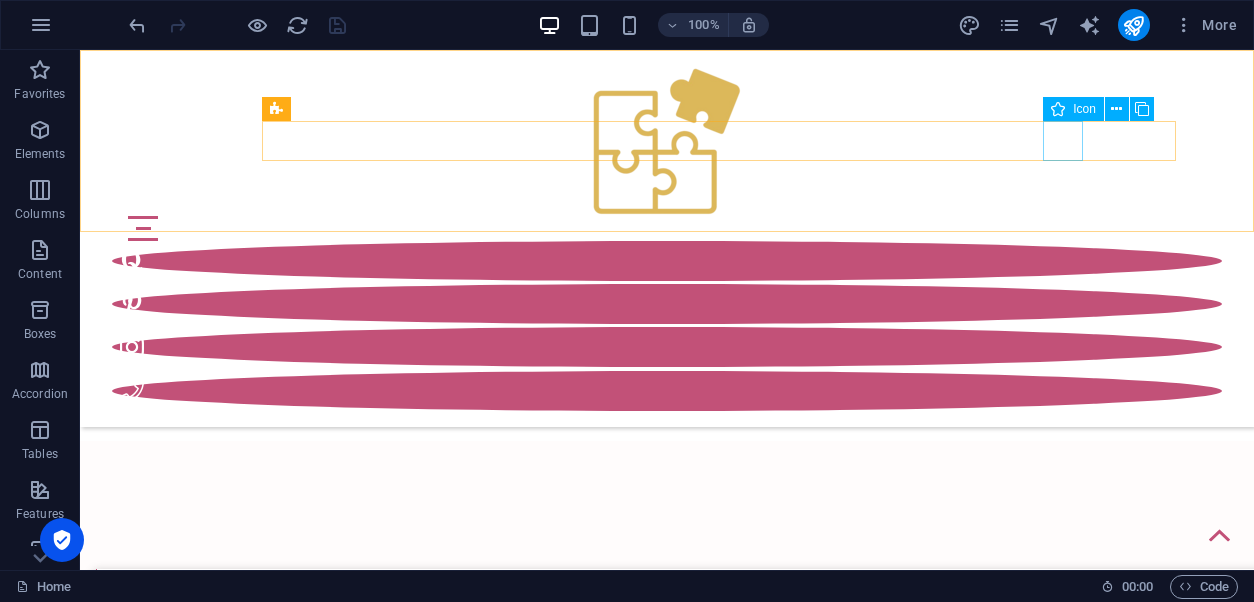 click at bounding box center (667, 304) 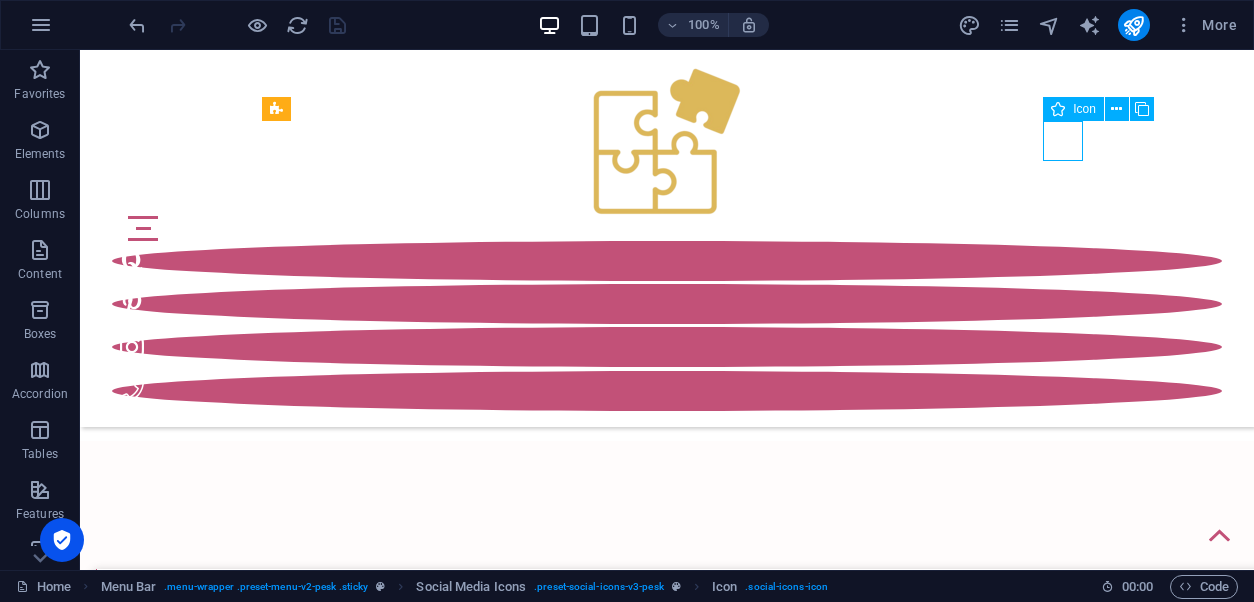click at bounding box center [667, 304] 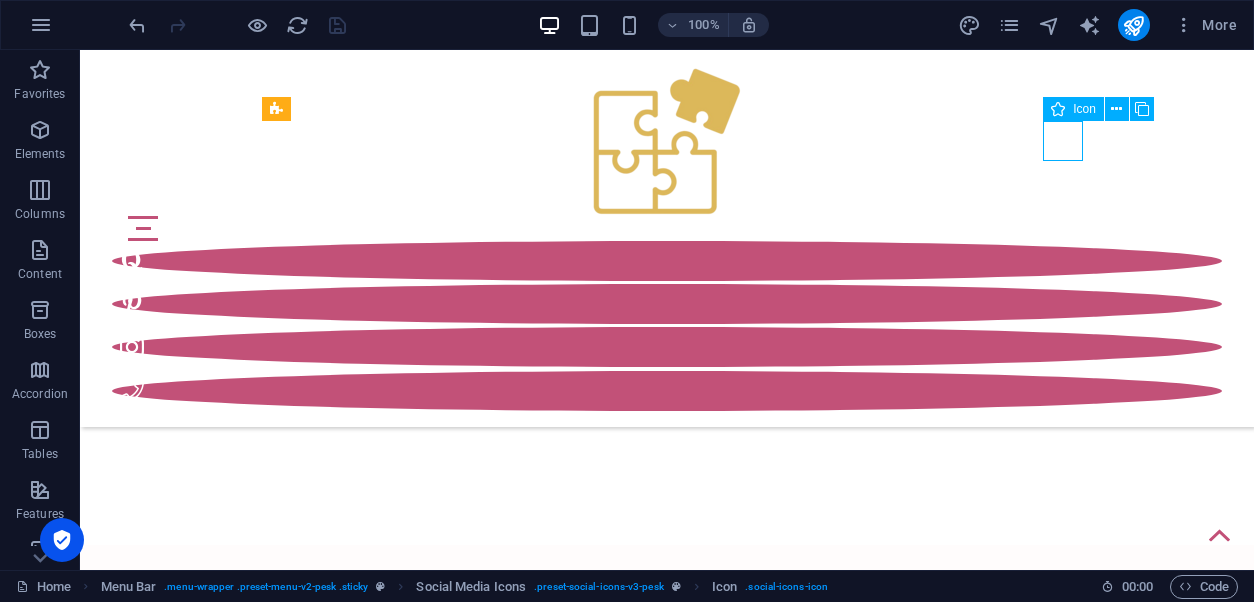 select on "xMidYMid" 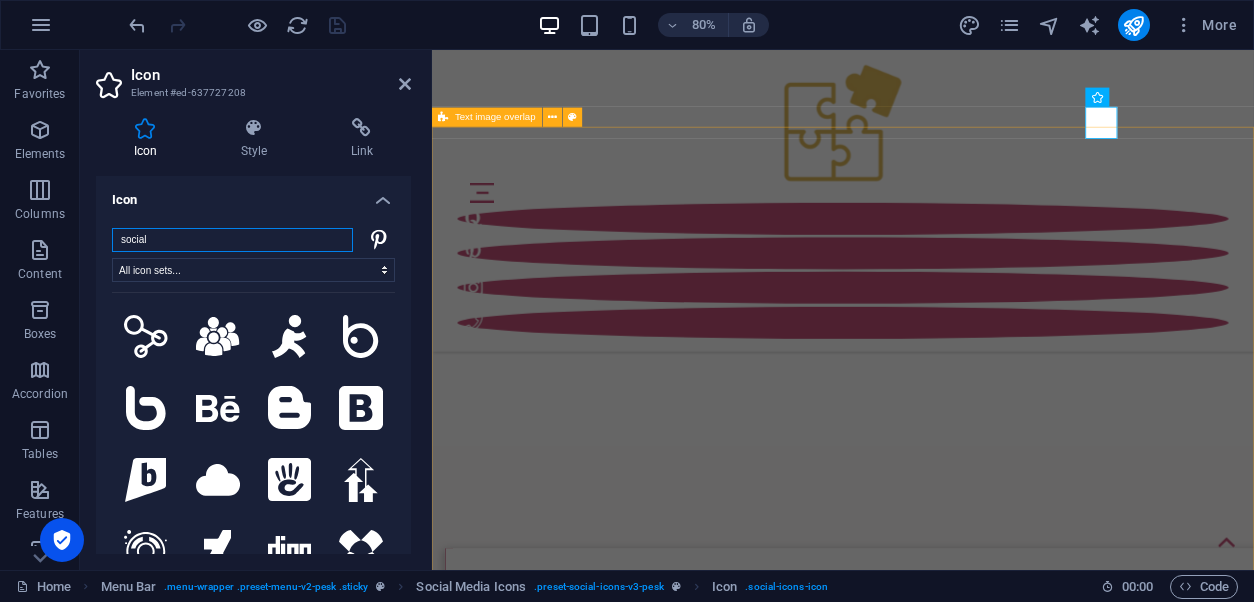 scroll, scrollTop: 654, scrollLeft: 0, axis: vertical 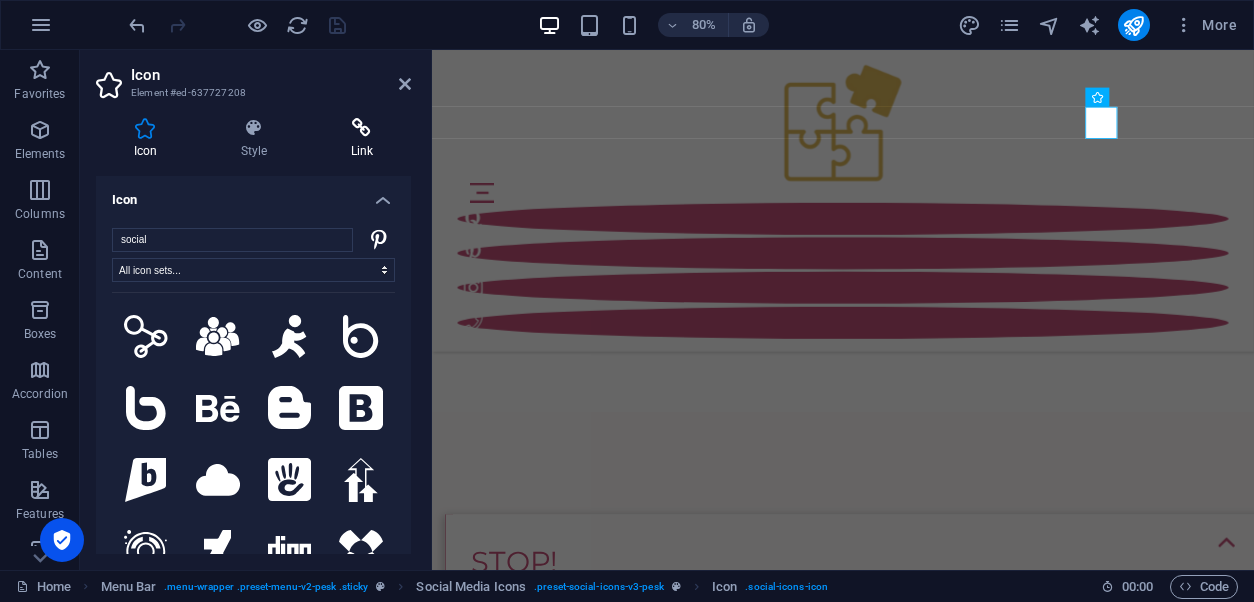 click at bounding box center (362, 128) 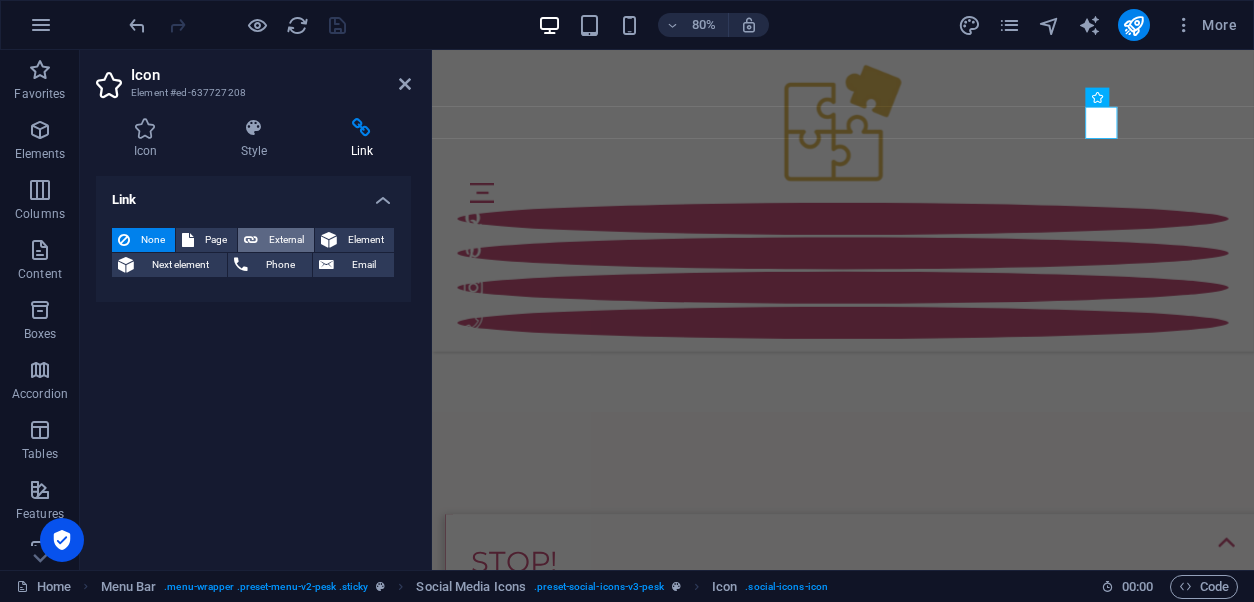 click on "External" at bounding box center [286, 240] 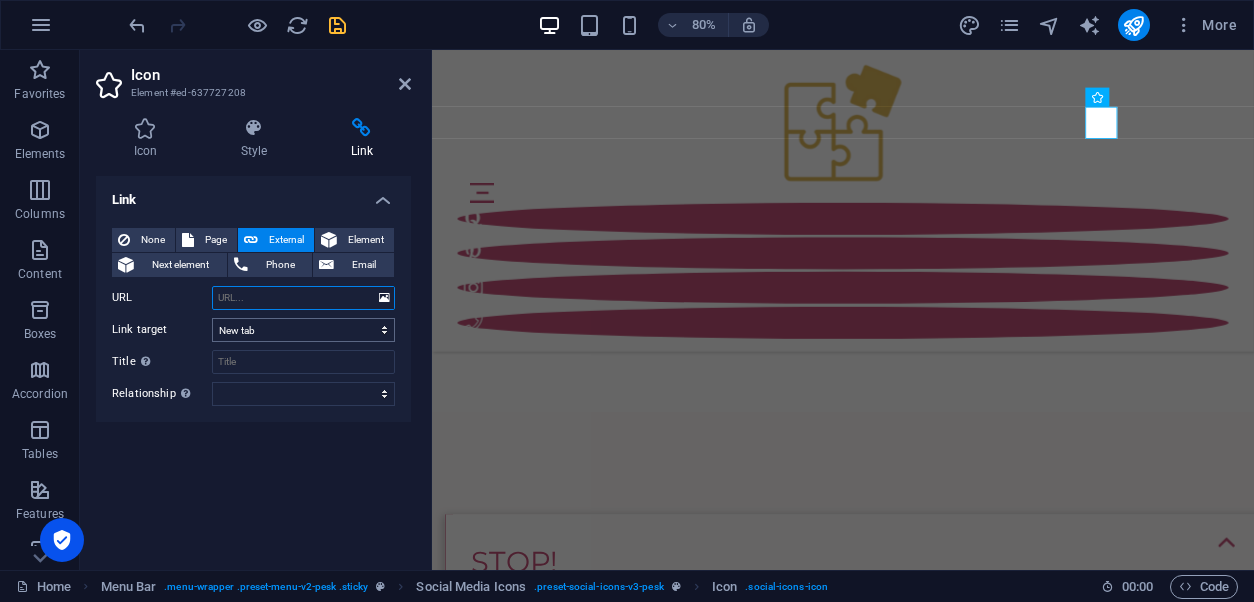 click on "URL" at bounding box center (303, 298) 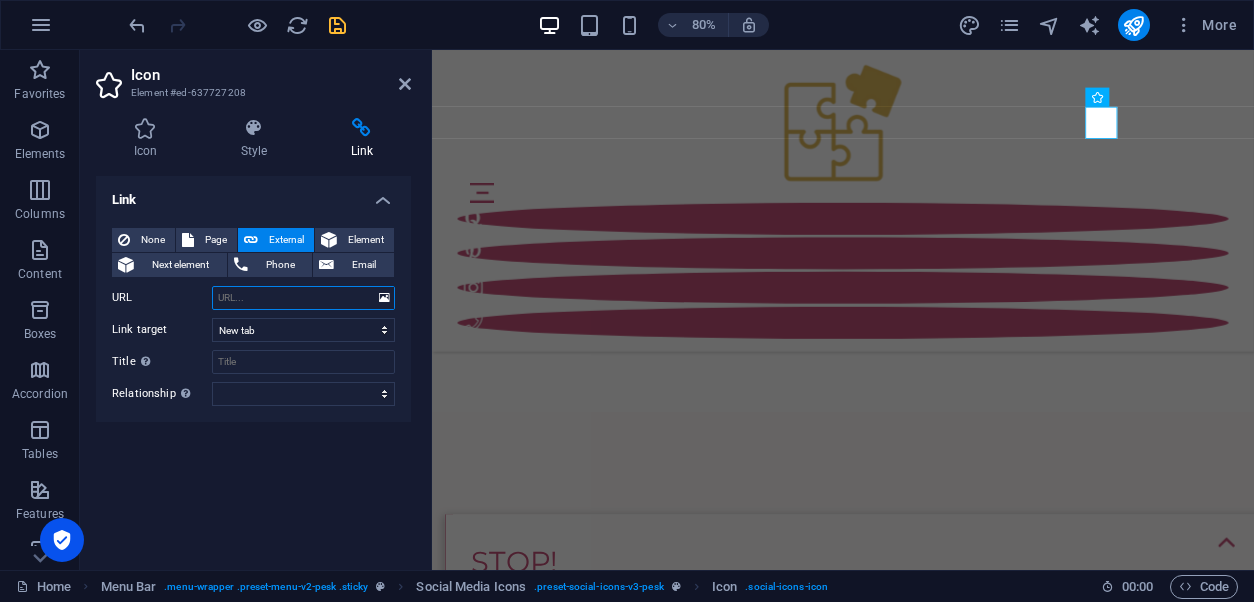 type on "https://za.pinterest.com/" 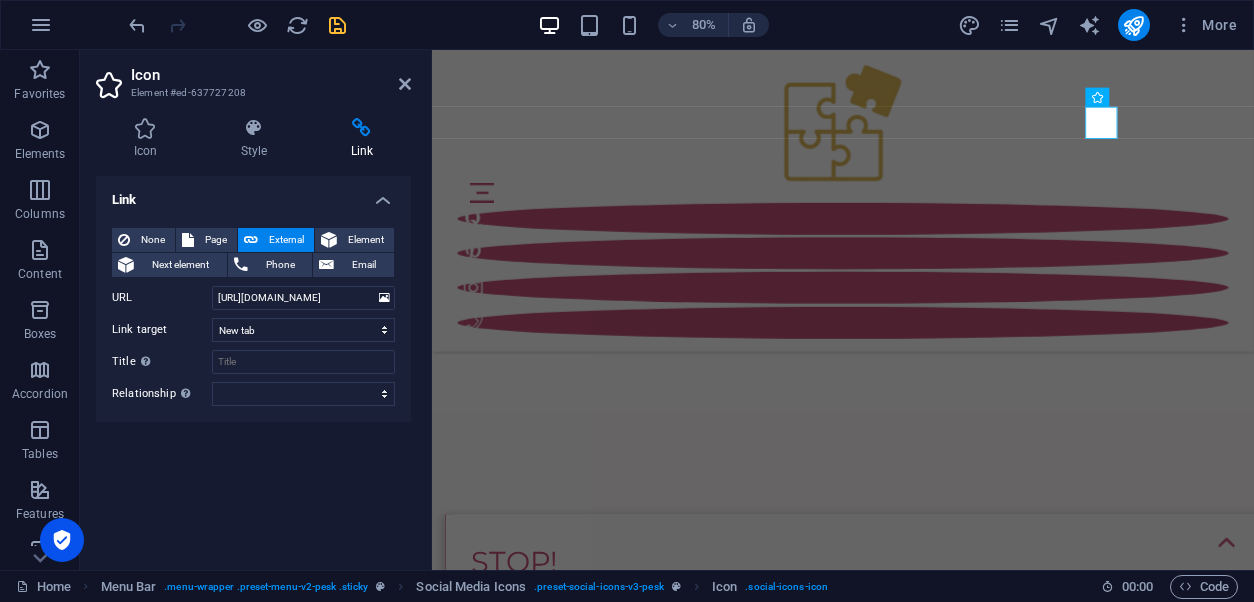 click at bounding box center [337, 25] 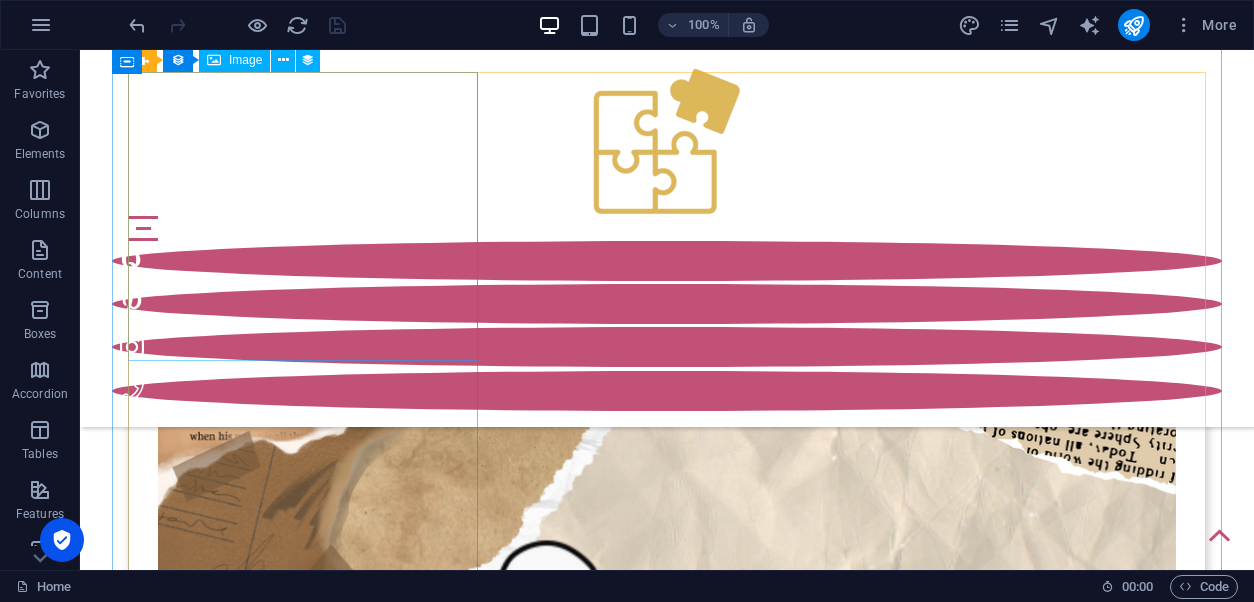 scroll, scrollTop: 11446, scrollLeft: 0, axis: vertical 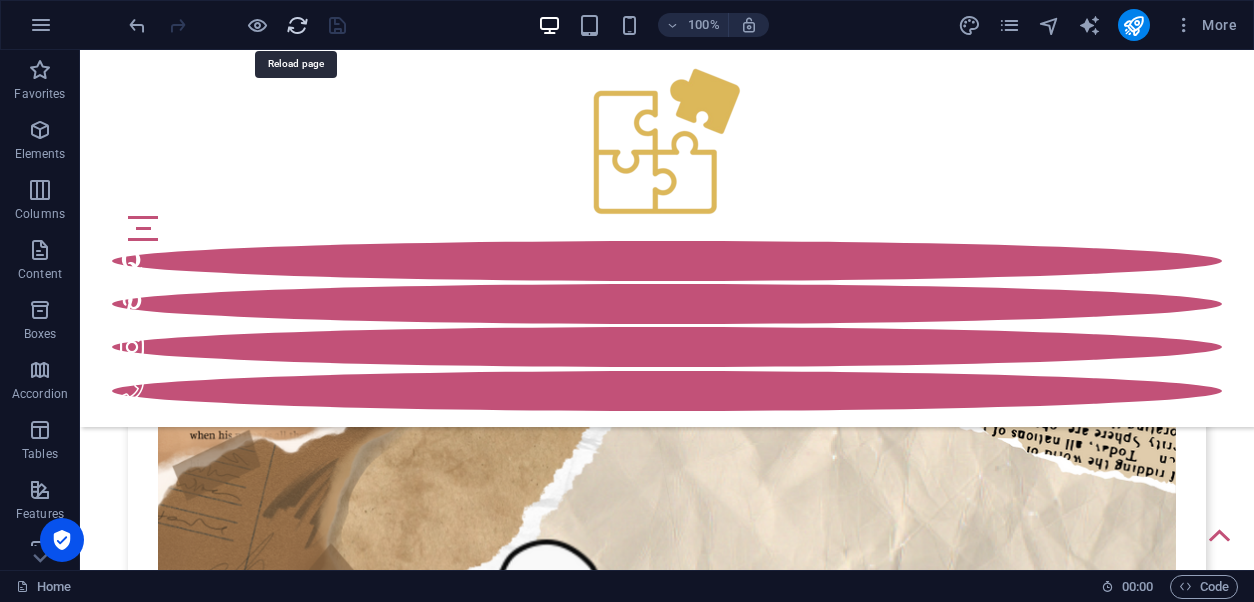 click at bounding box center [297, 25] 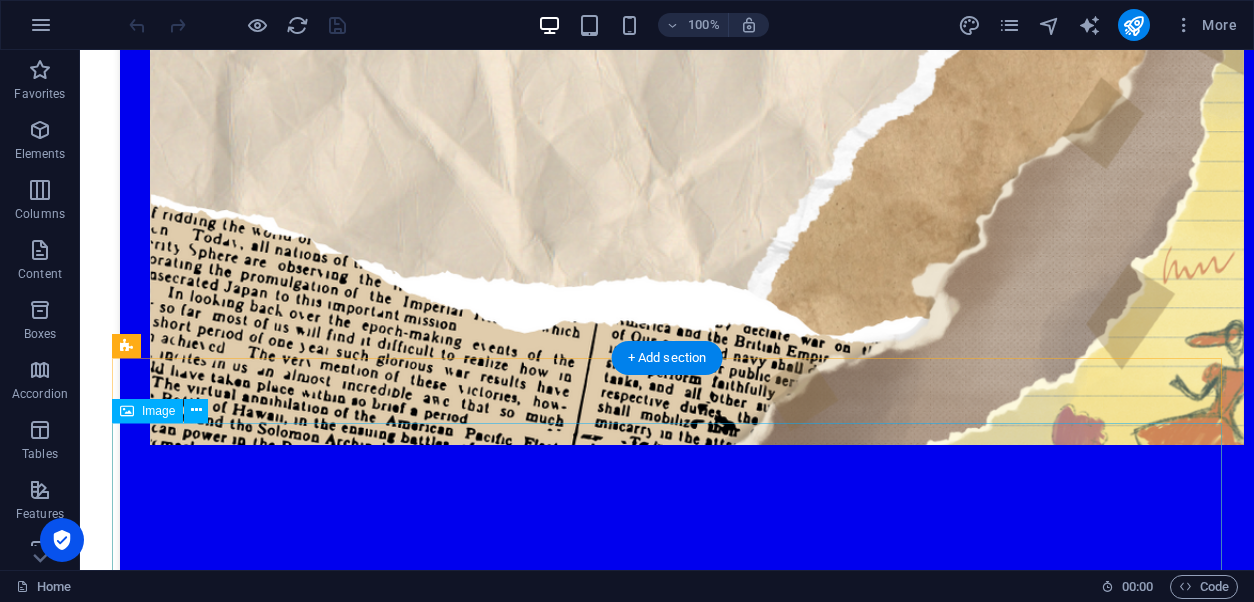 scroll, scrollTop: 12520, scrollLeft: 0, axis: vertical 